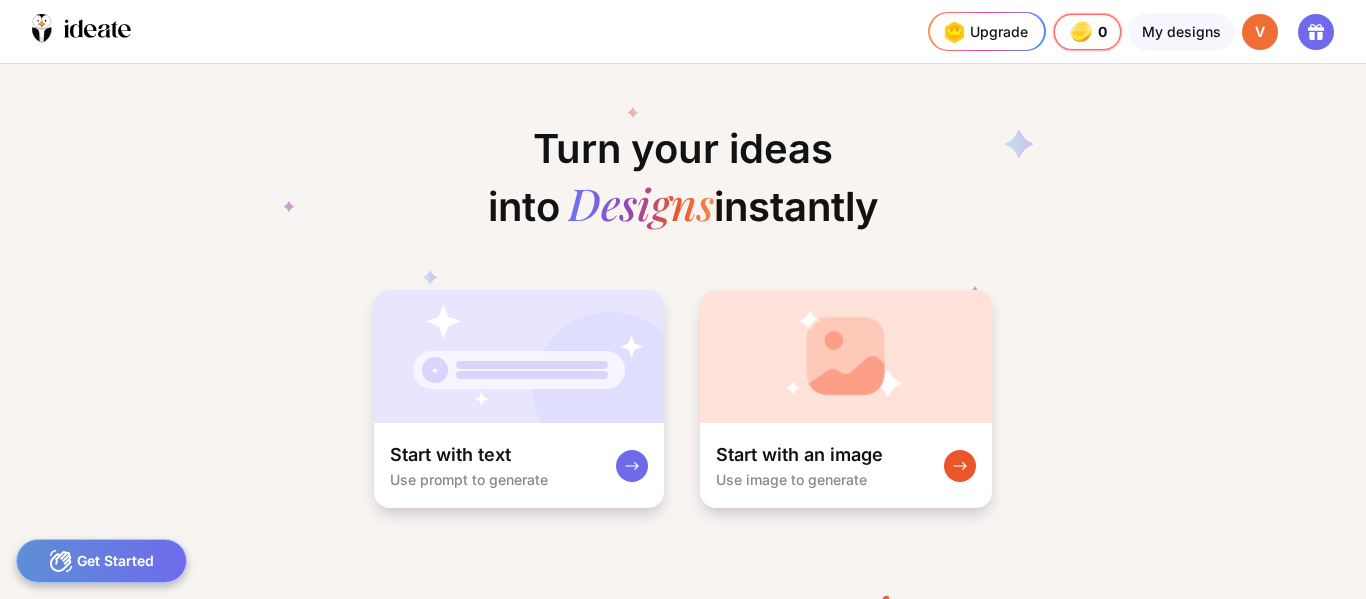 scroll, scrollTop: 0, scrollLeft: 0, axis: both 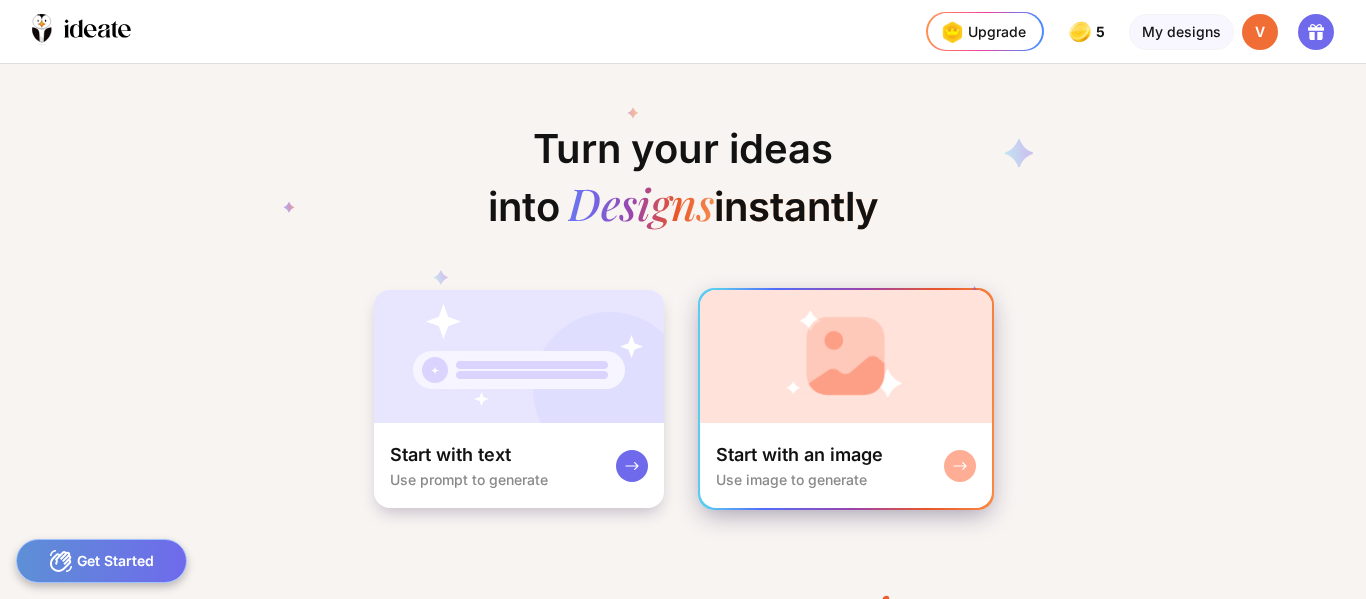 click on "Start with an image" at bounding box center (799, 455) 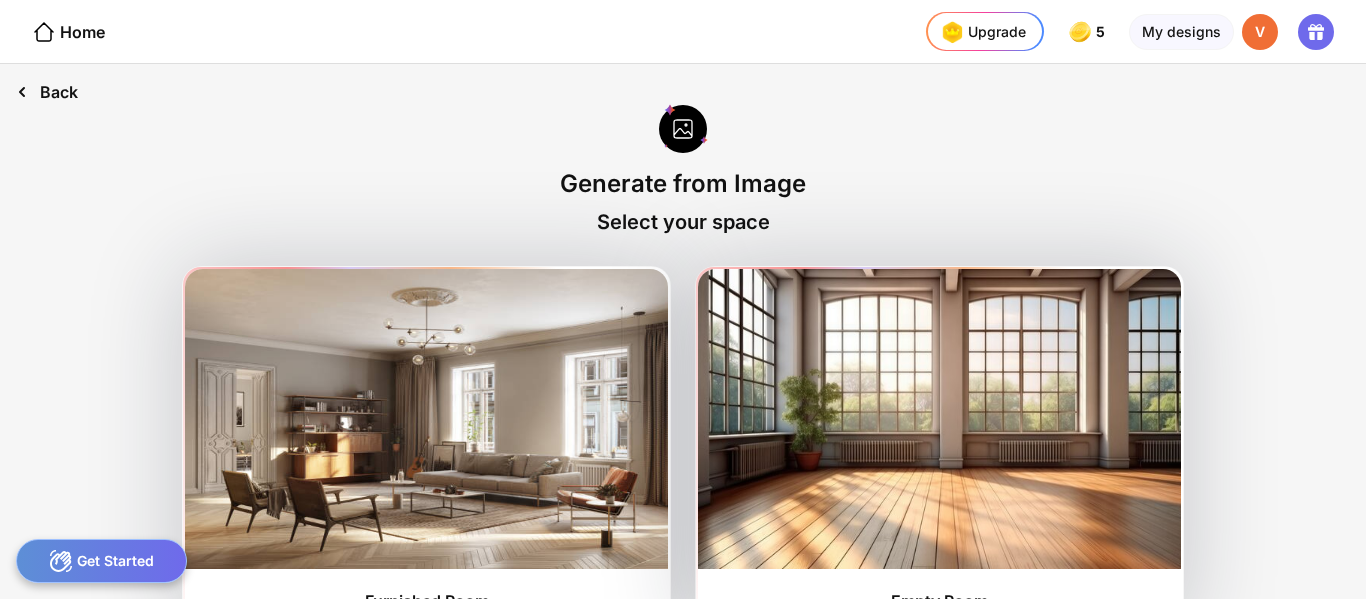 click on "Back" at bounding box center [47, 92] 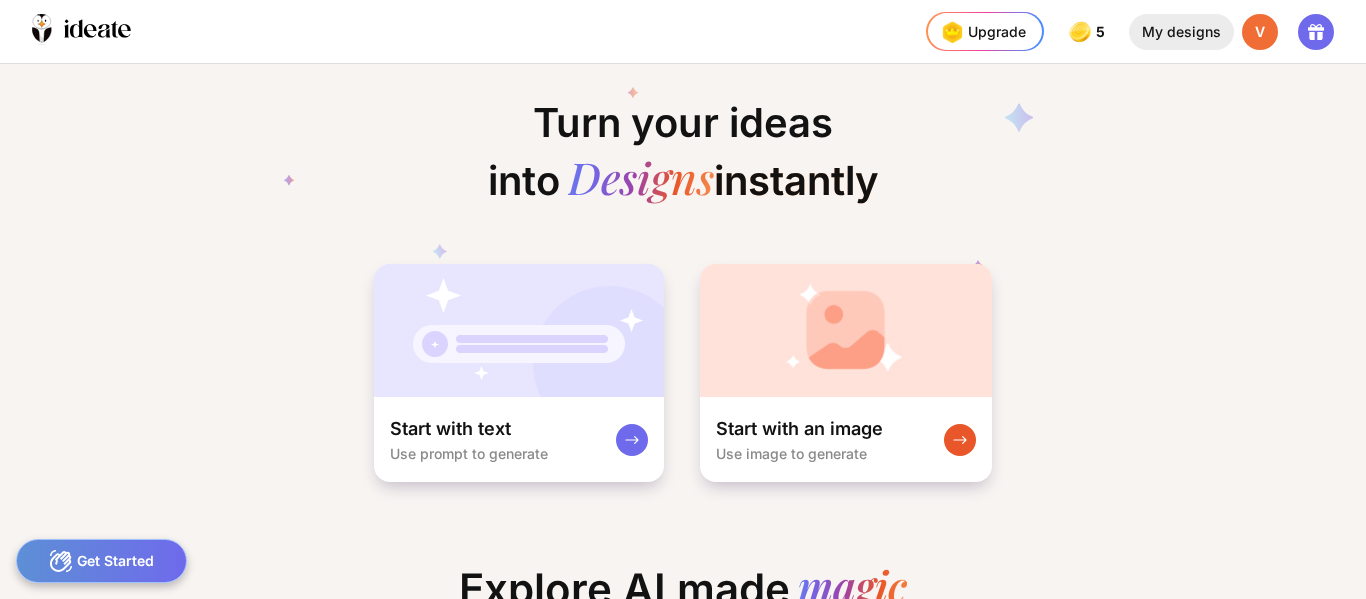 click on "My designs" 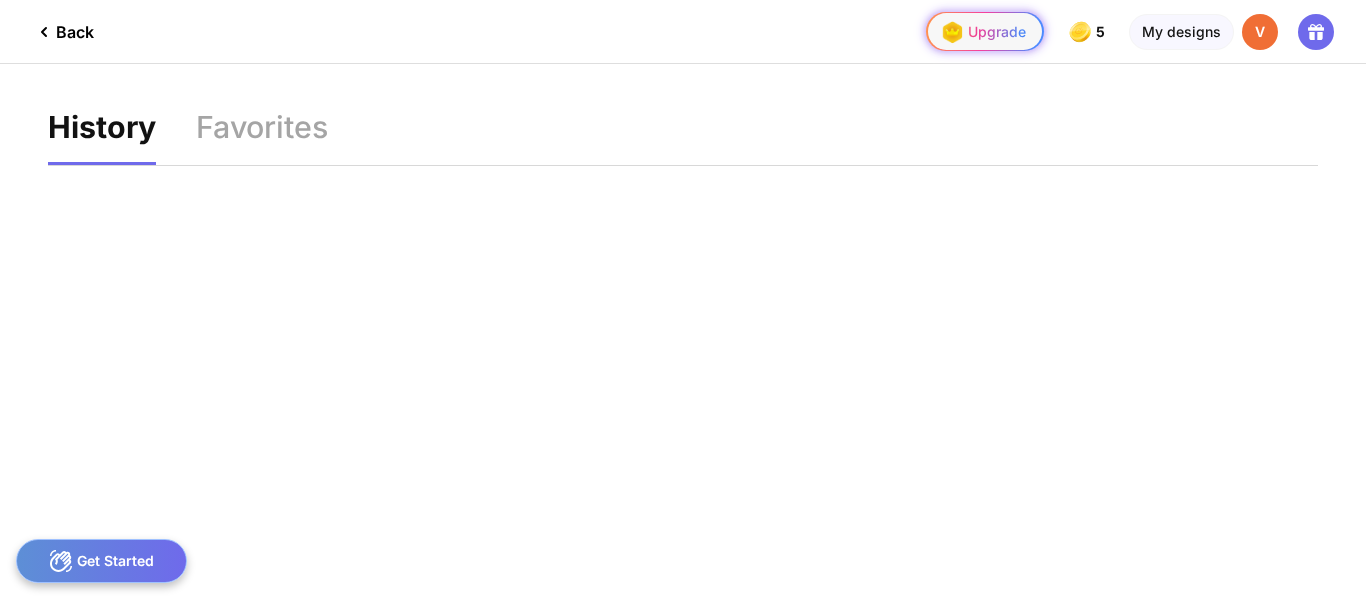 click on "Upgrade" at bounding box center [981, 32] 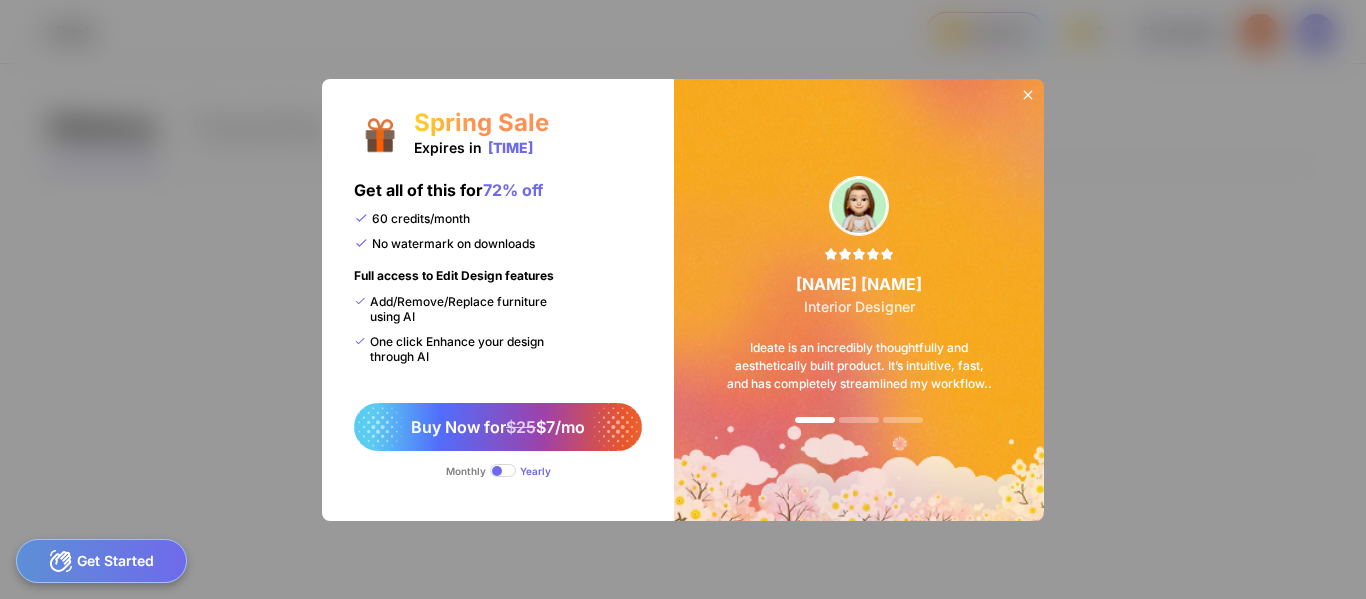 click at bounding box center [1028, 97] 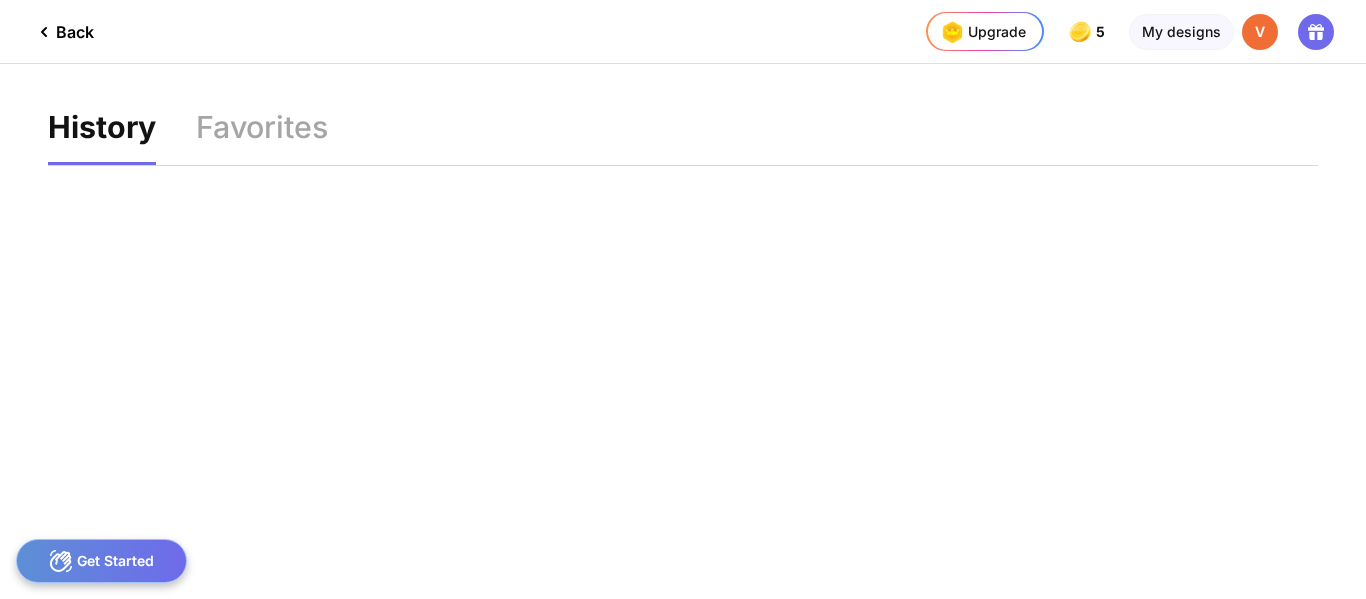 click on "Back" 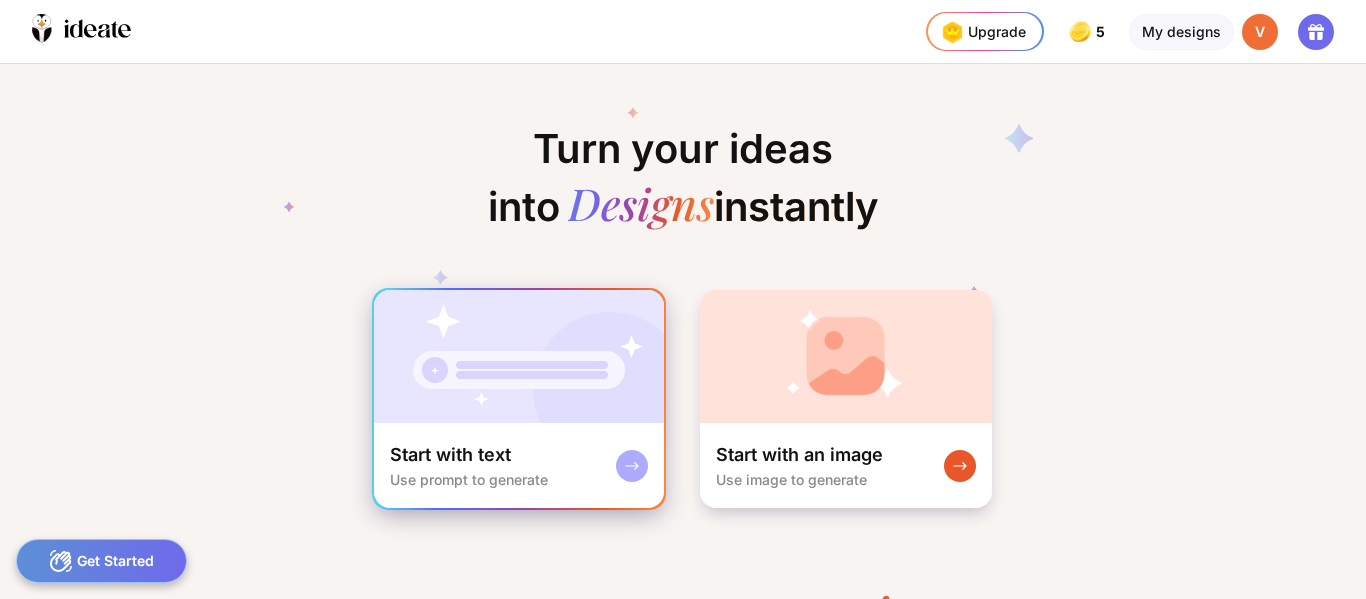 click 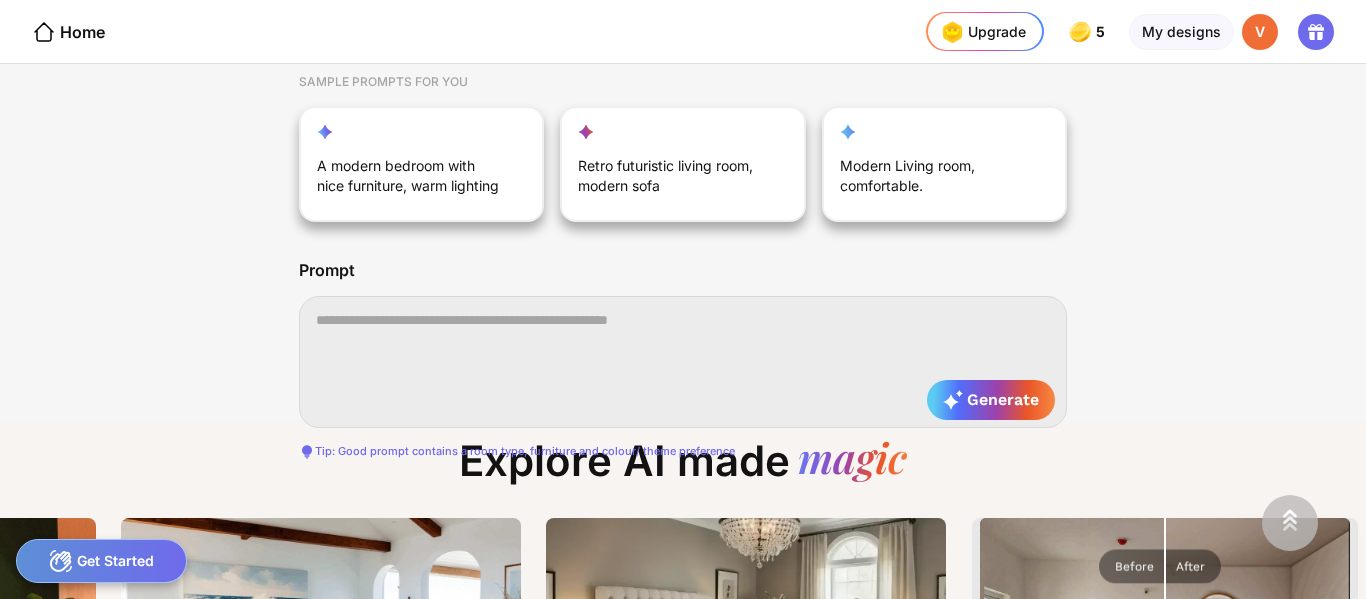 click at bounding box center [683, 362] 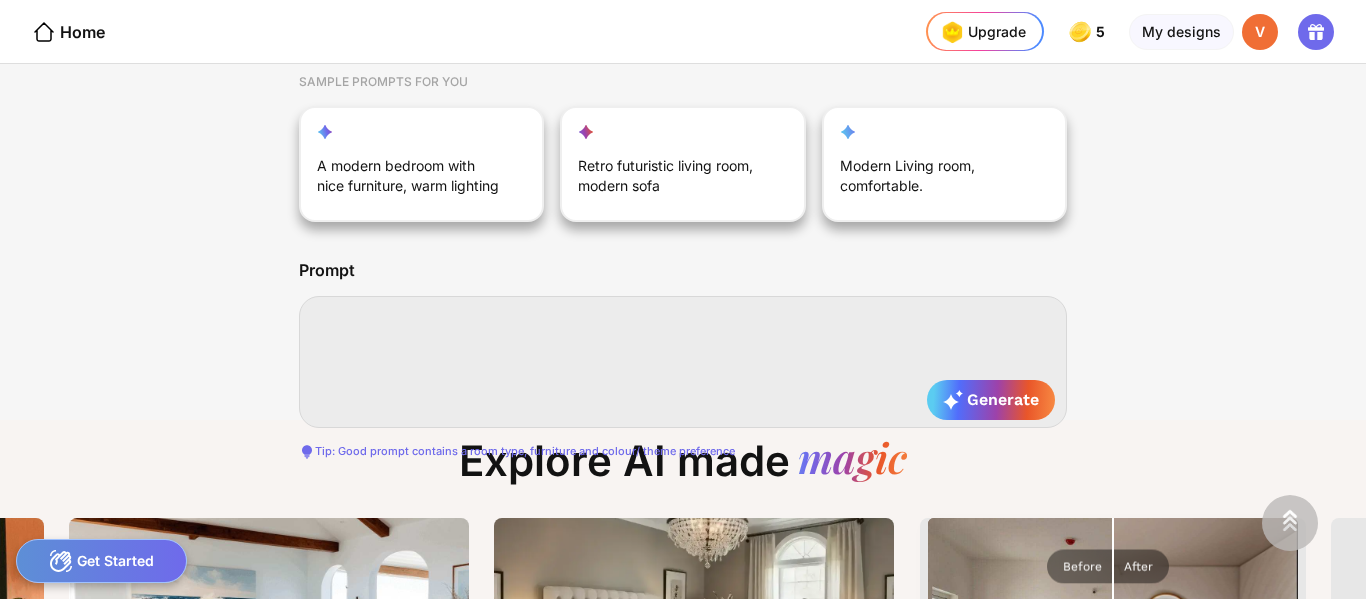 type on "*" 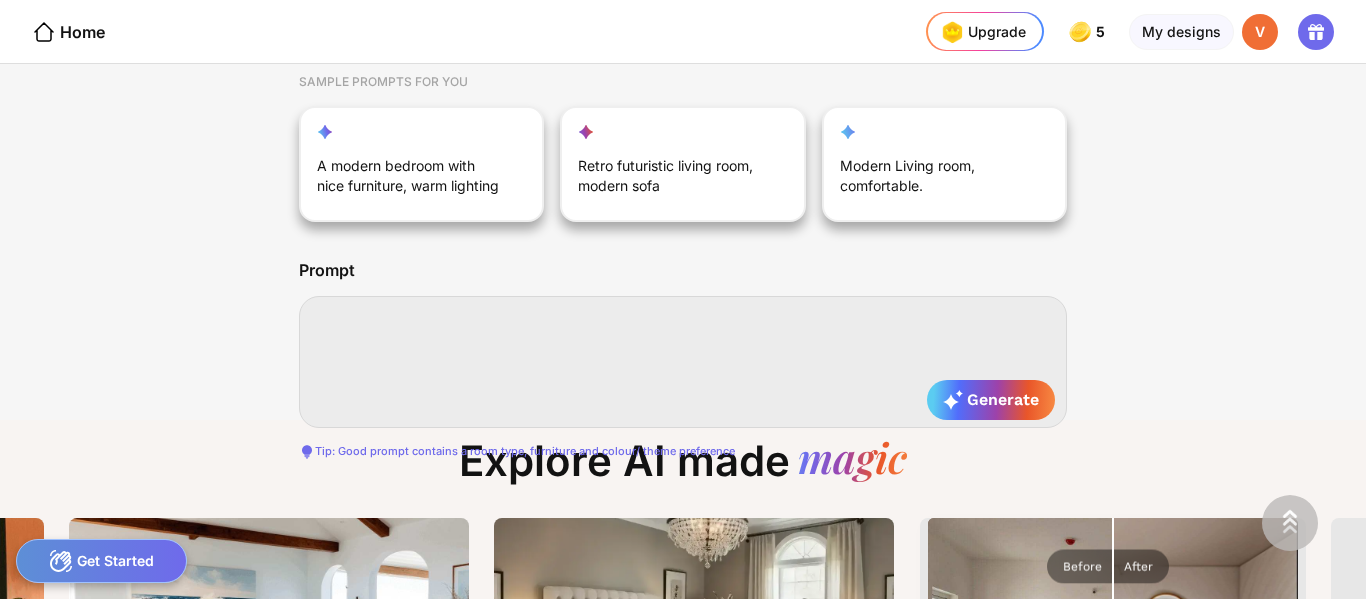 type on "*" 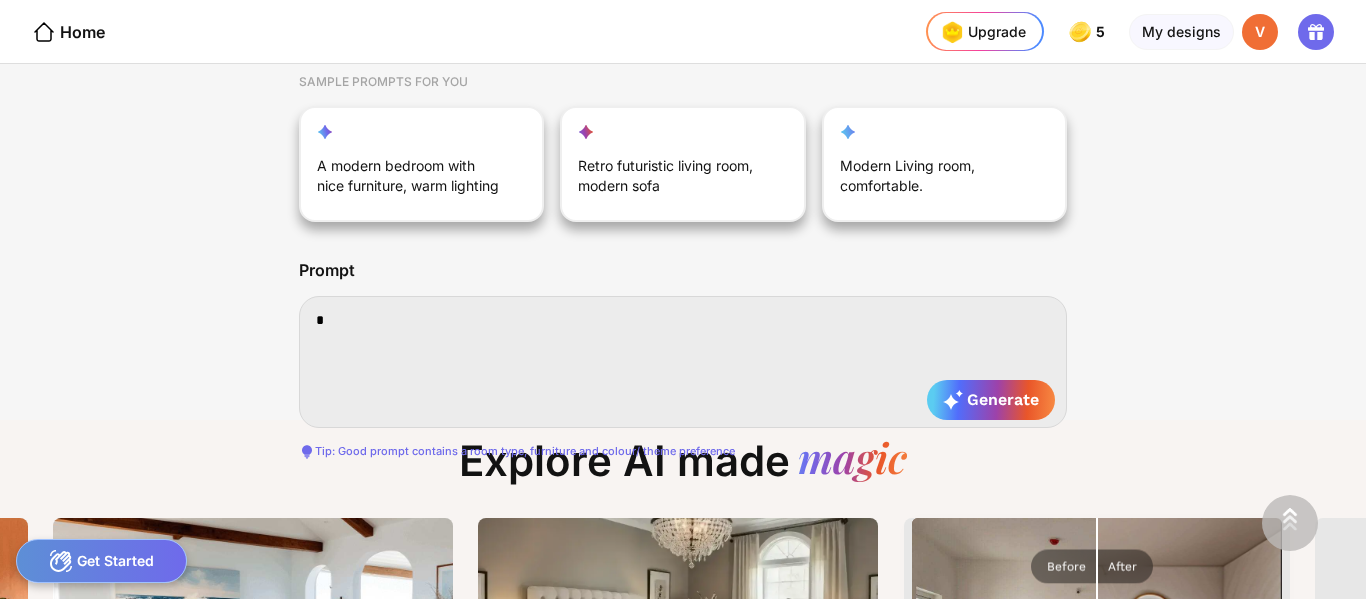 type on "**" 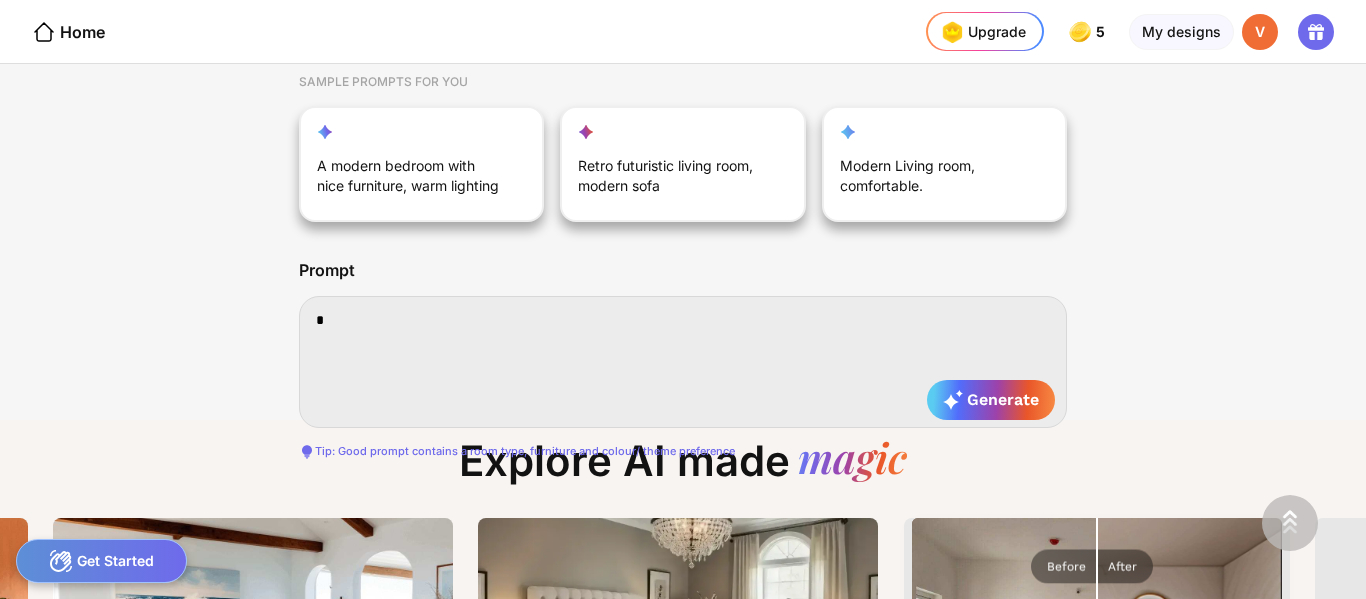 type on "**" 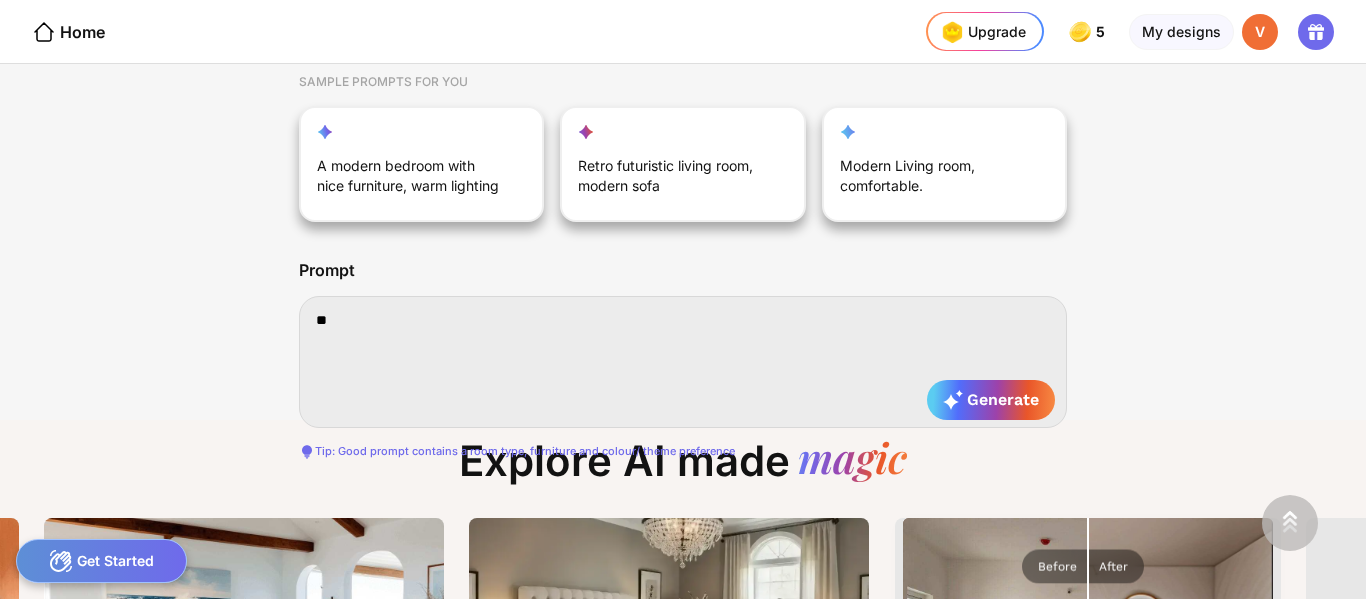 type on "***" 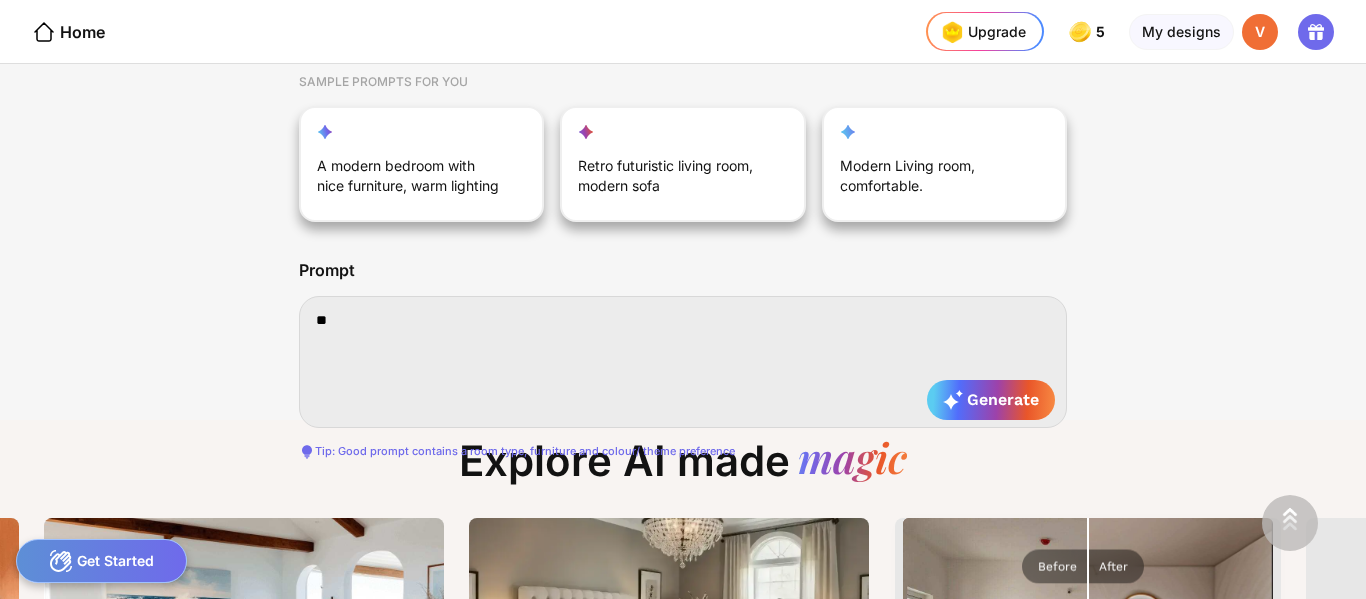 type on "***" 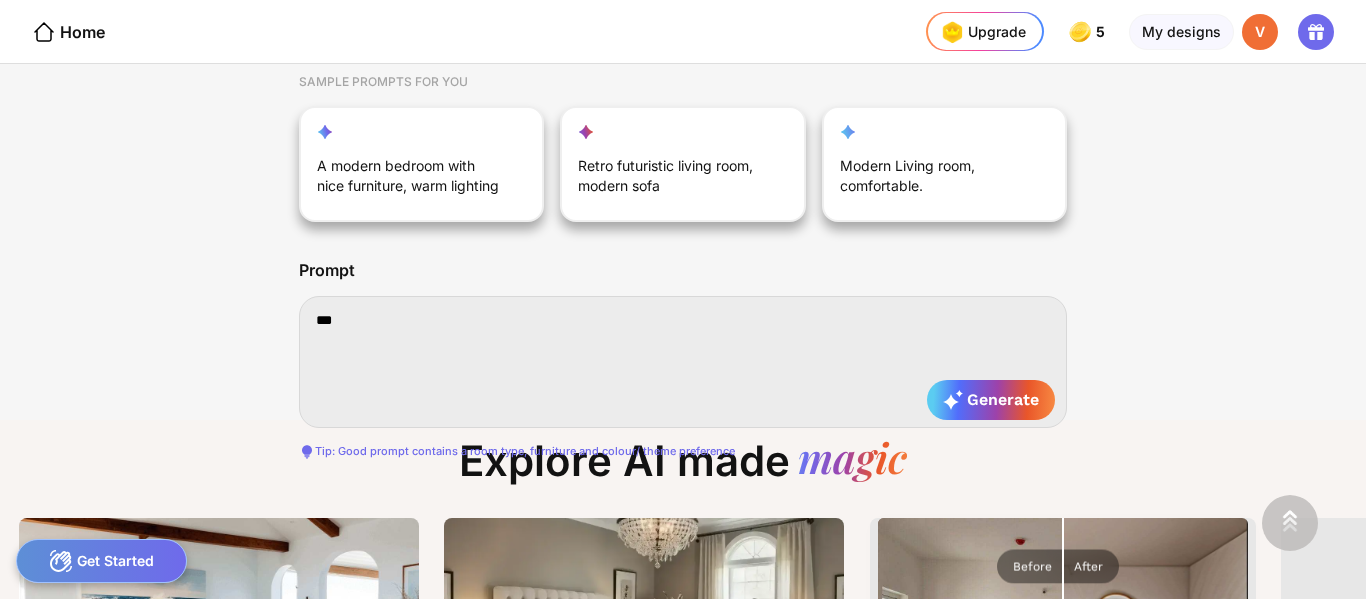 type on "****" 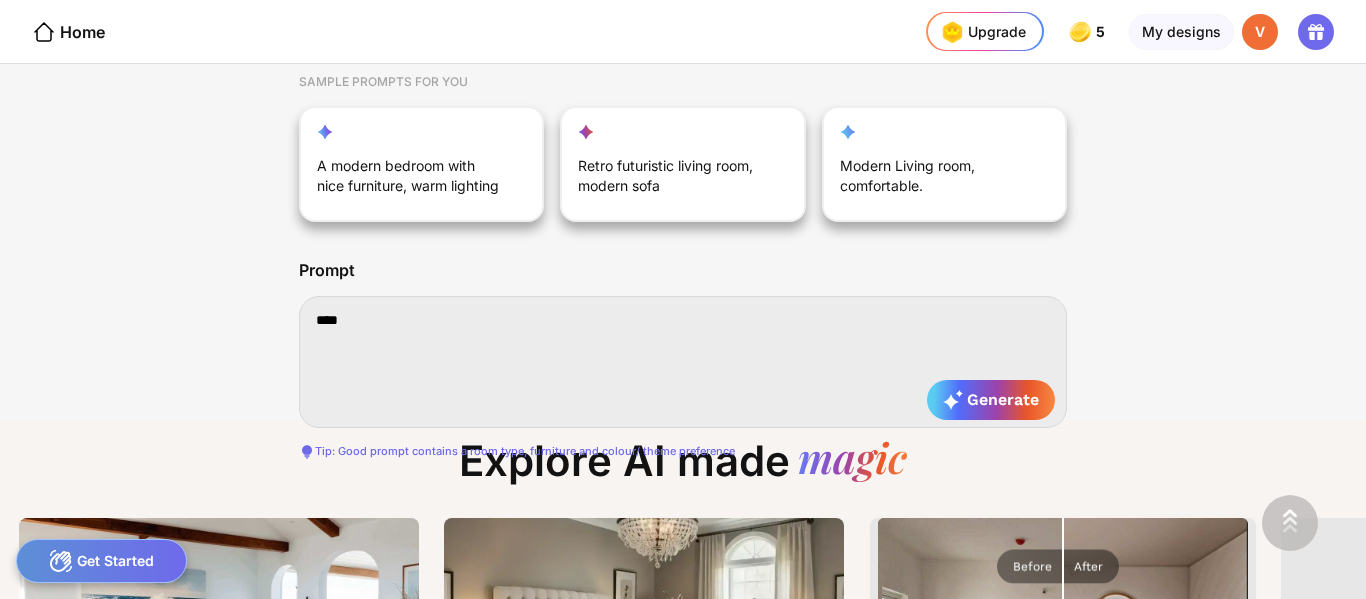type on "****" 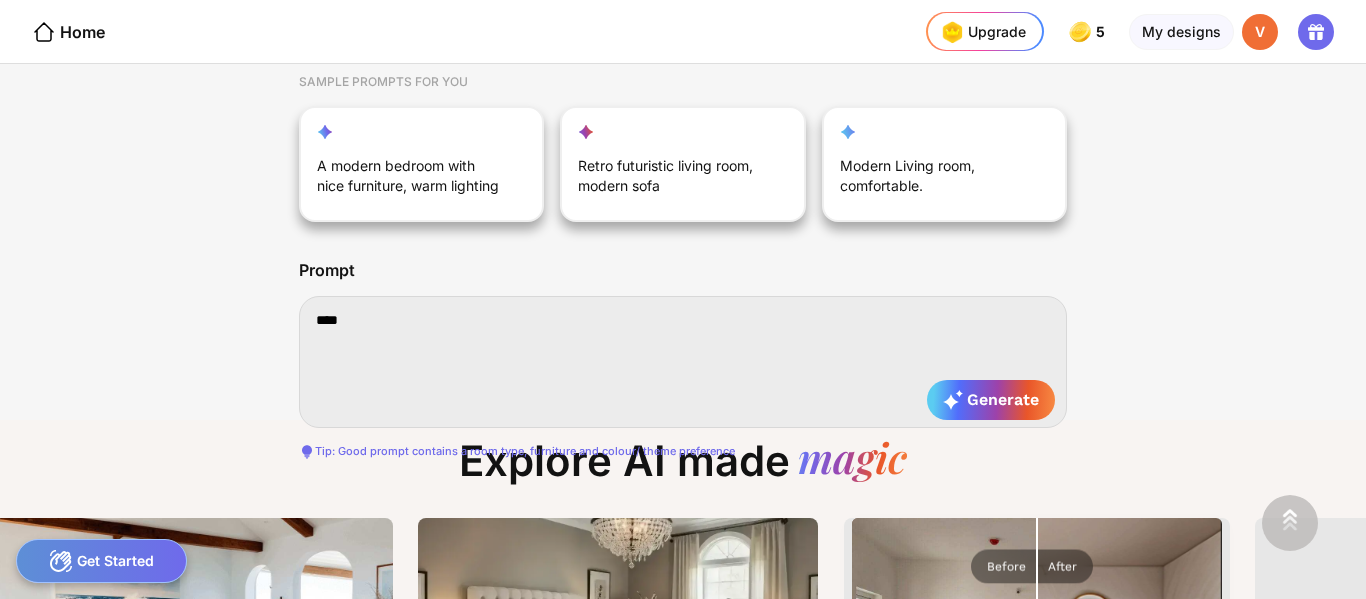 type on "*****" 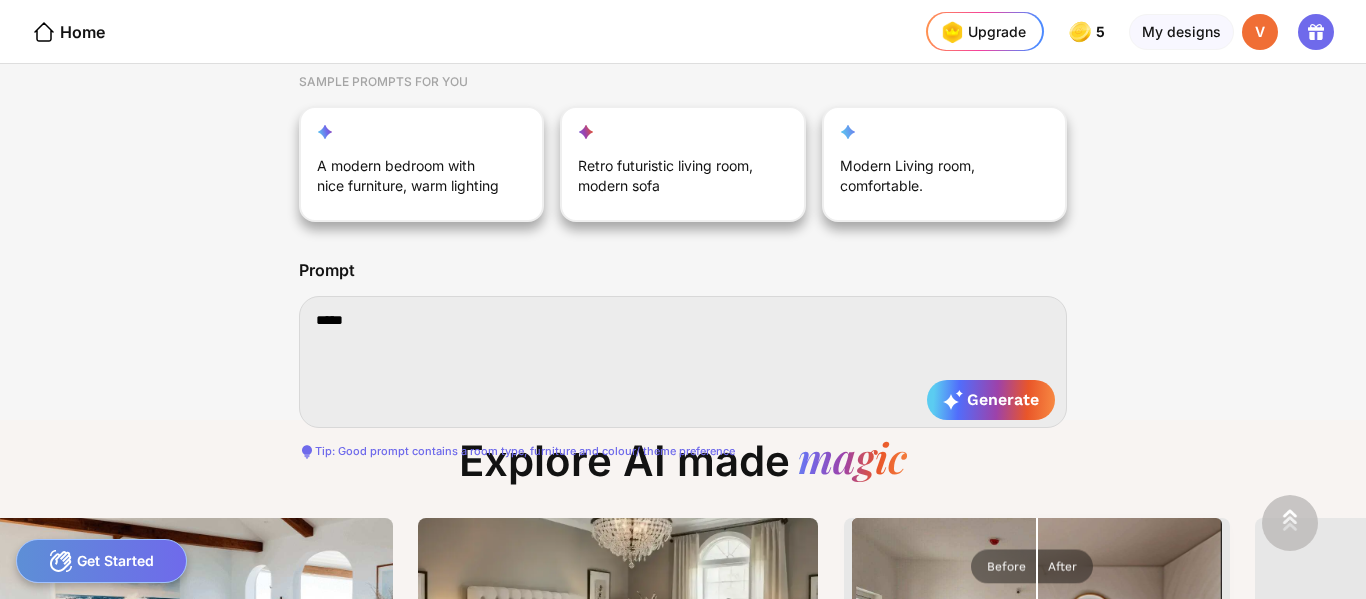 type on "*****" 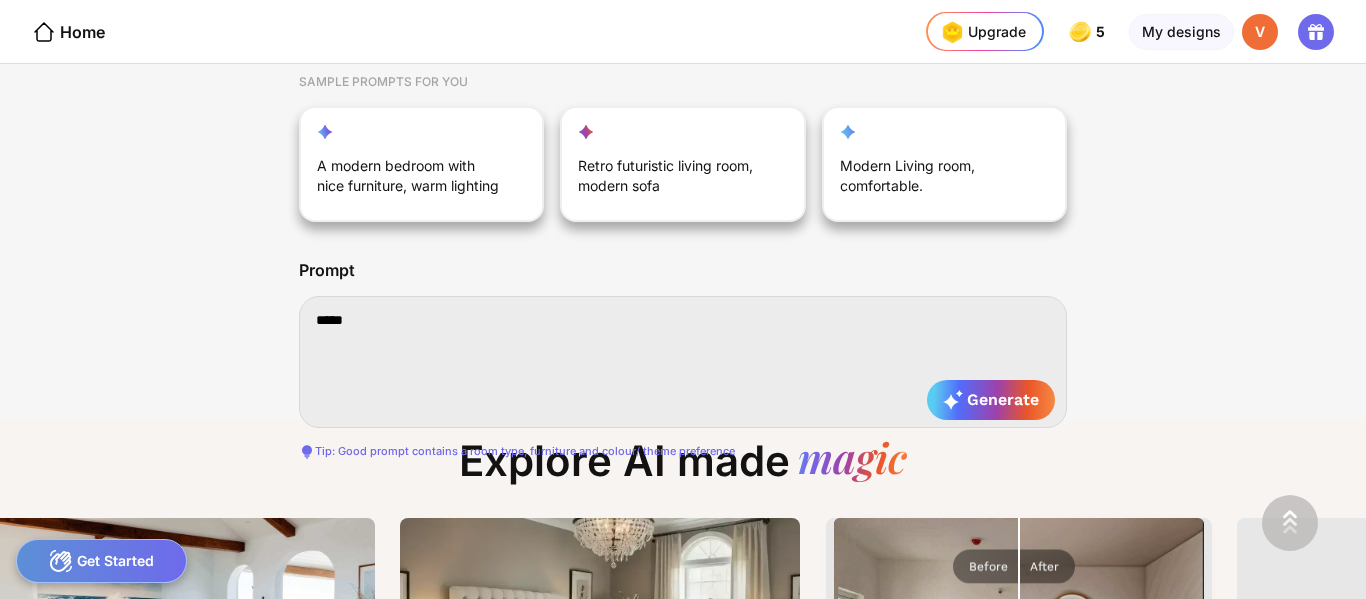 type on "******" 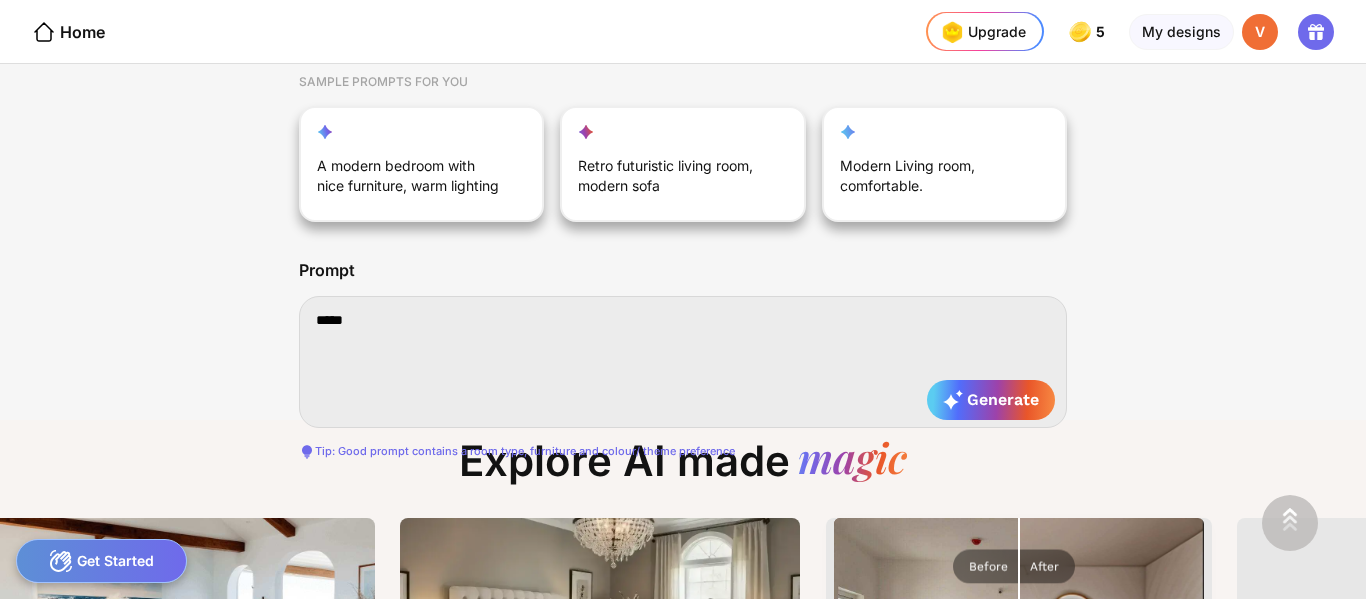type on "******" 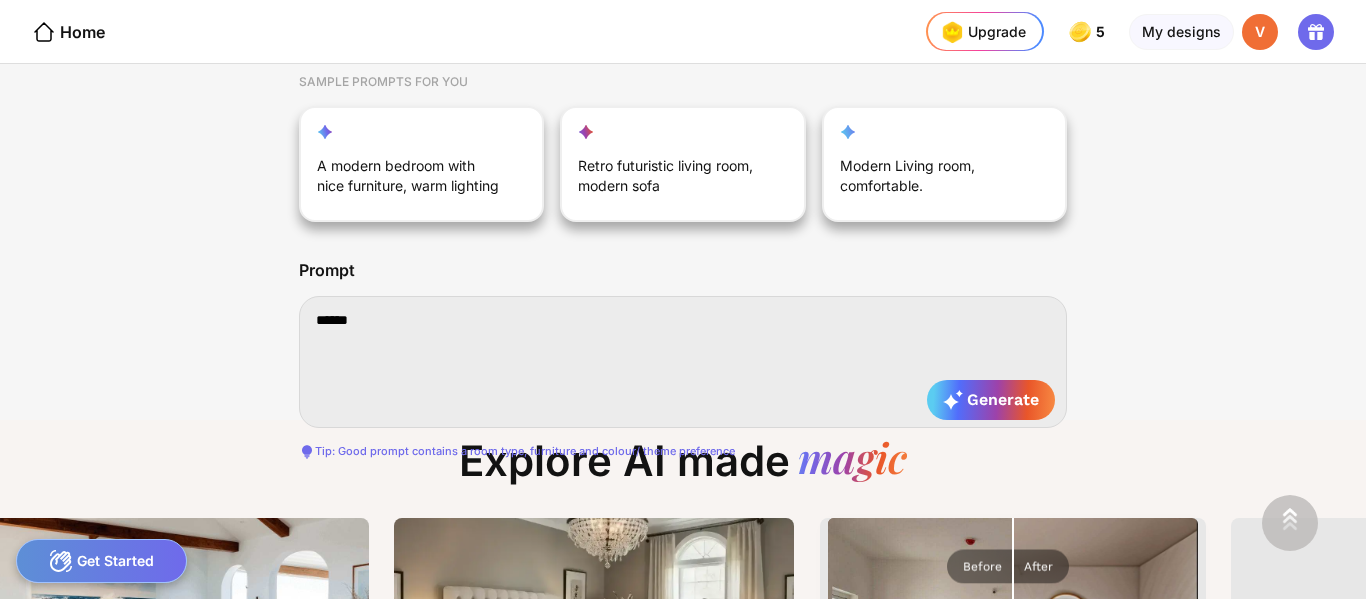 type on "******" 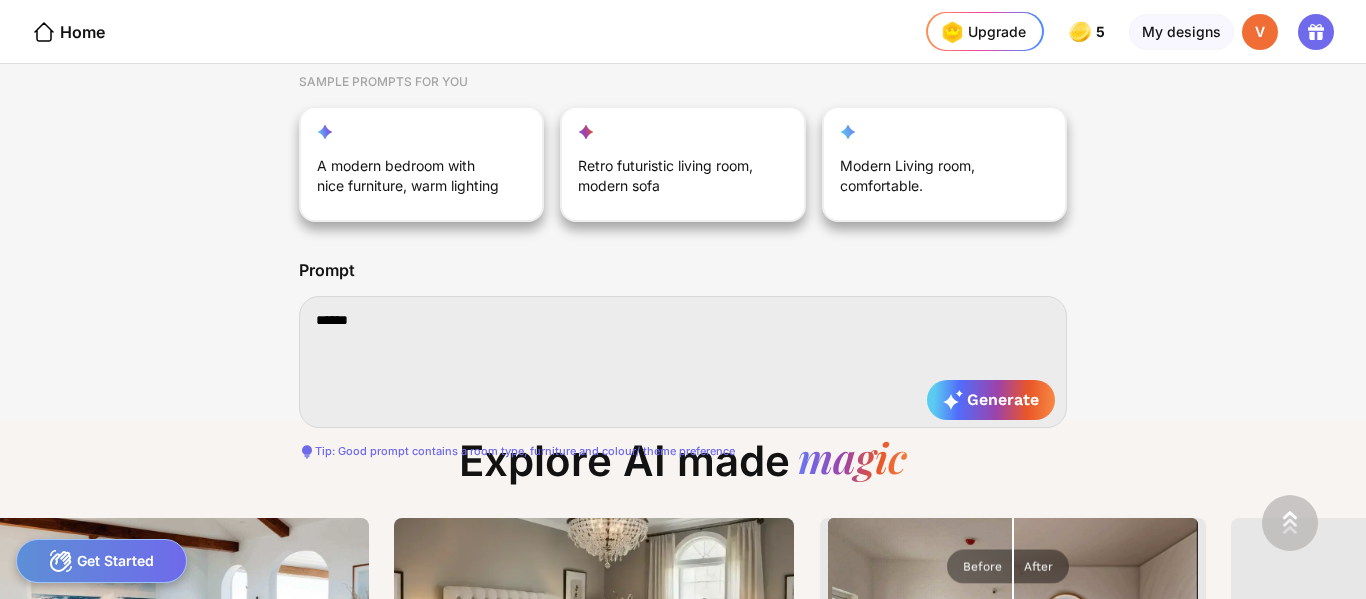 type on "******" 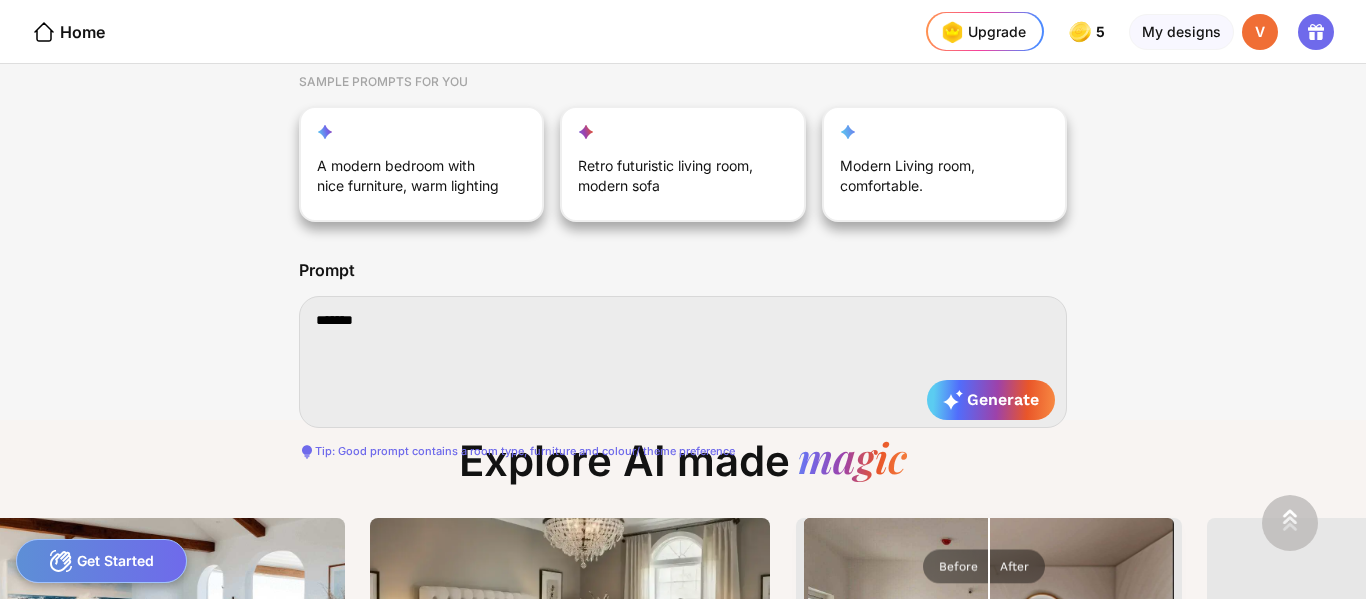 type on "********" 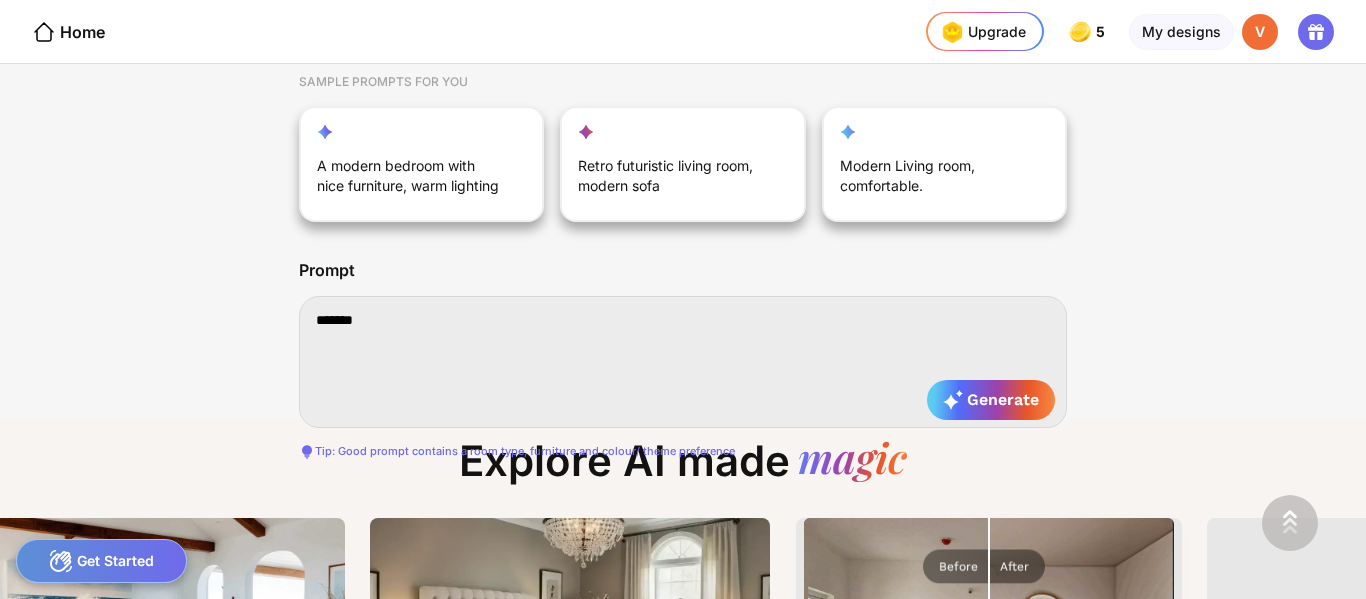 type on "********" 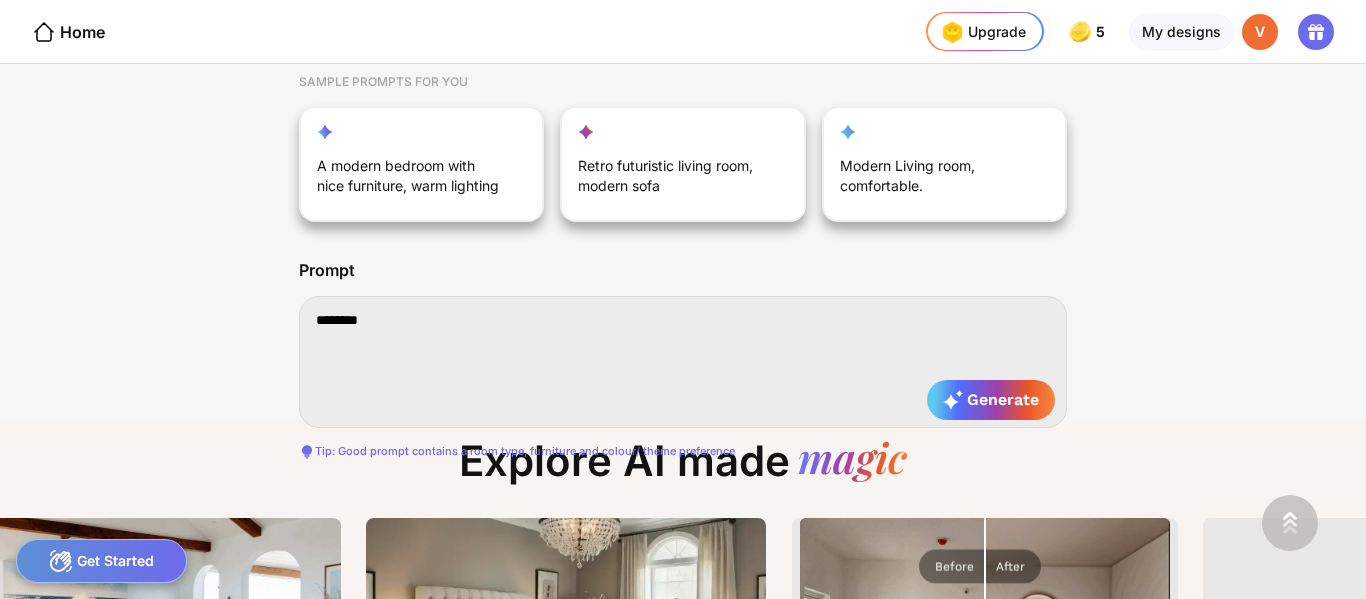type on "*********" 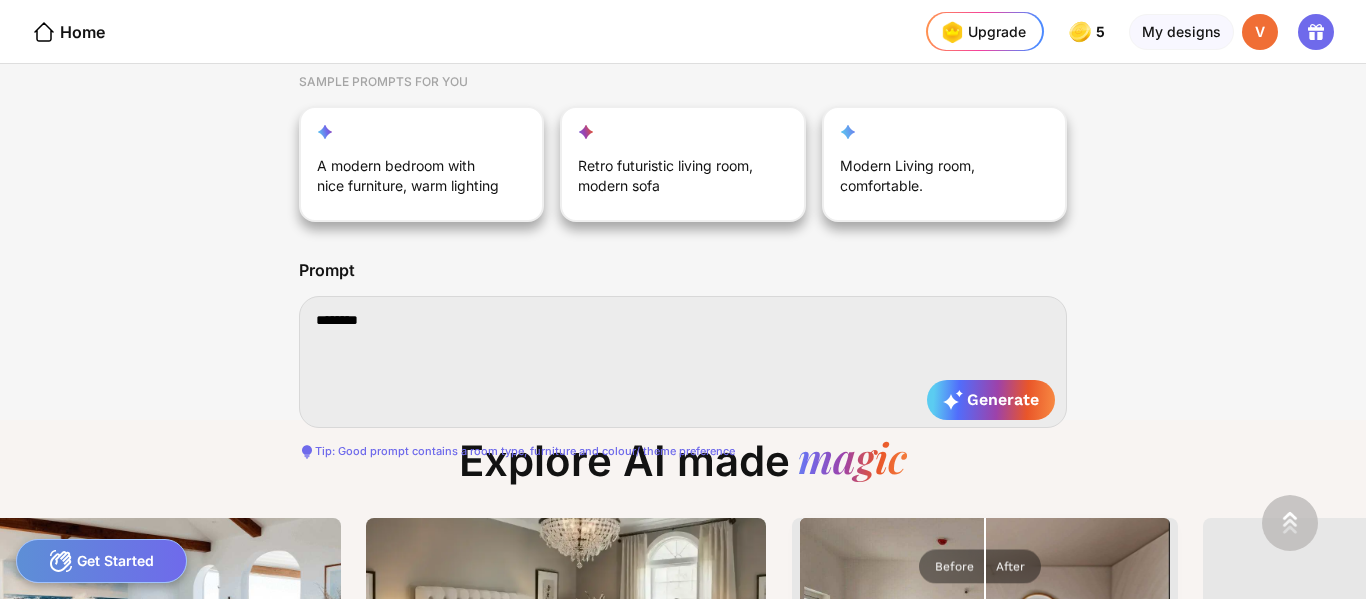 type on "*********" 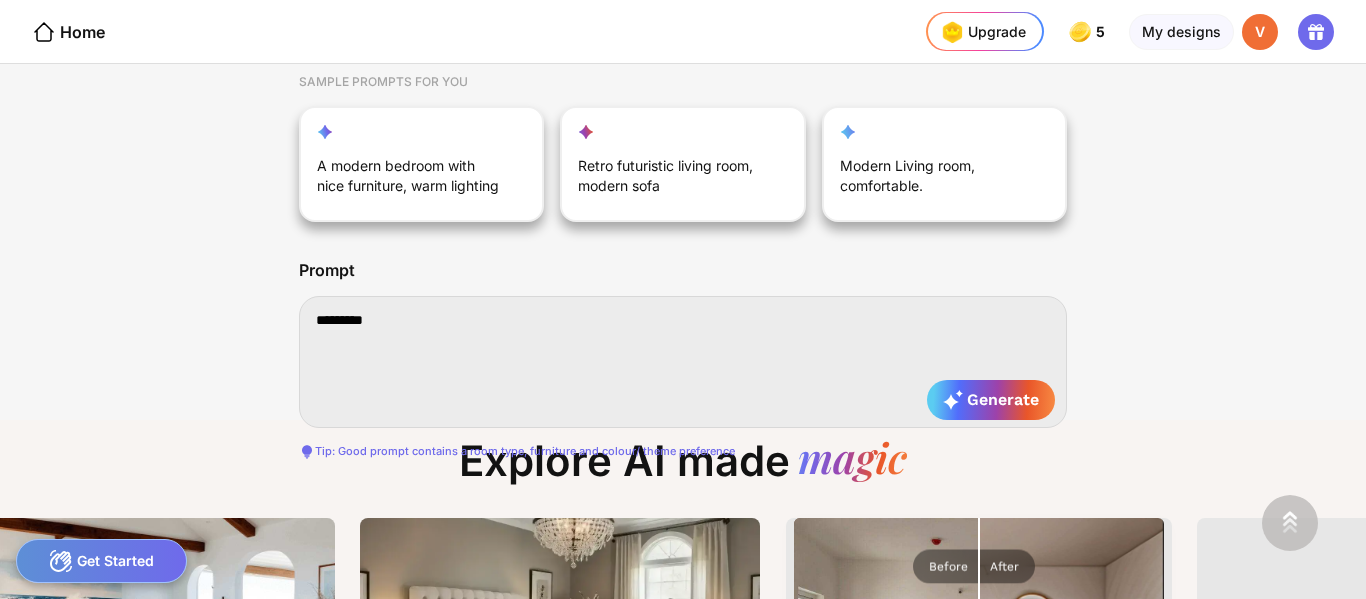 type on "**********" 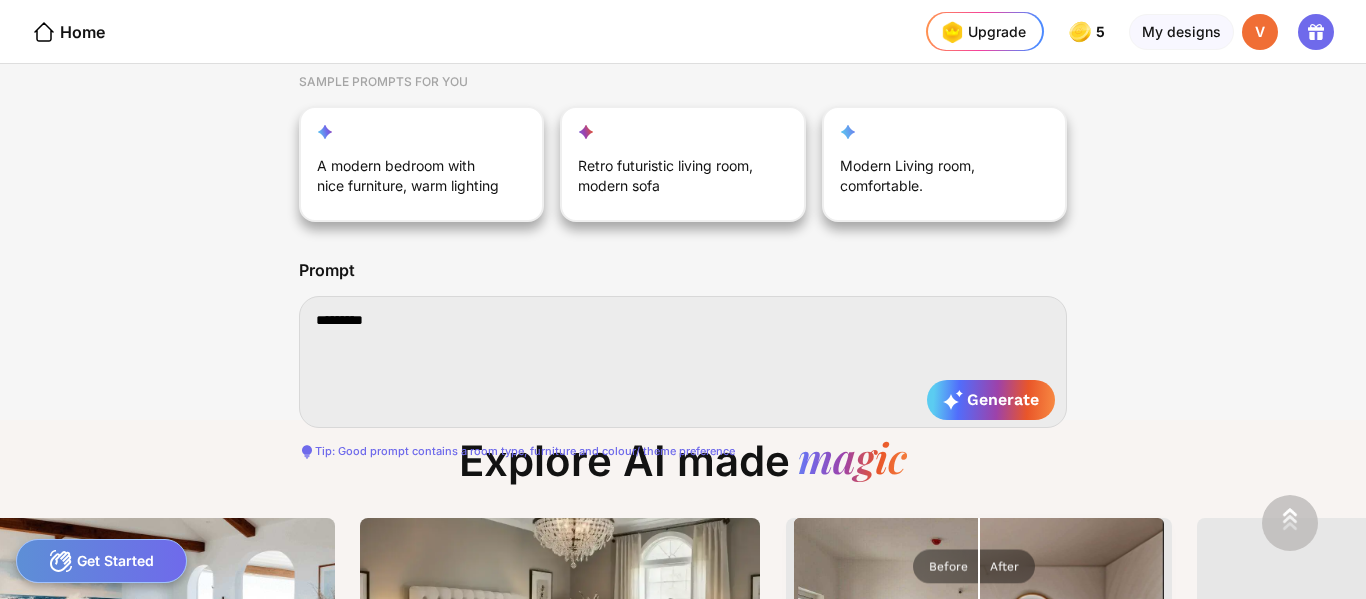 type on "**********" 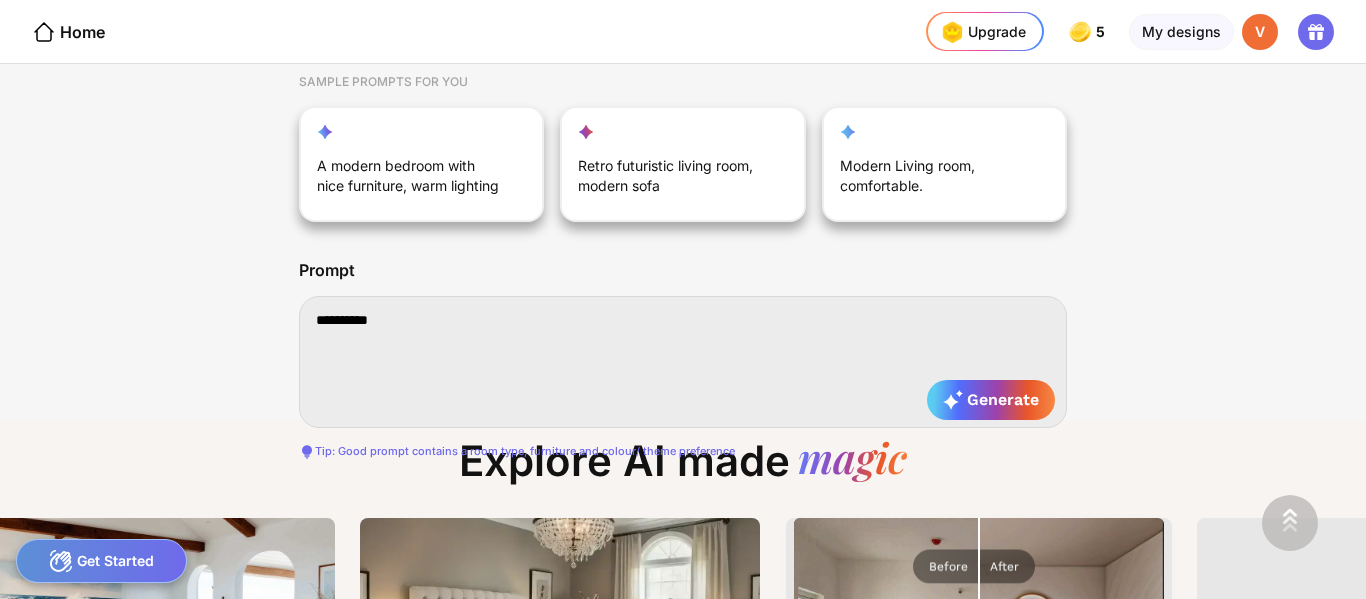 type on "**********" 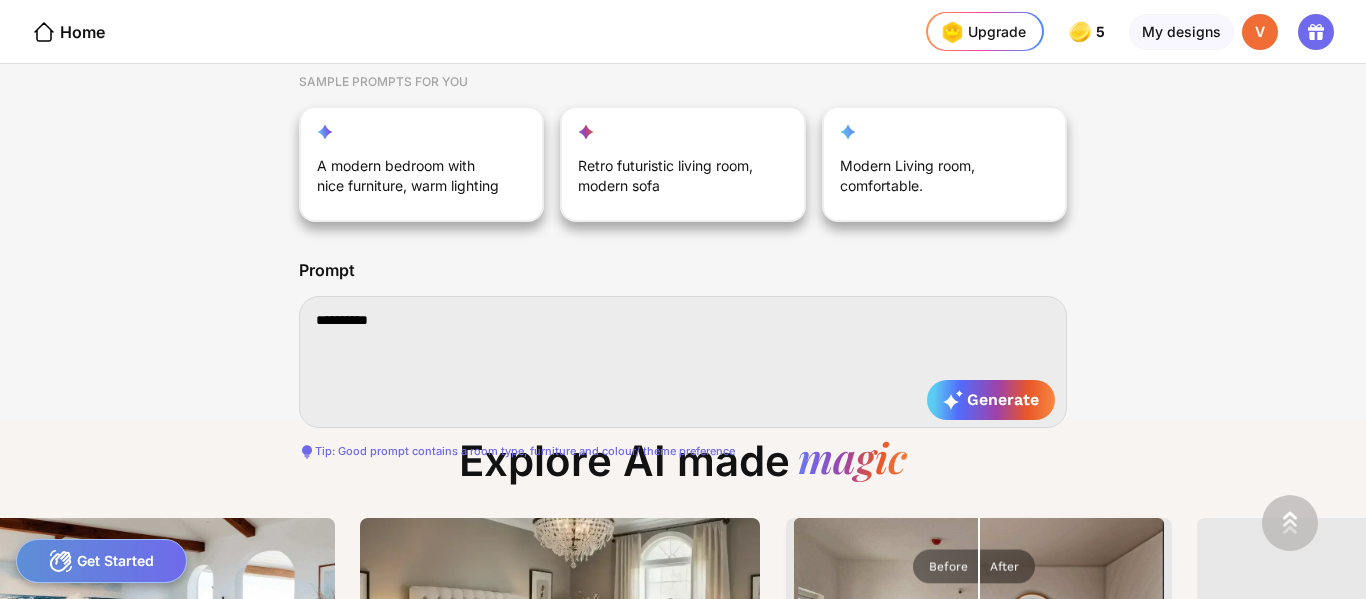 type on "**********" 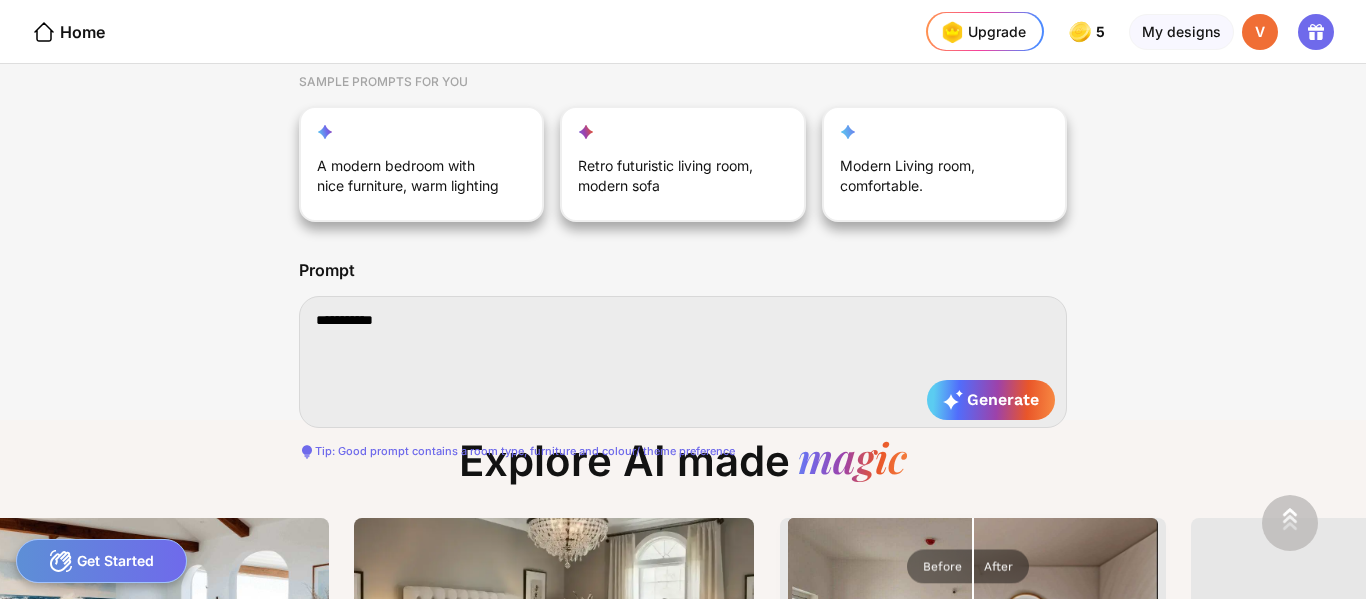 type on "**********" 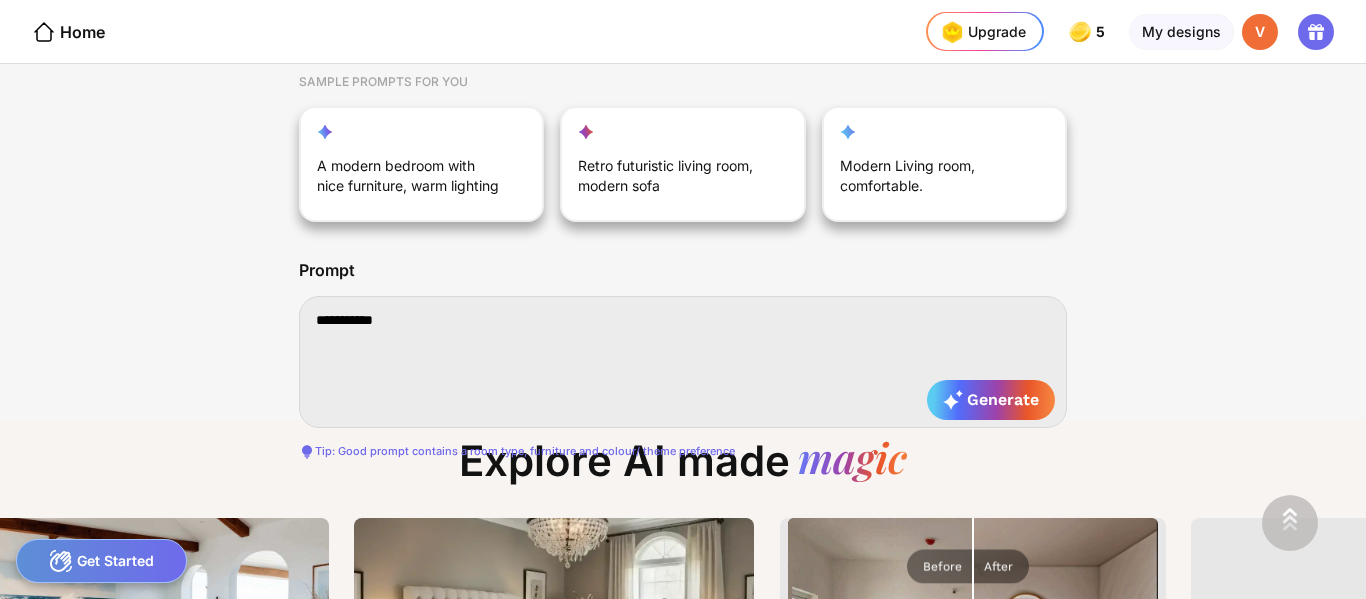 type on "**********" 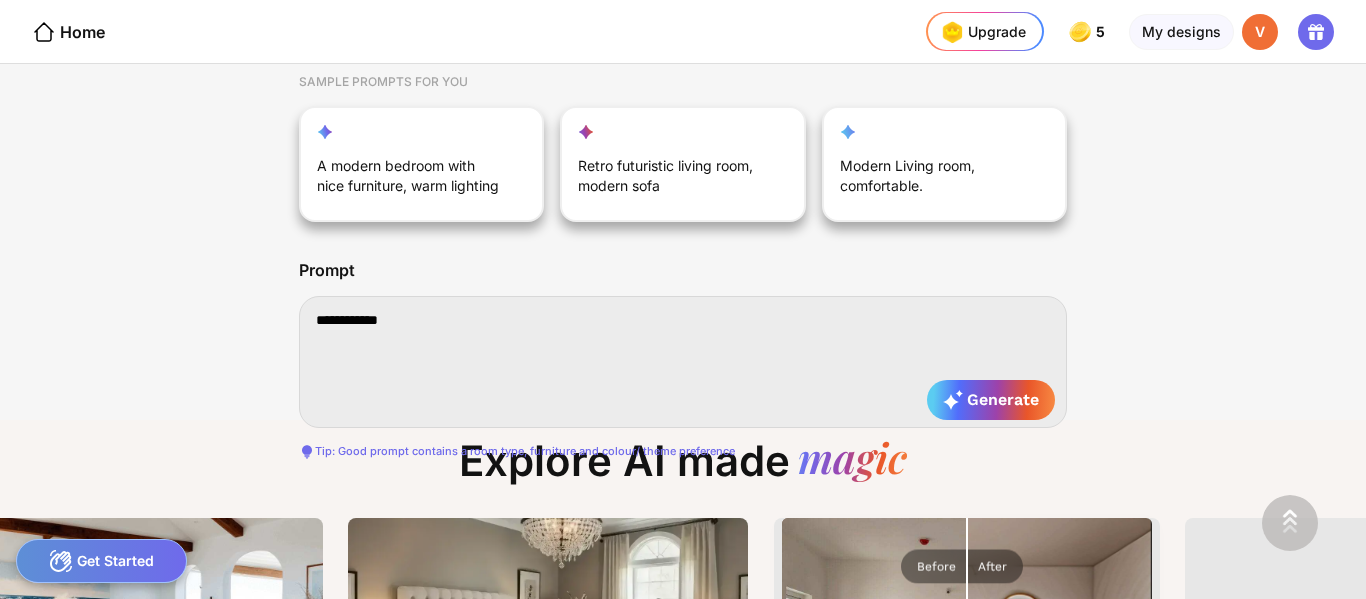 type on "**********" 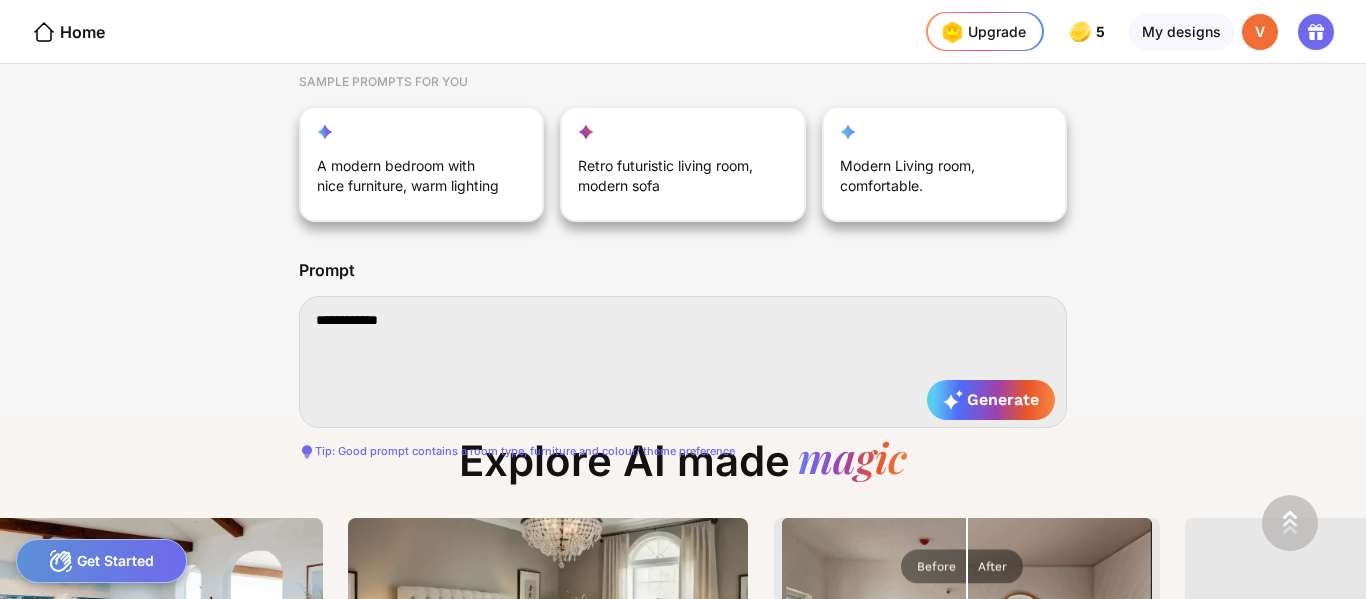 type on "**********" 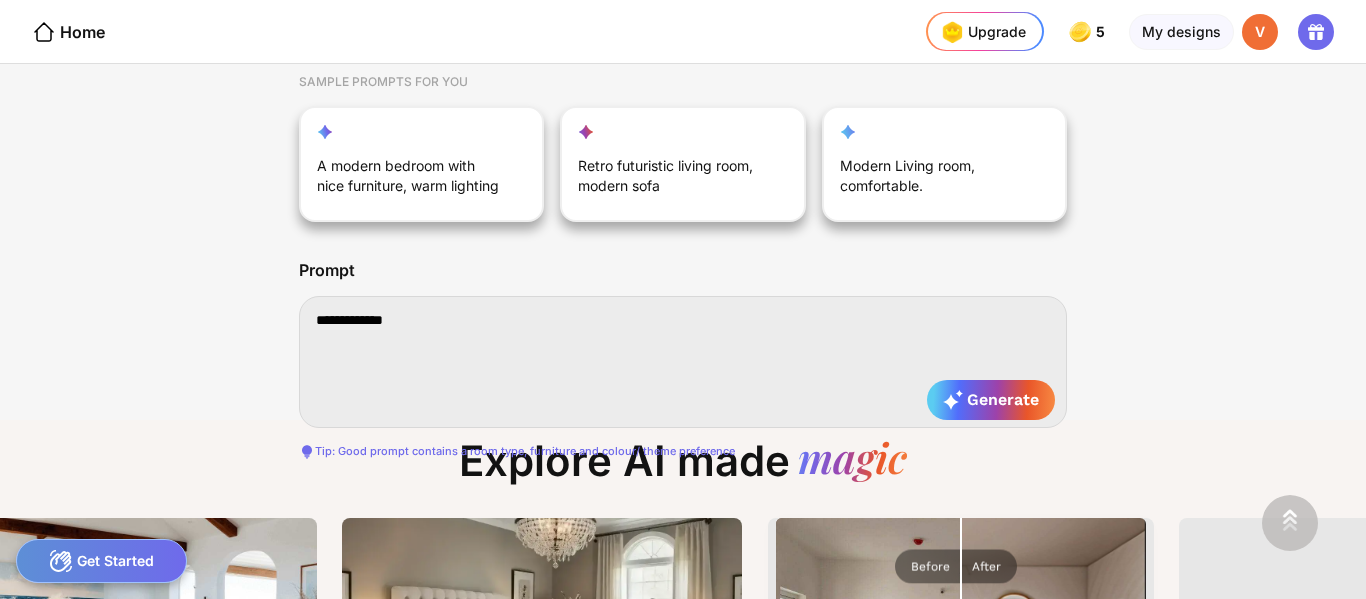 type on "**********" 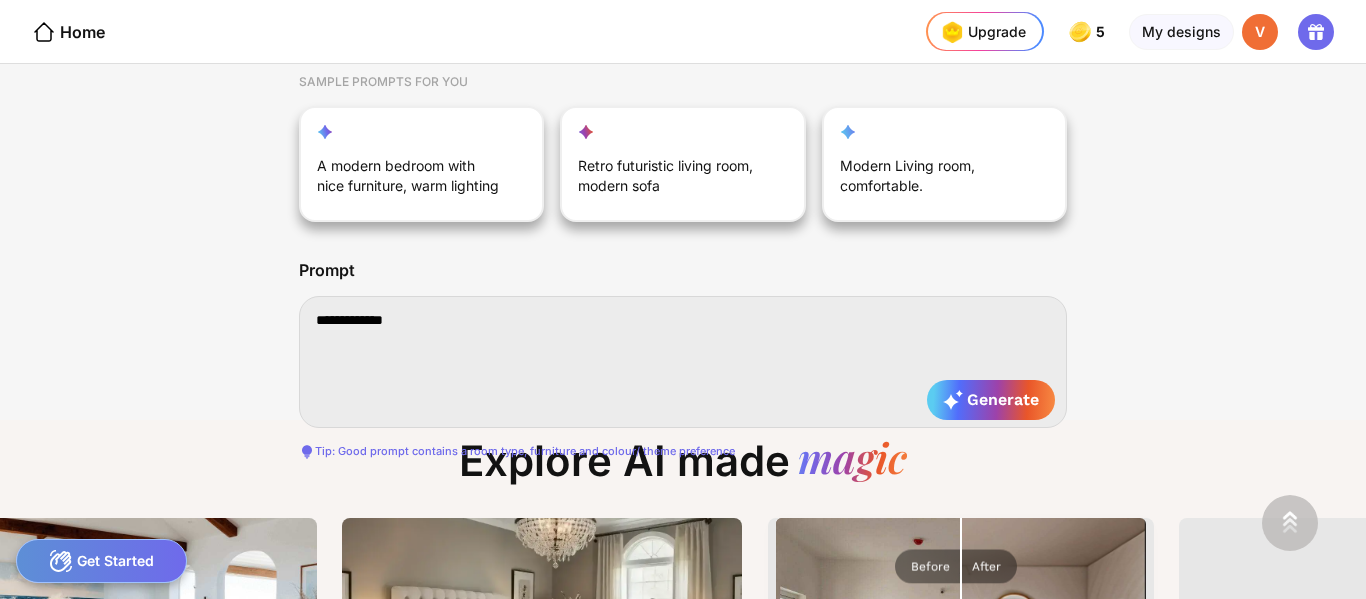 type on "**********" 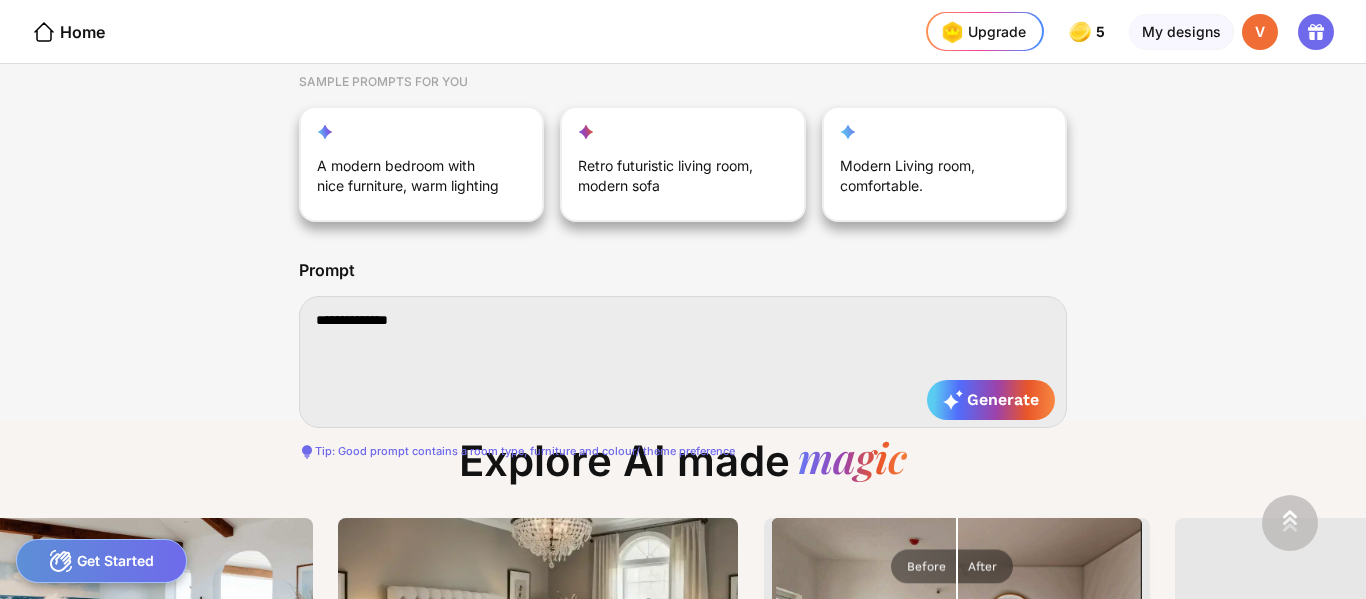 type on "**********" 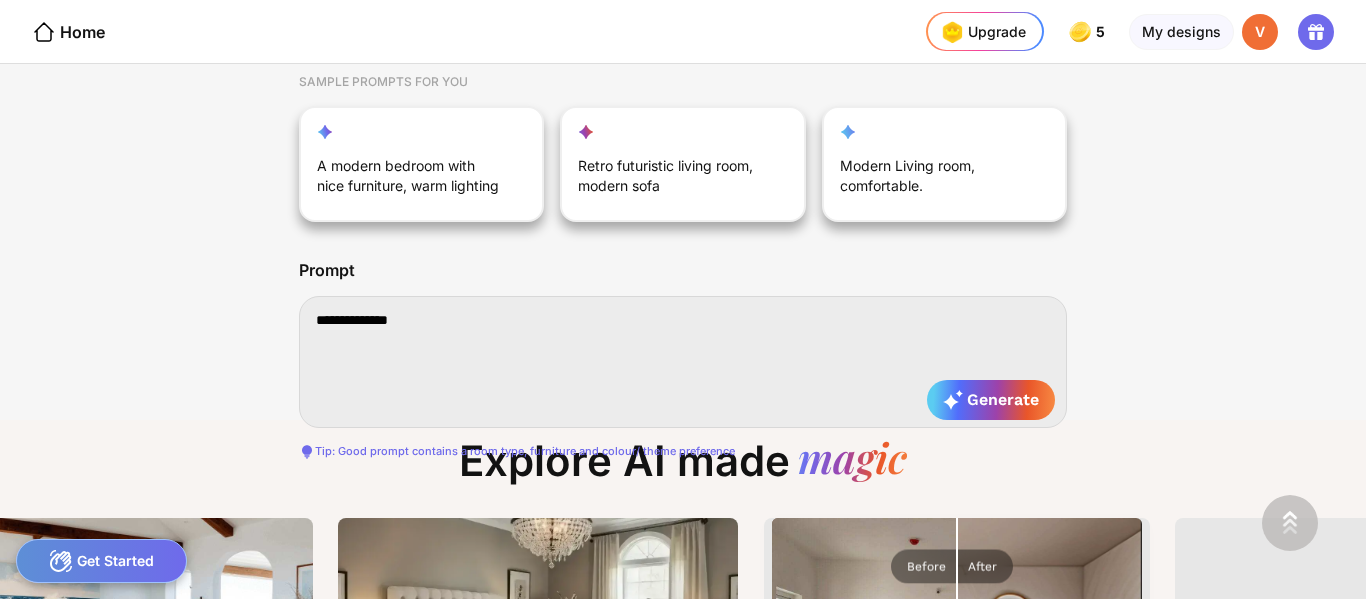 type on "**********" 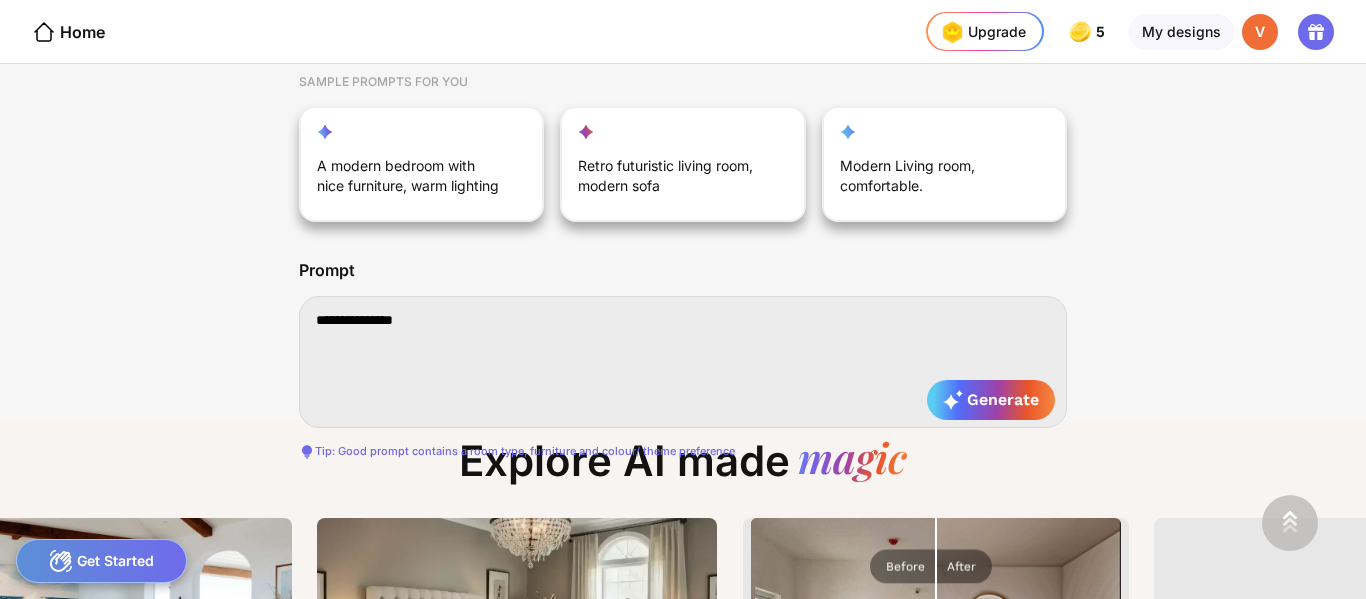 type on "**********" 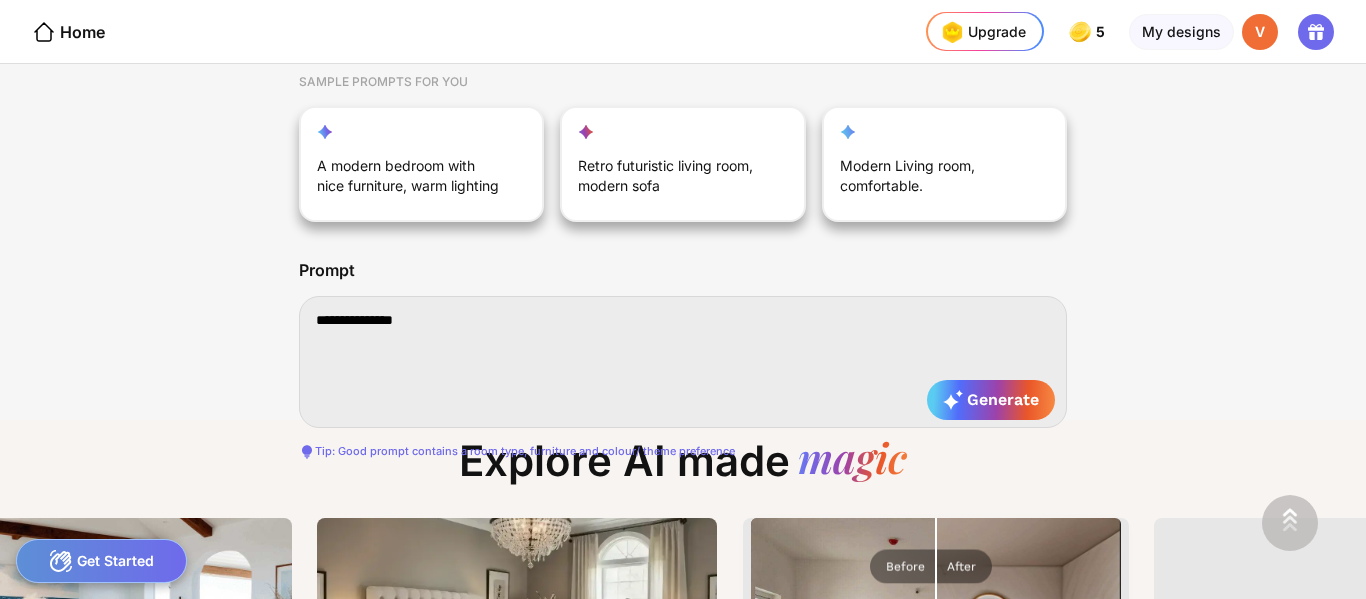 type on "**********" 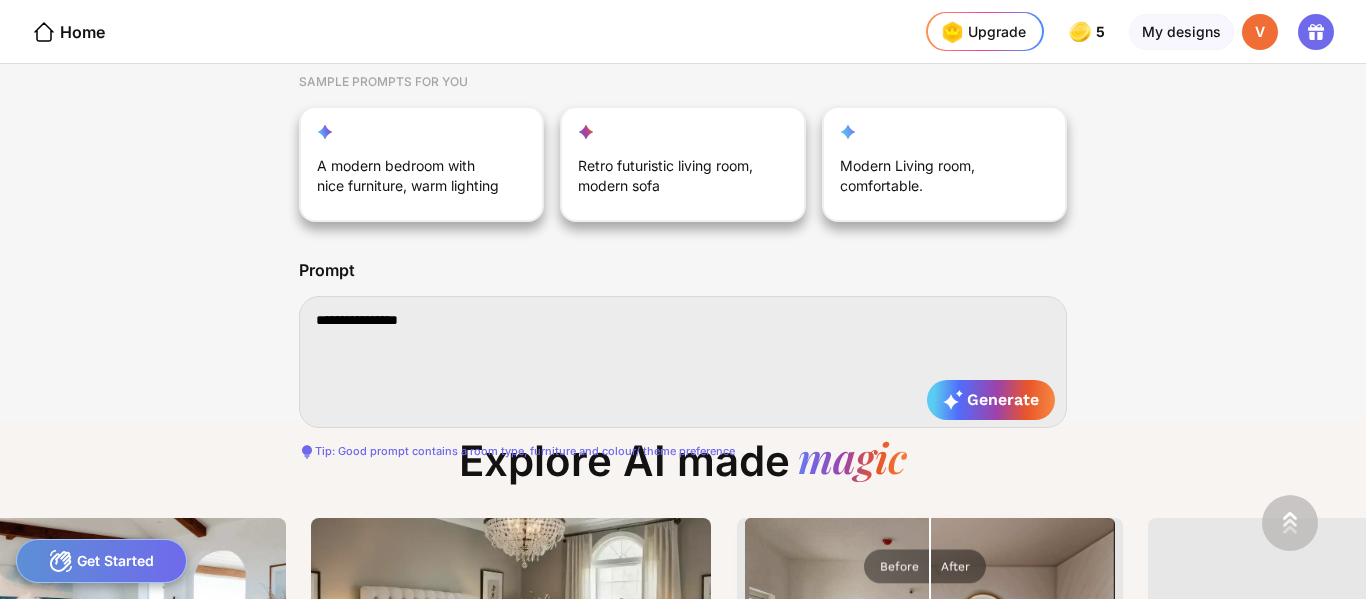 type on "**********" 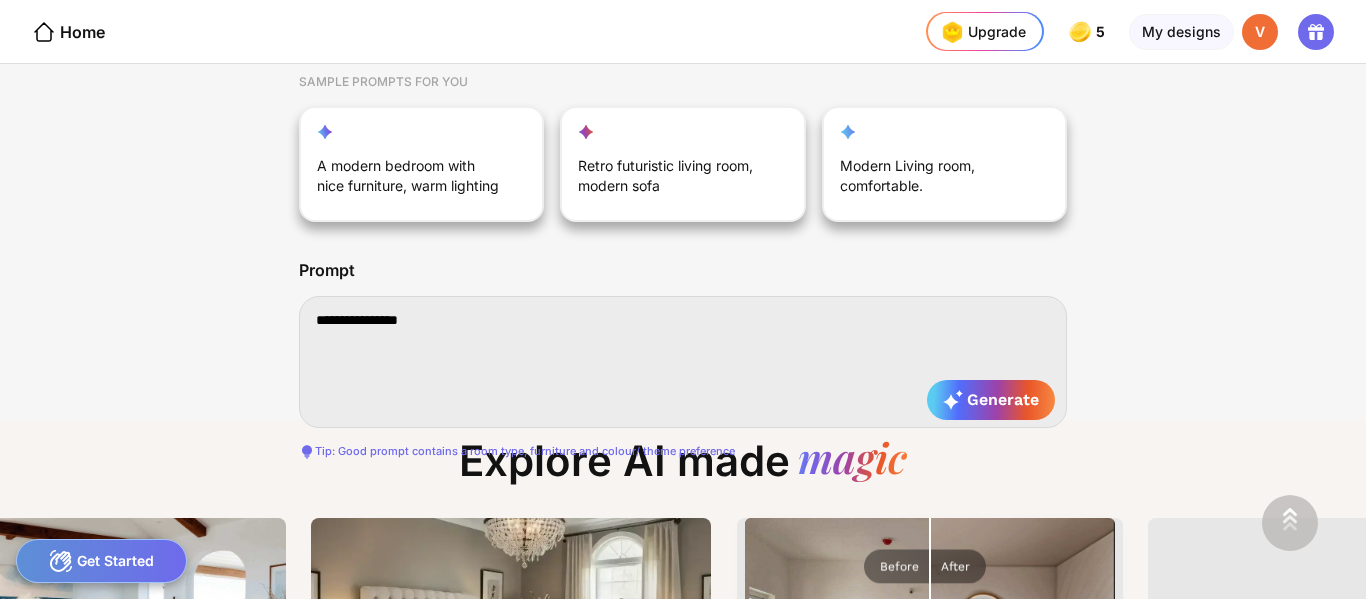 type on "**********" 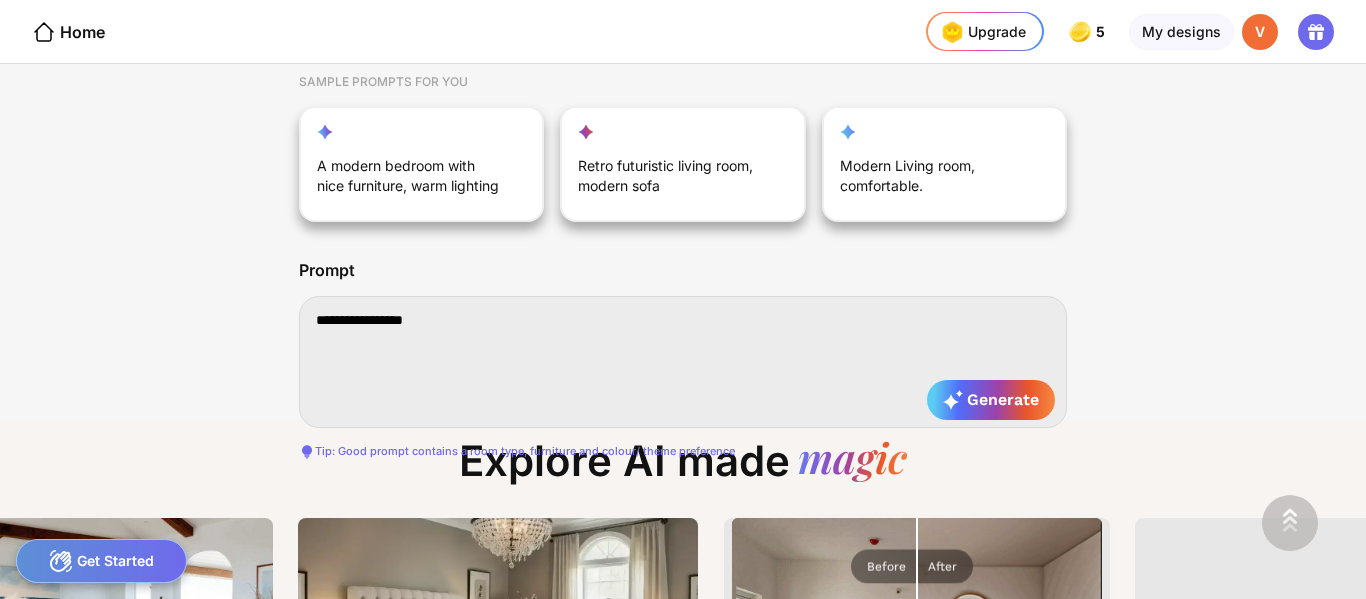 type on "**********" 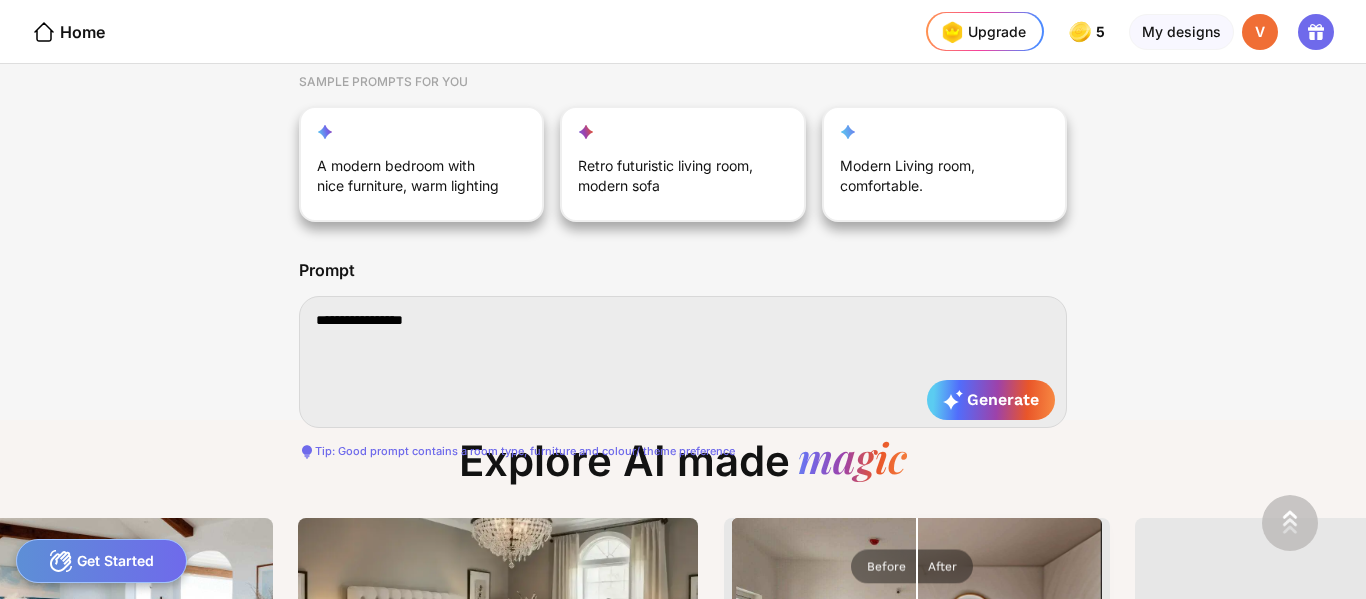 type on "**********" 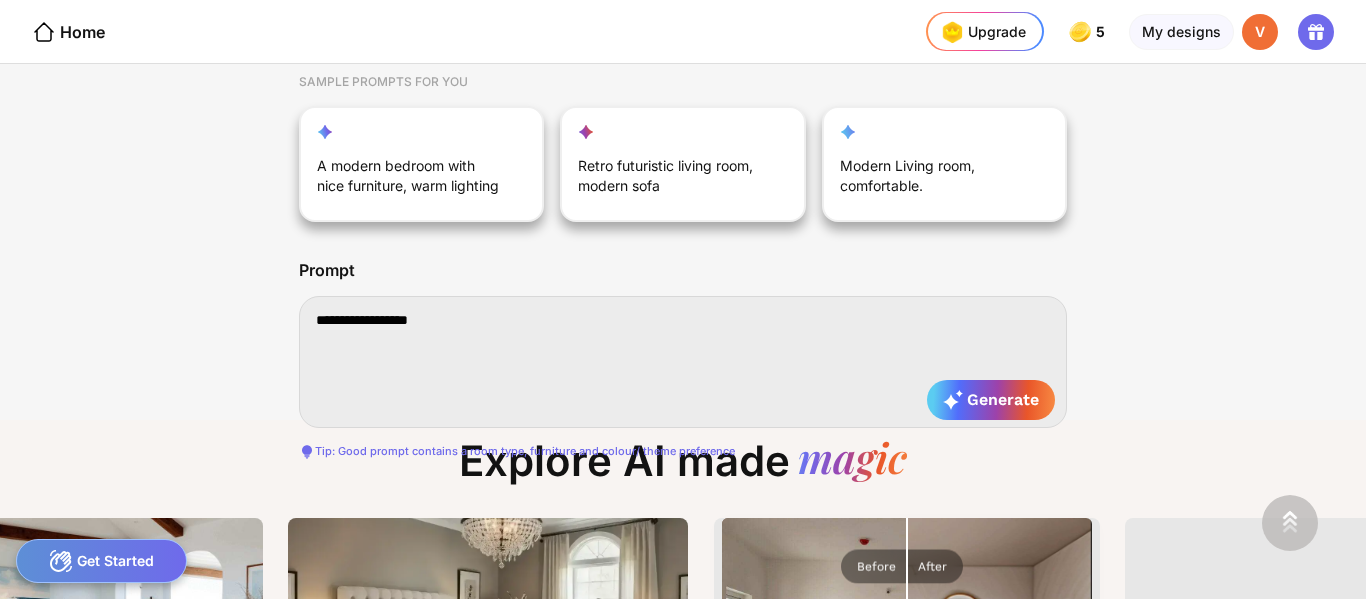 type on "**********" 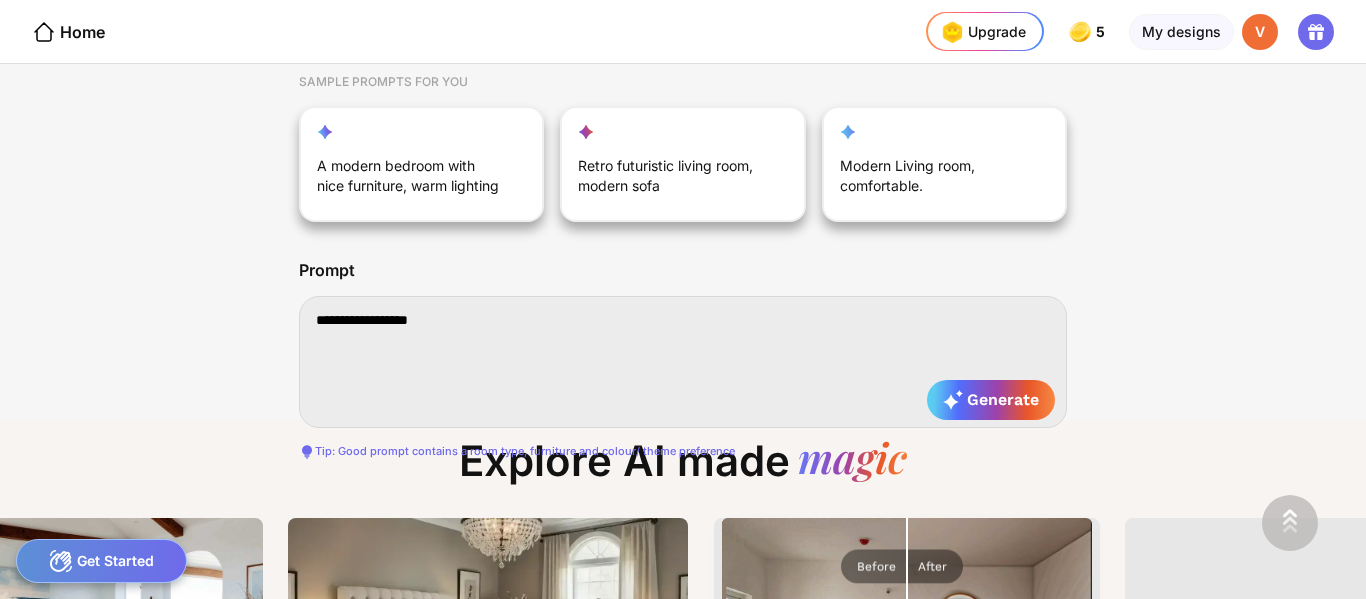 type on "**********" 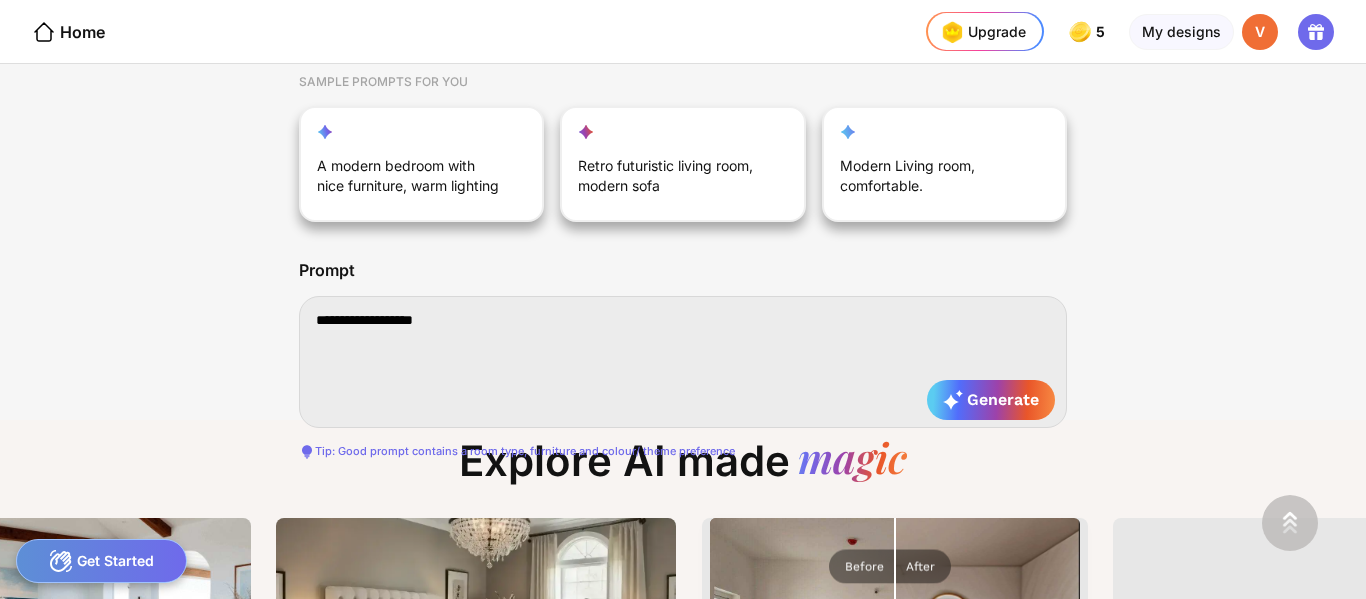 type on "**********" 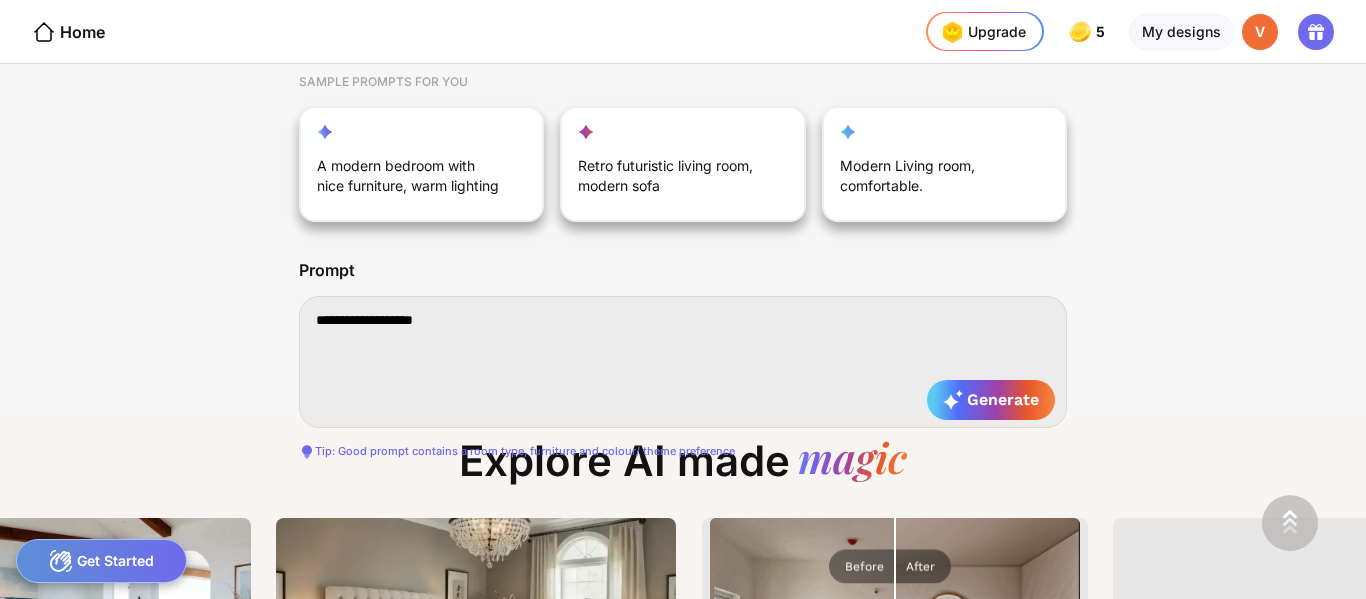 type on "**********" 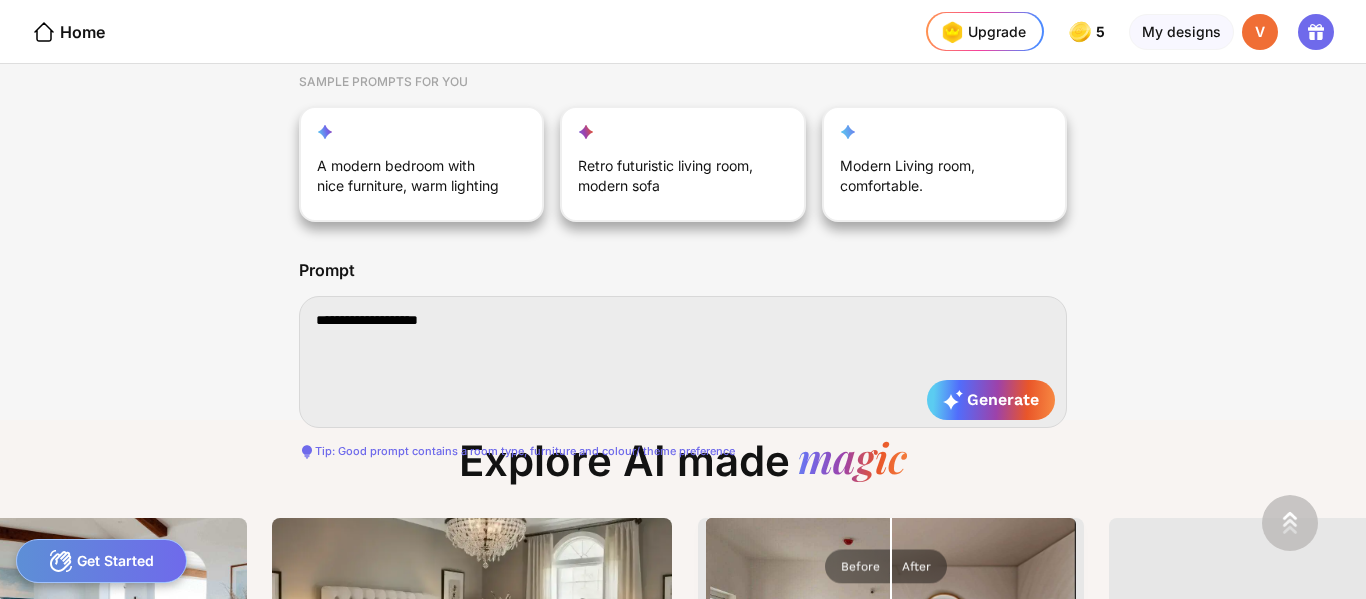 type on "**********" 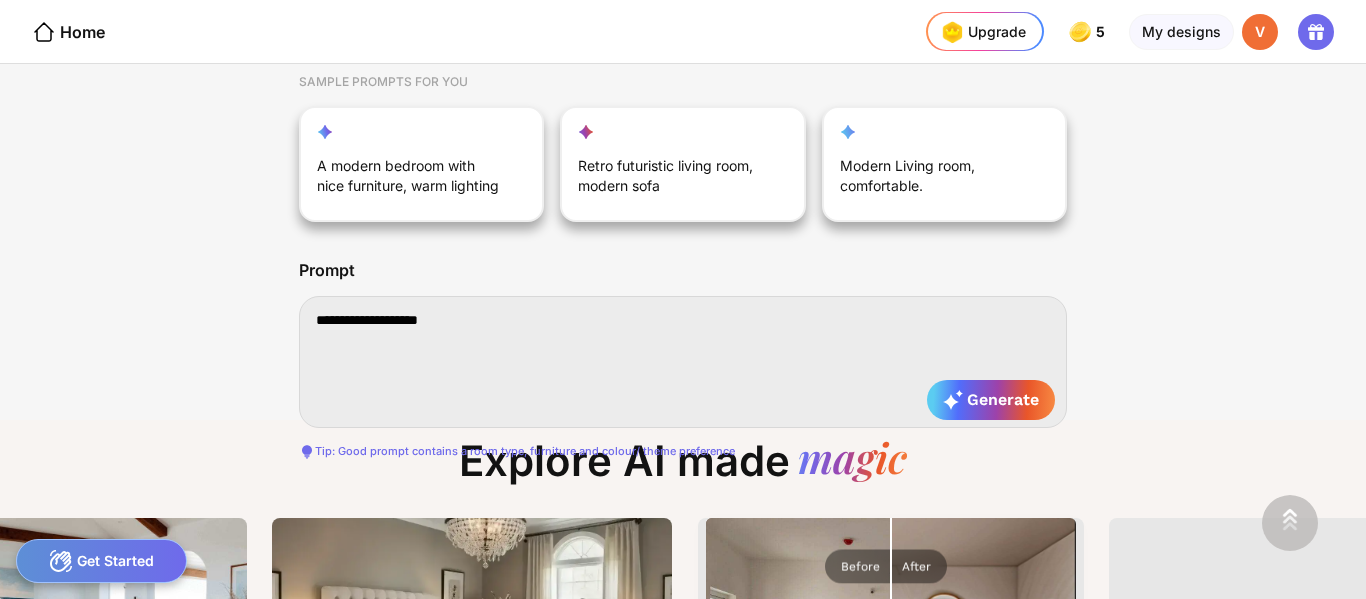type on "**********" 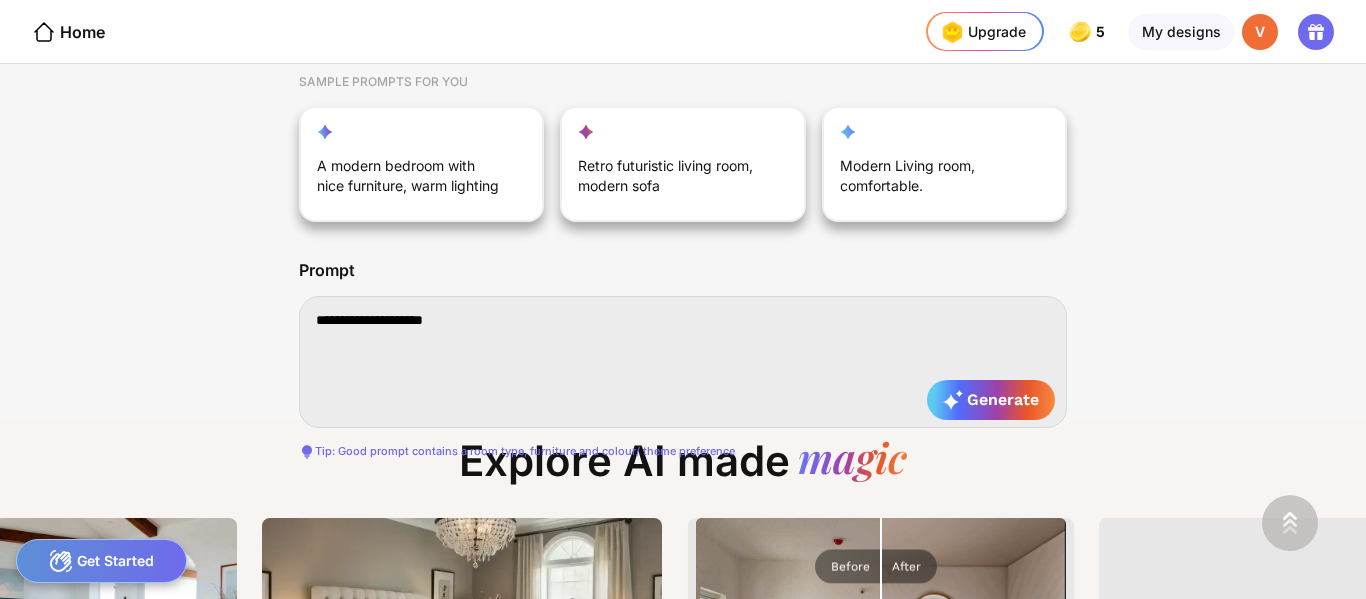 type on "**********" 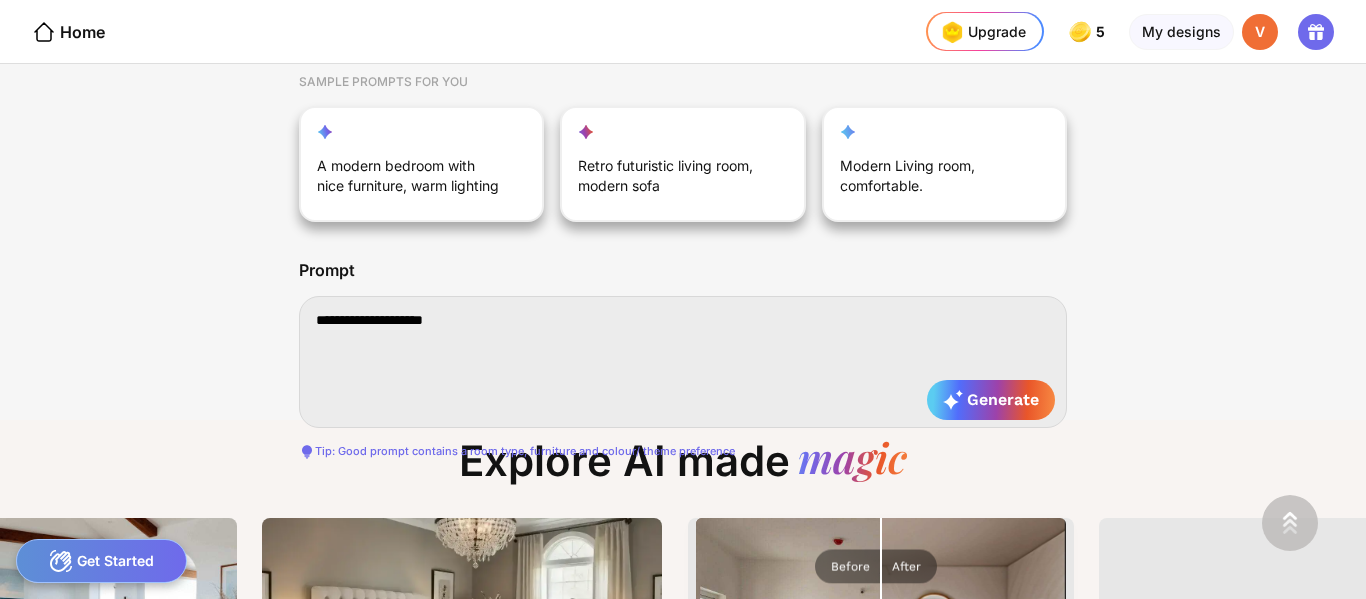 type on "**********" 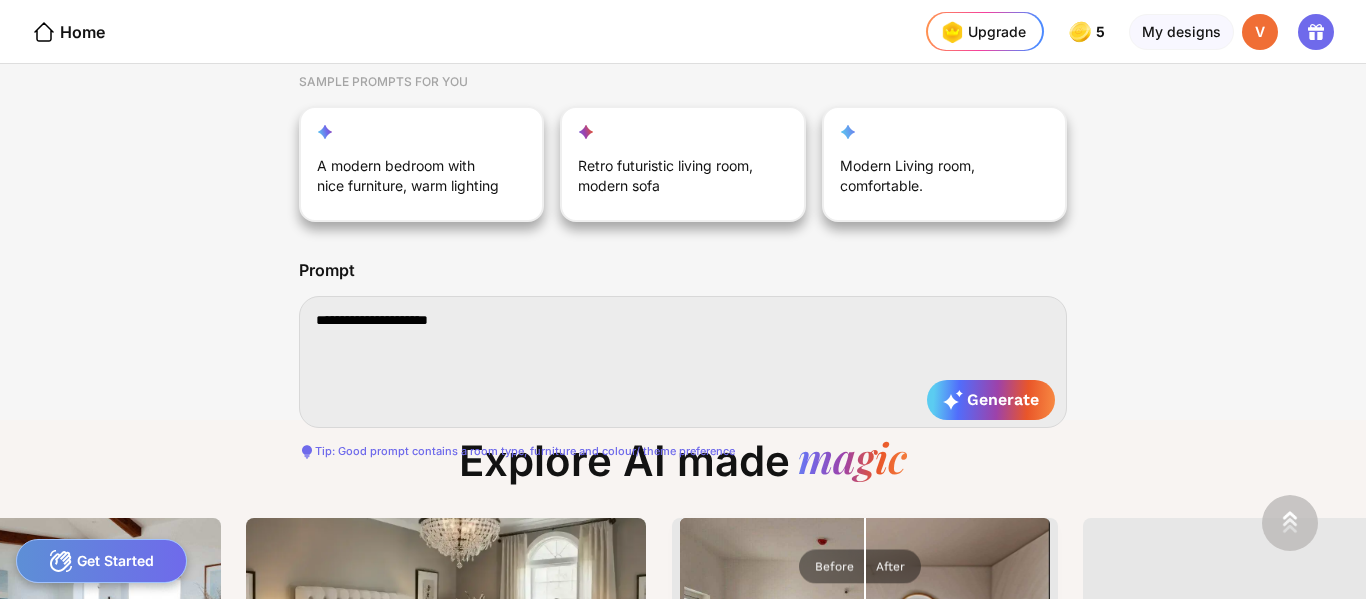 type on "**********" 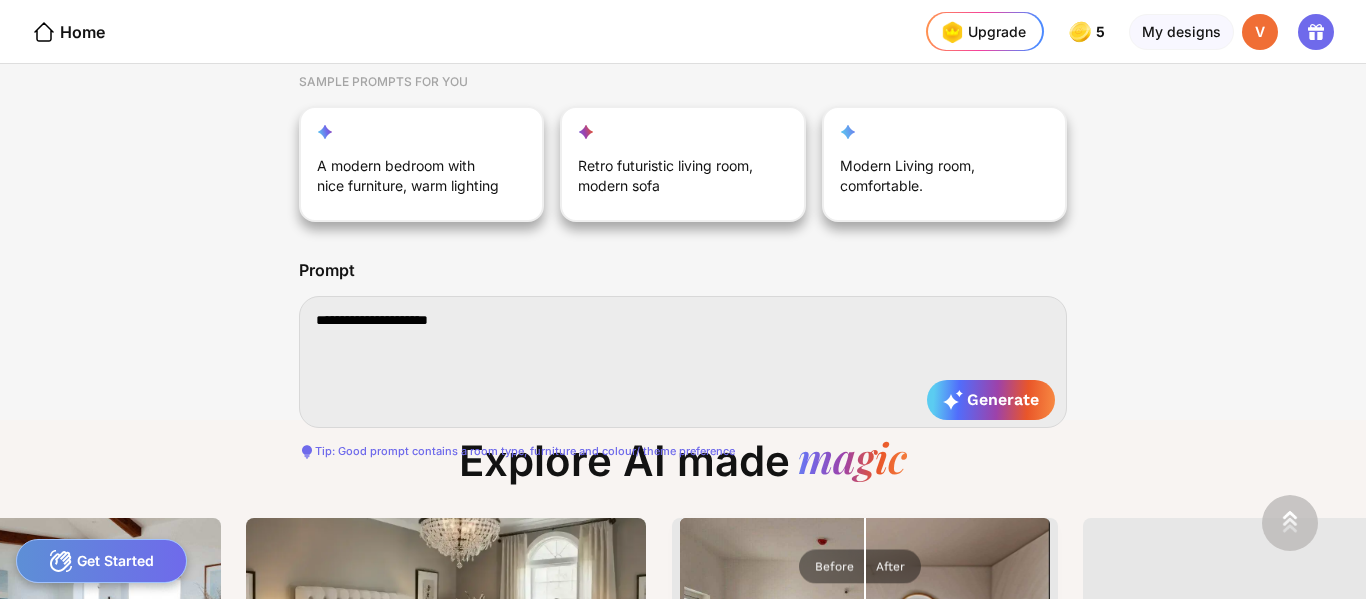 type on "**********" 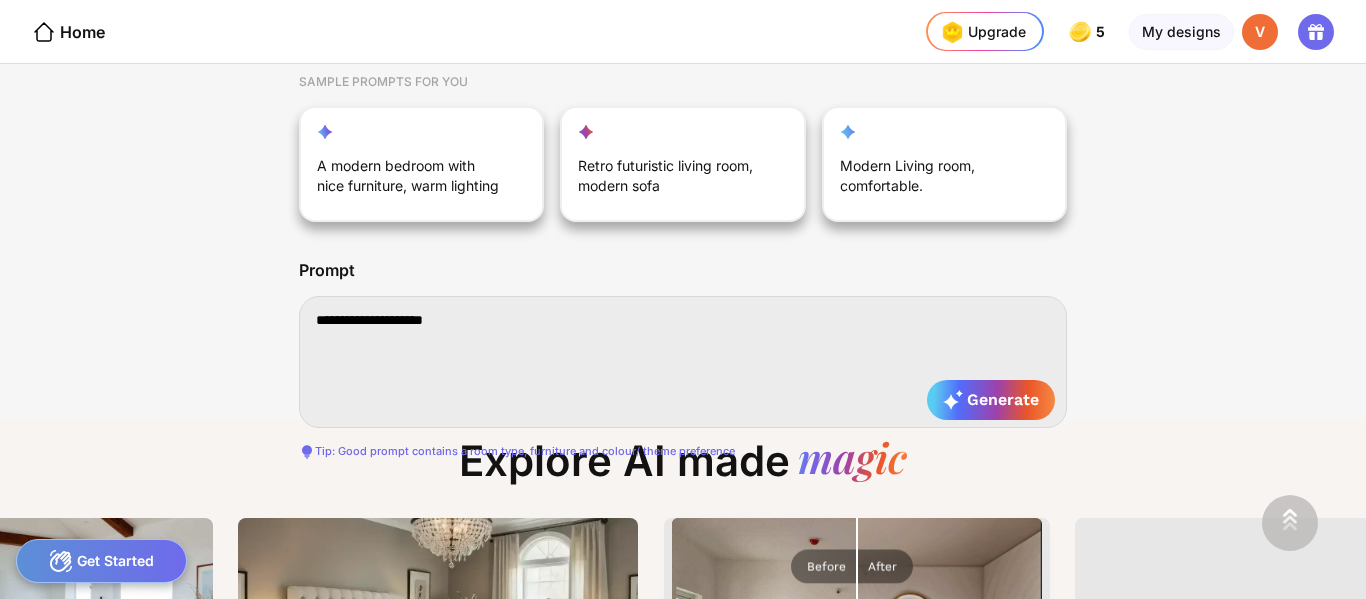 type on "**********" 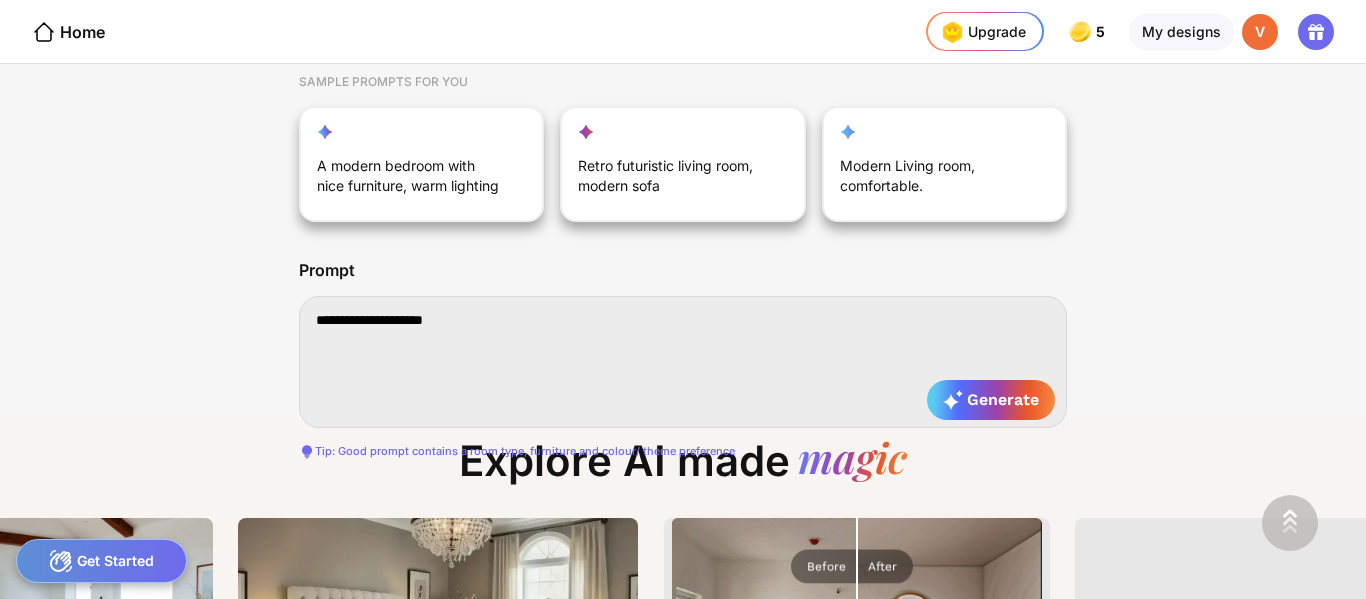 type on "**********" 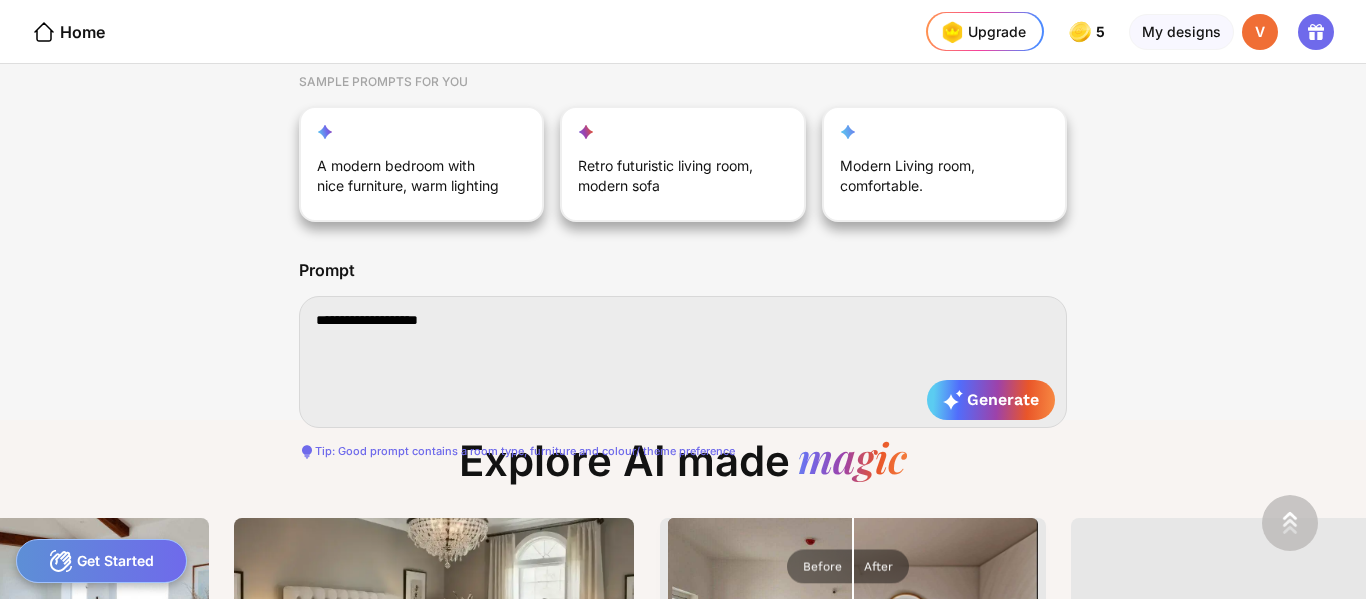 type on "**********" 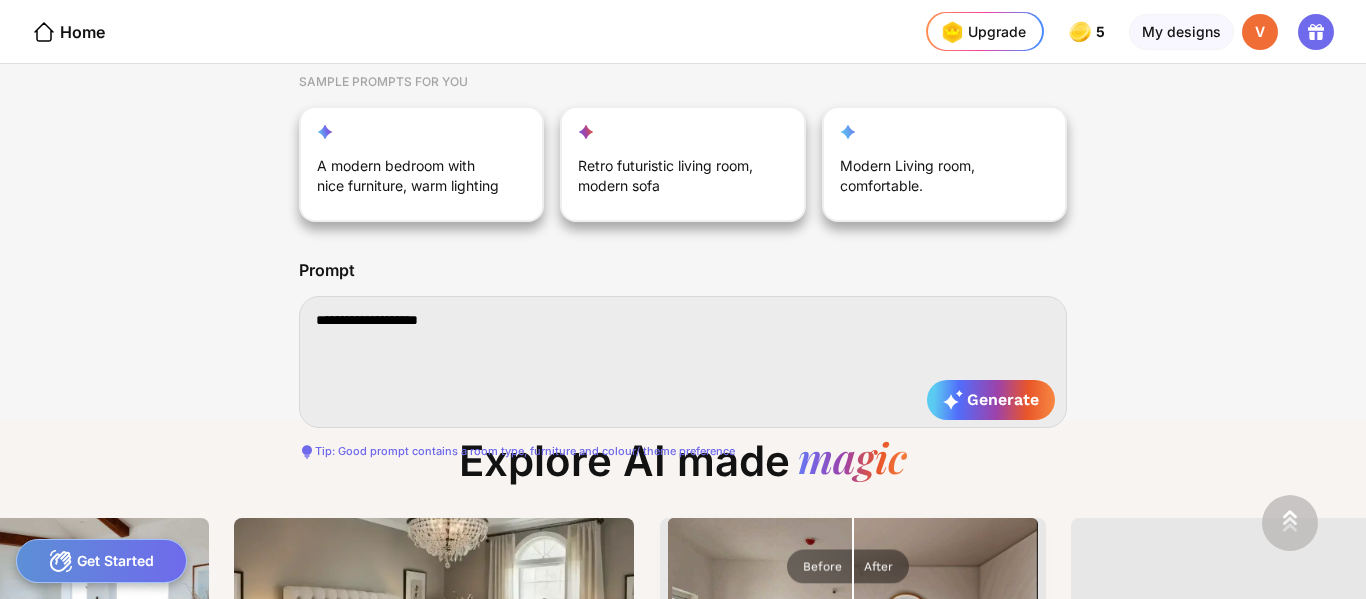 type on "**********" 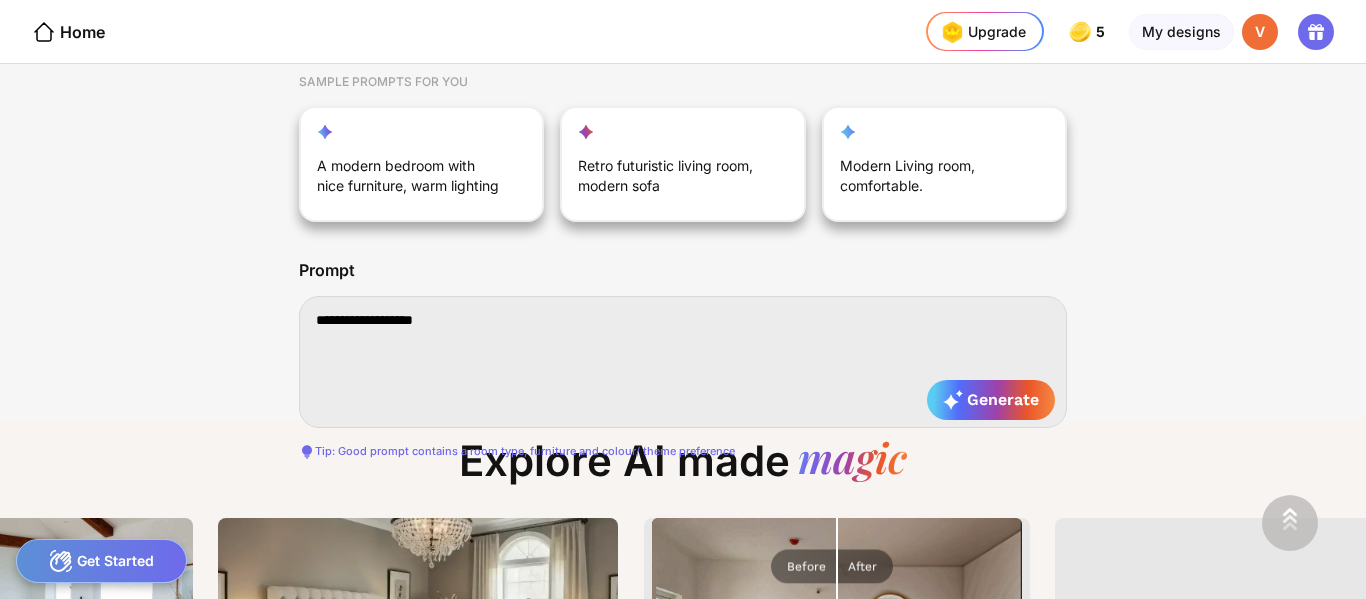type on "**********" 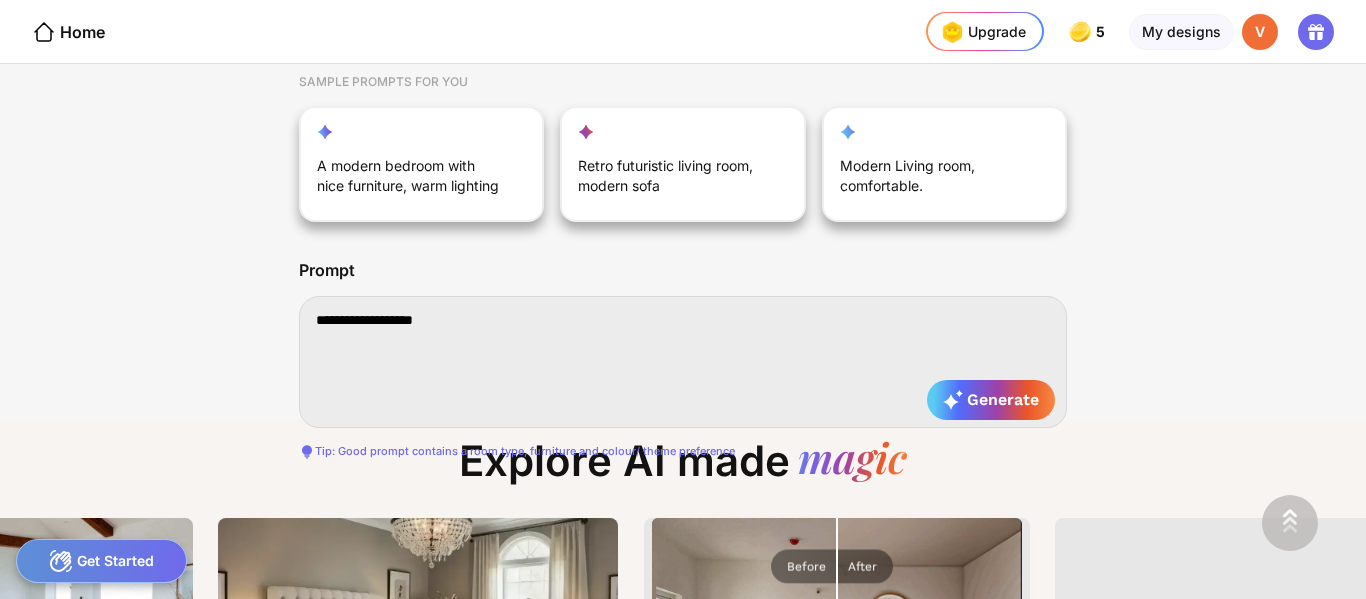 type on "**********" 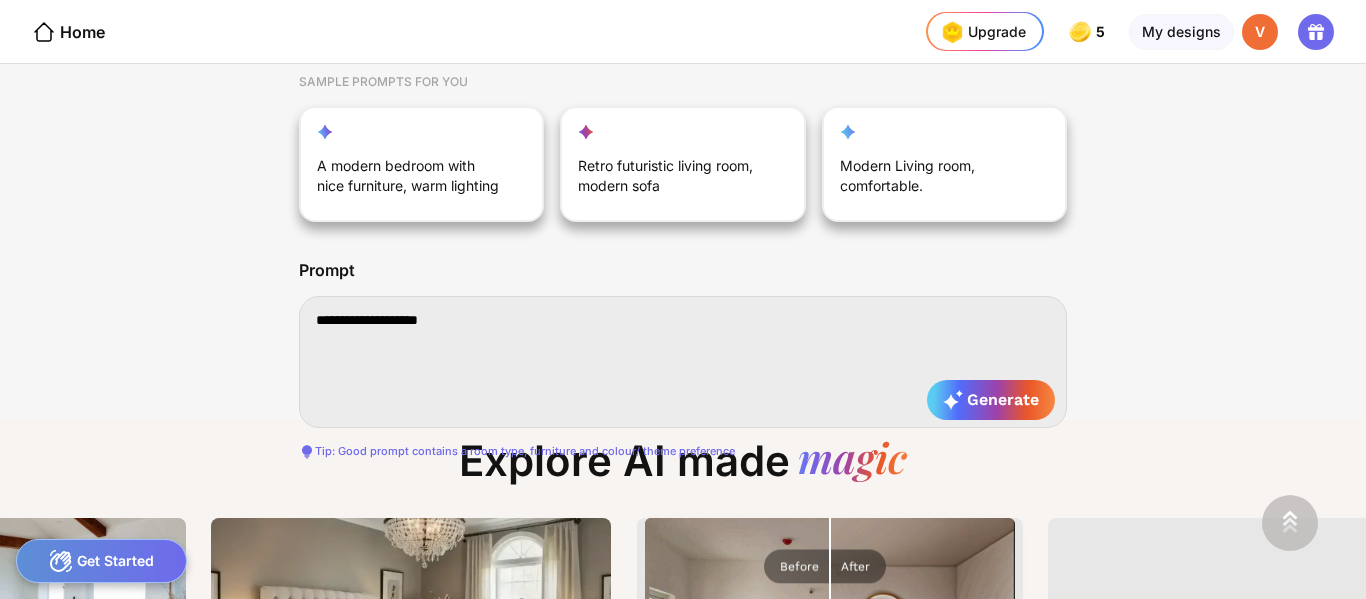 type on "**********" 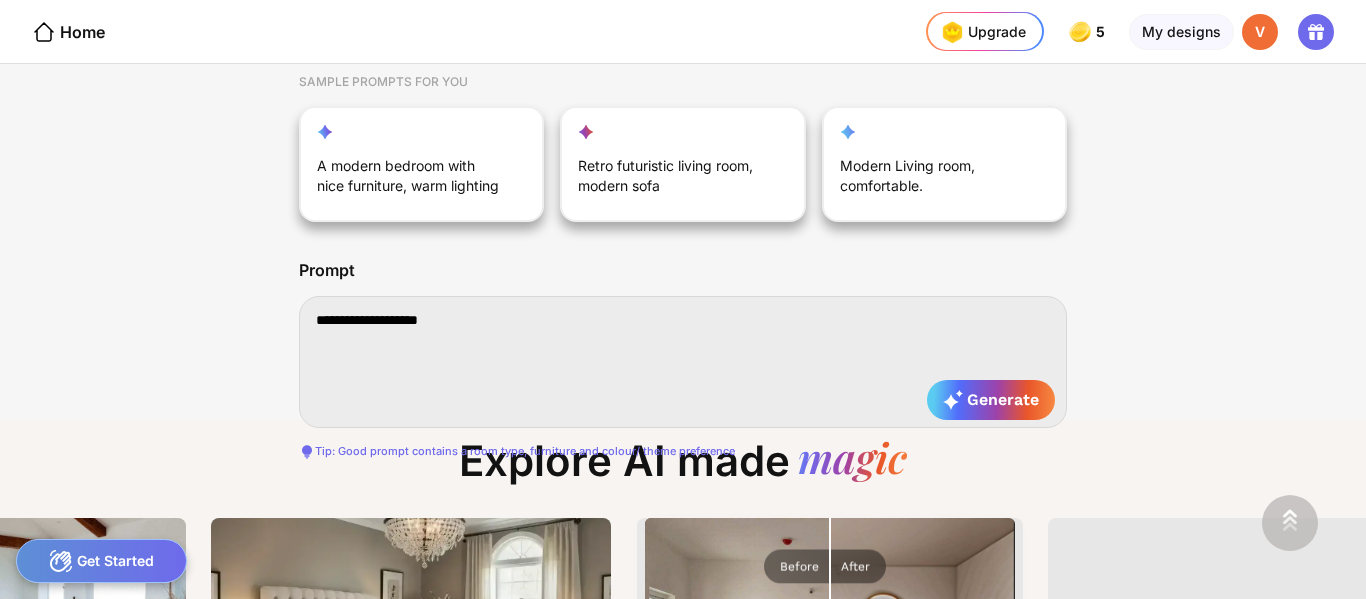 type on "**********" 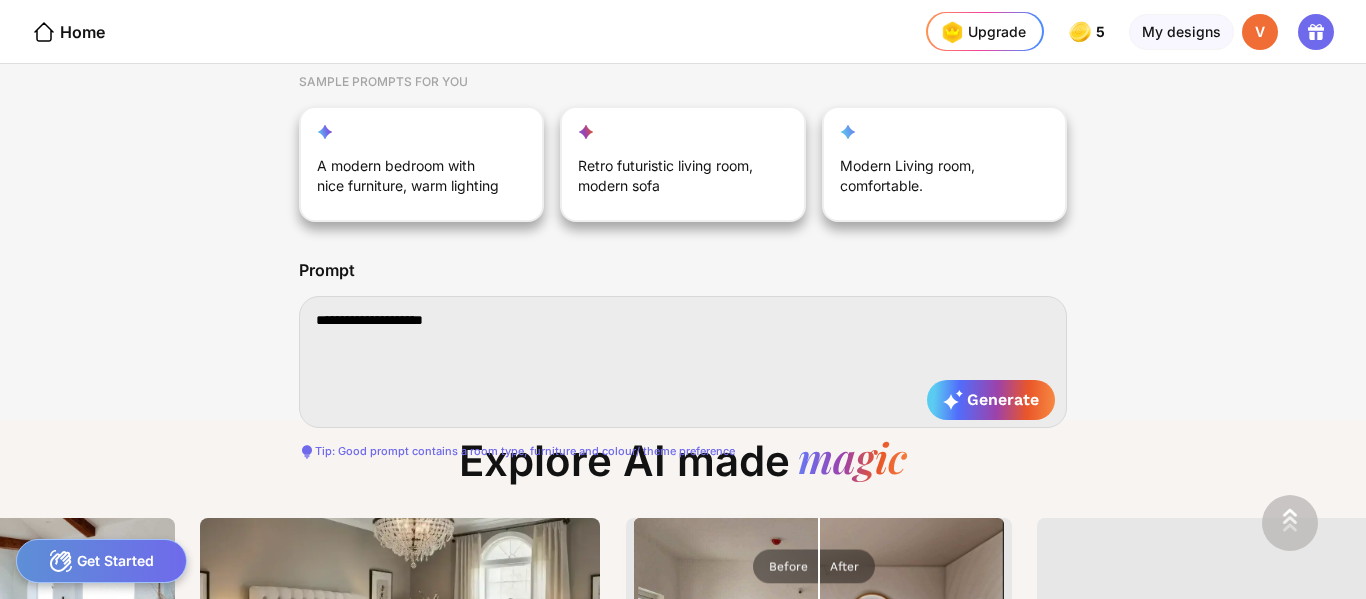type on "**********" 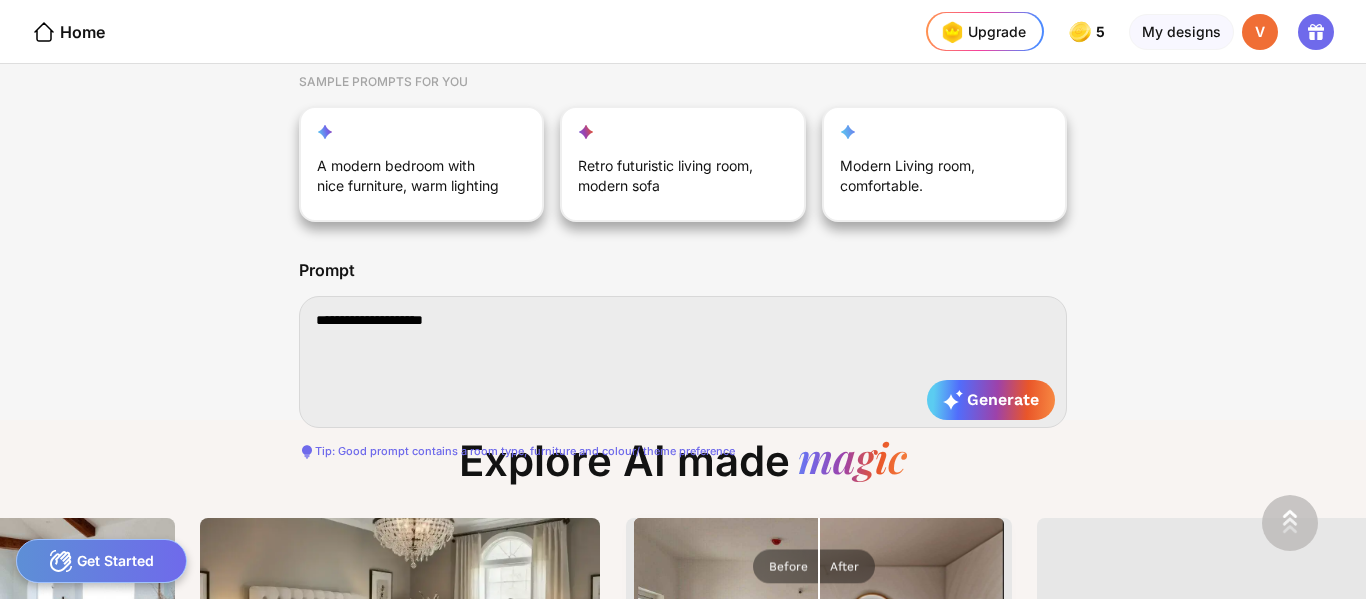 type on "**********" 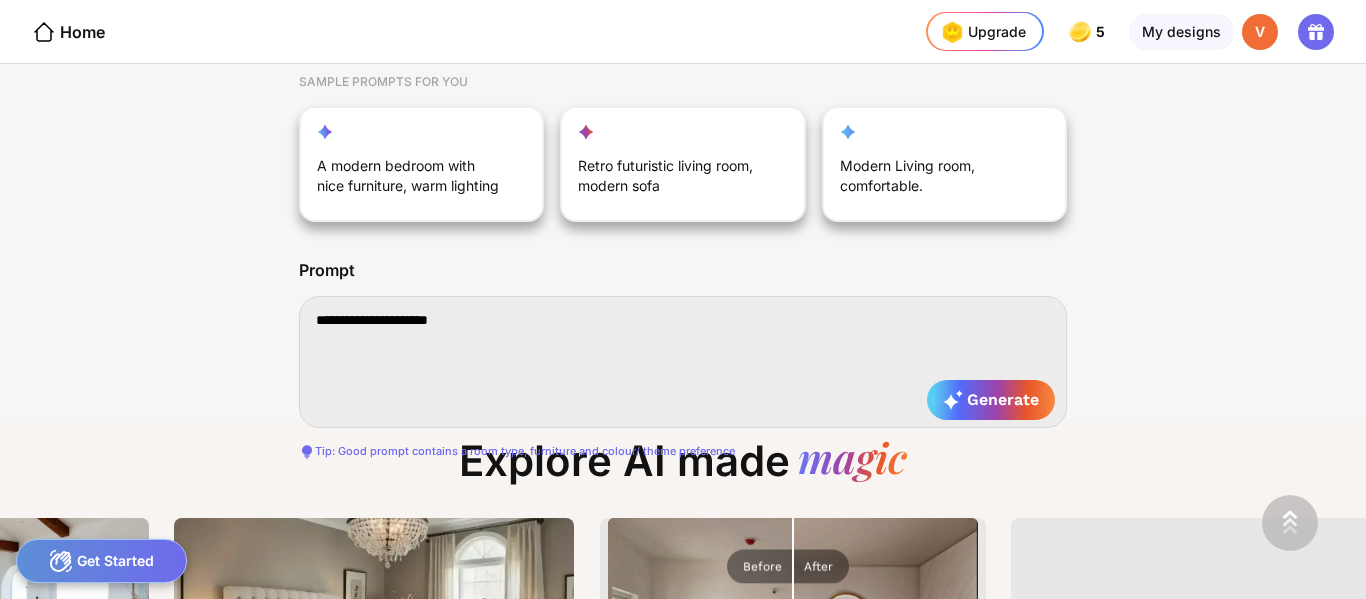 type on "**********" 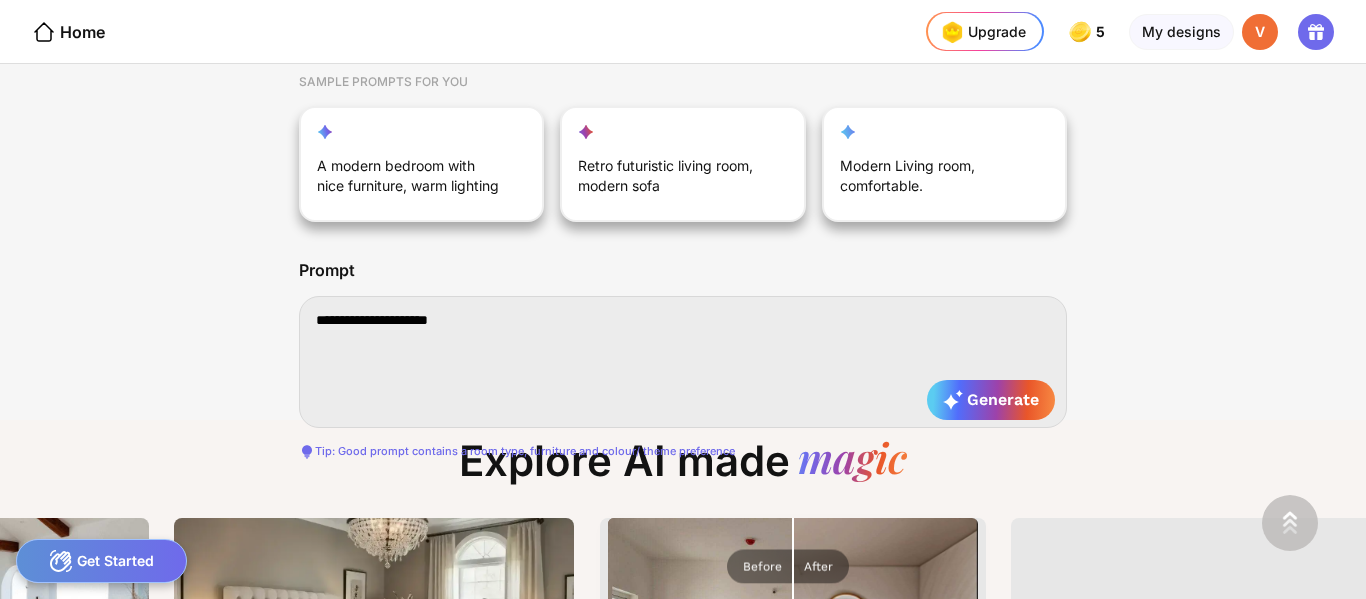 type on "**********" 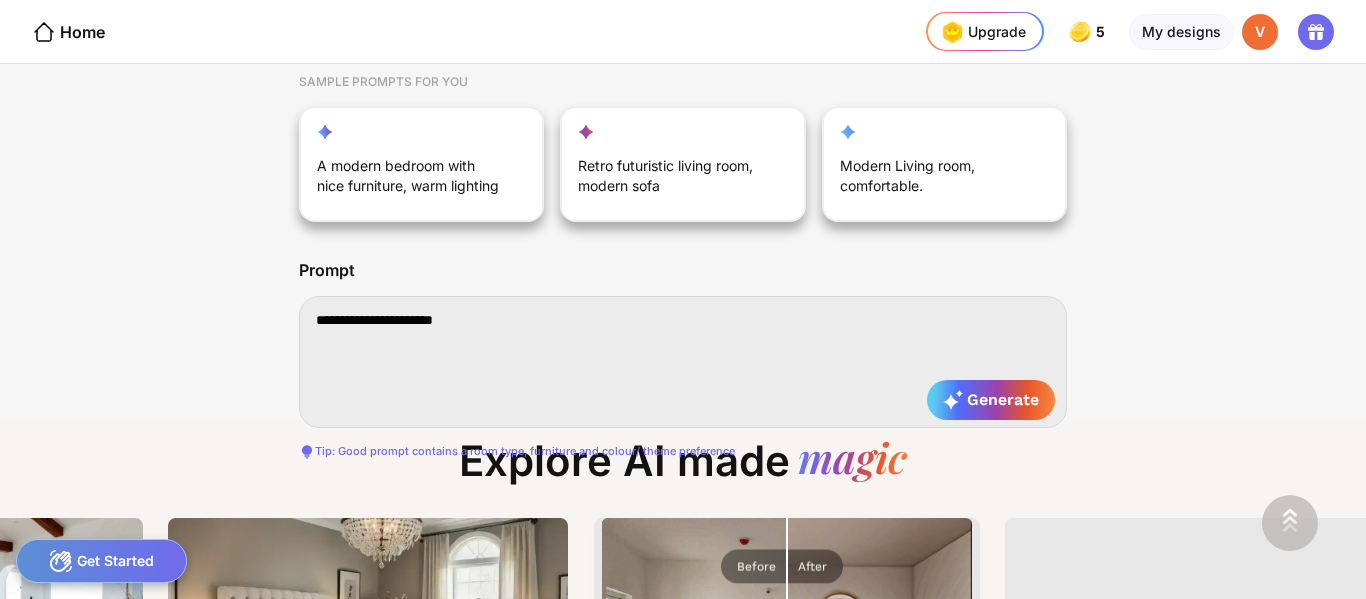 type on "**********" 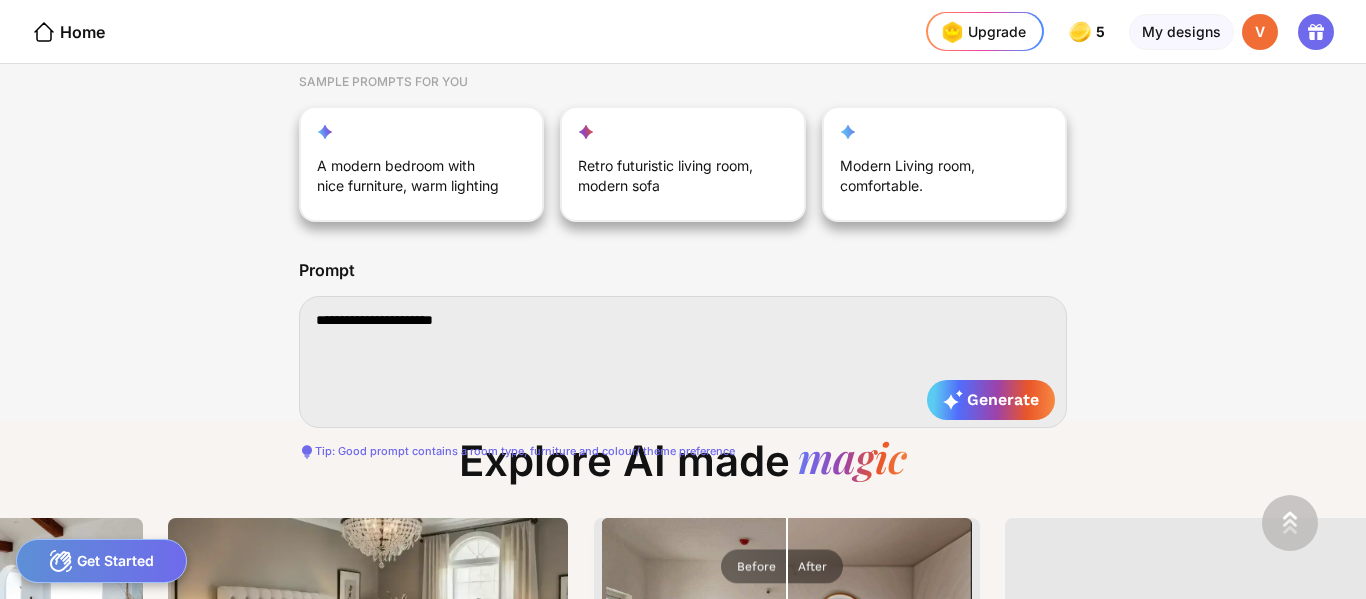 type on "**********" 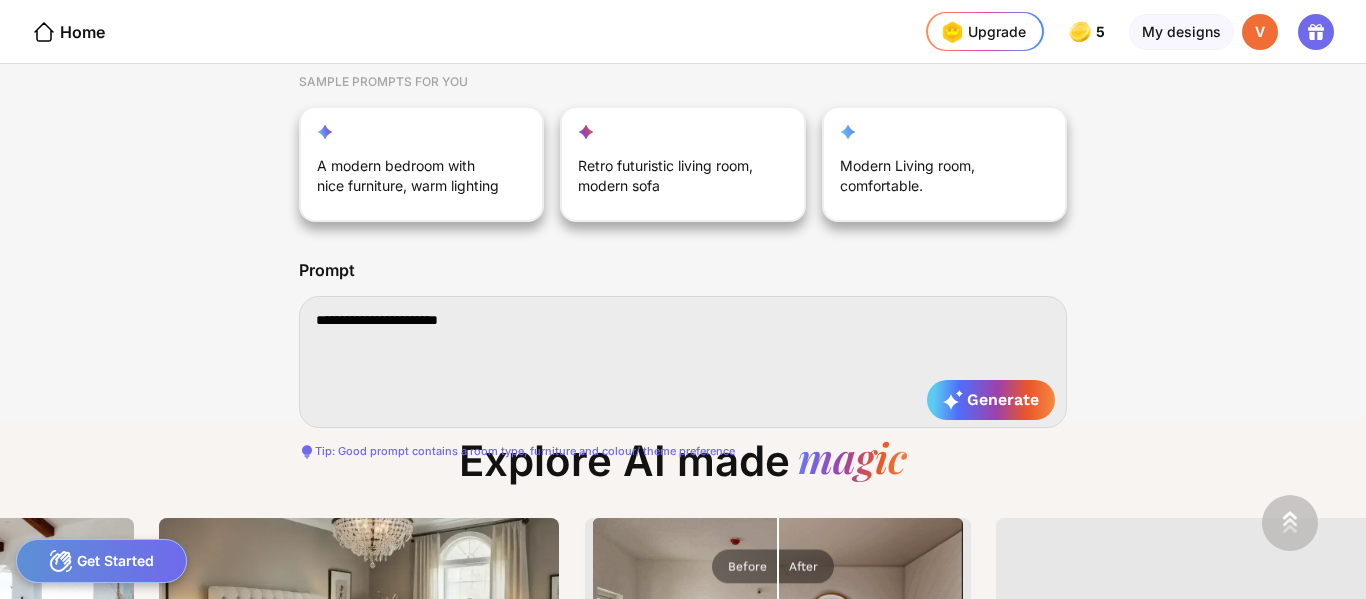 type on "**********" 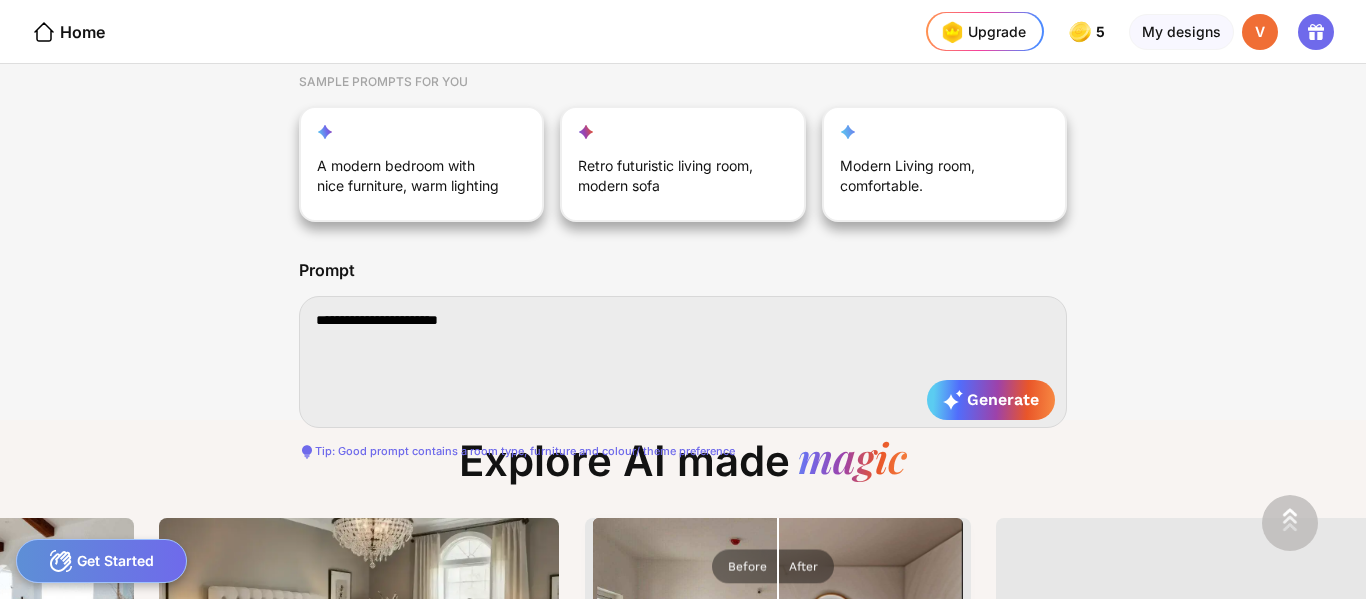 type on "**********" 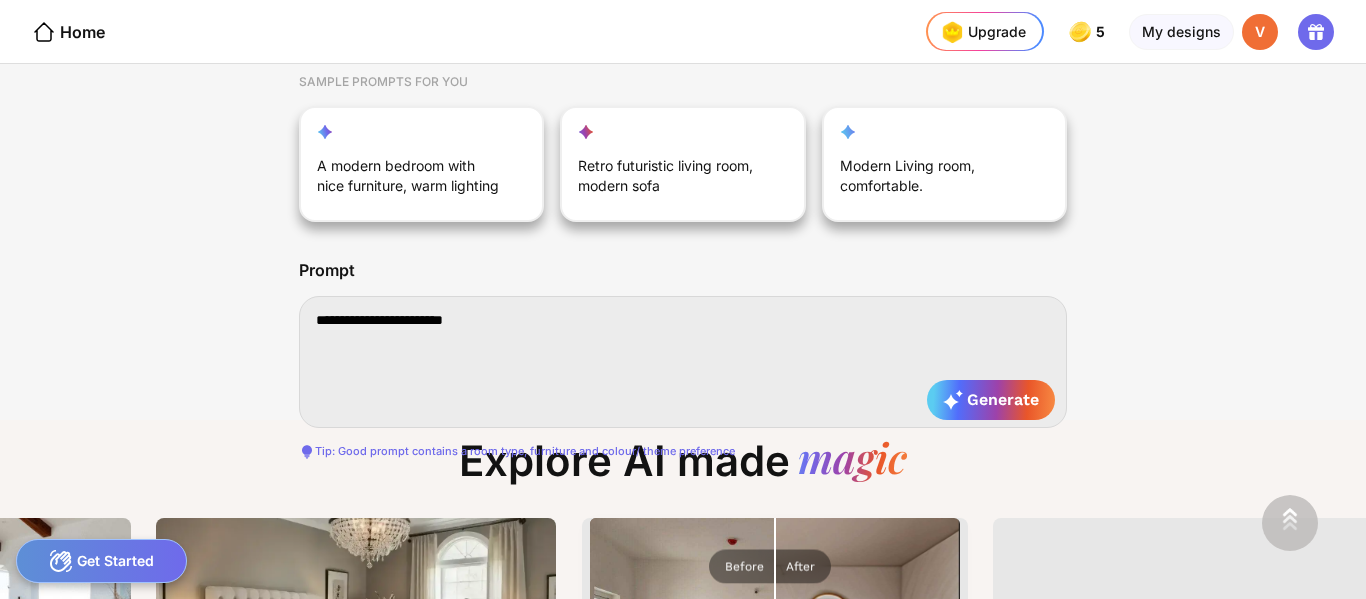 type on "**********" 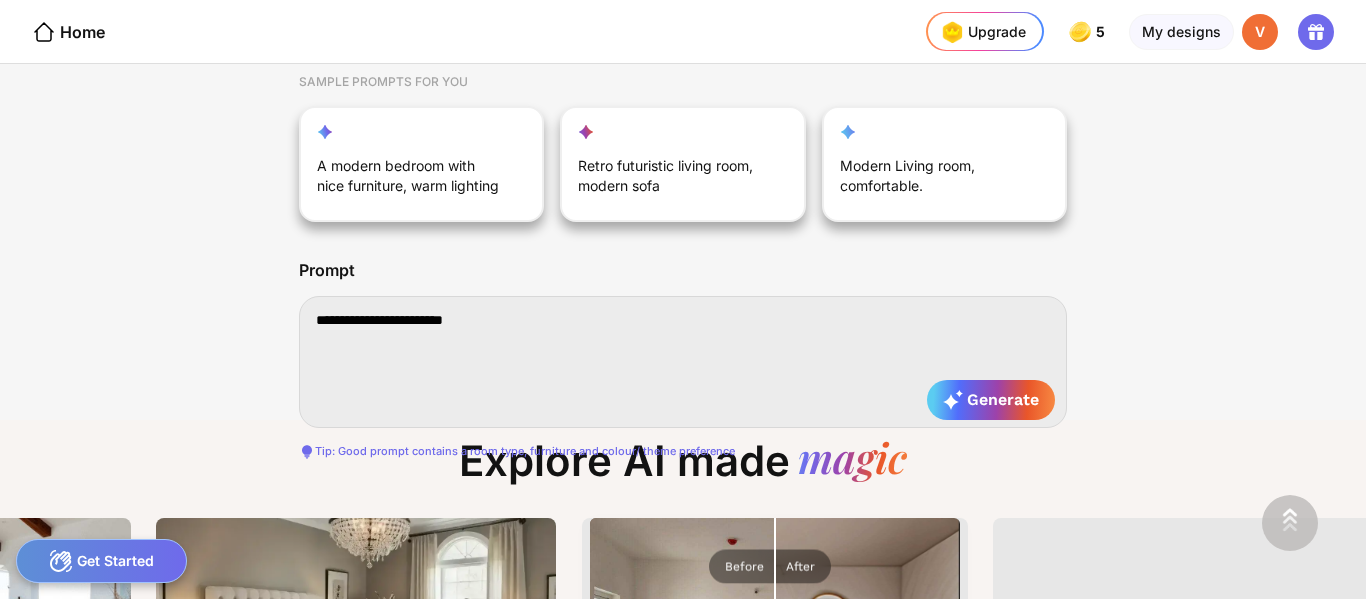 type on "**********" 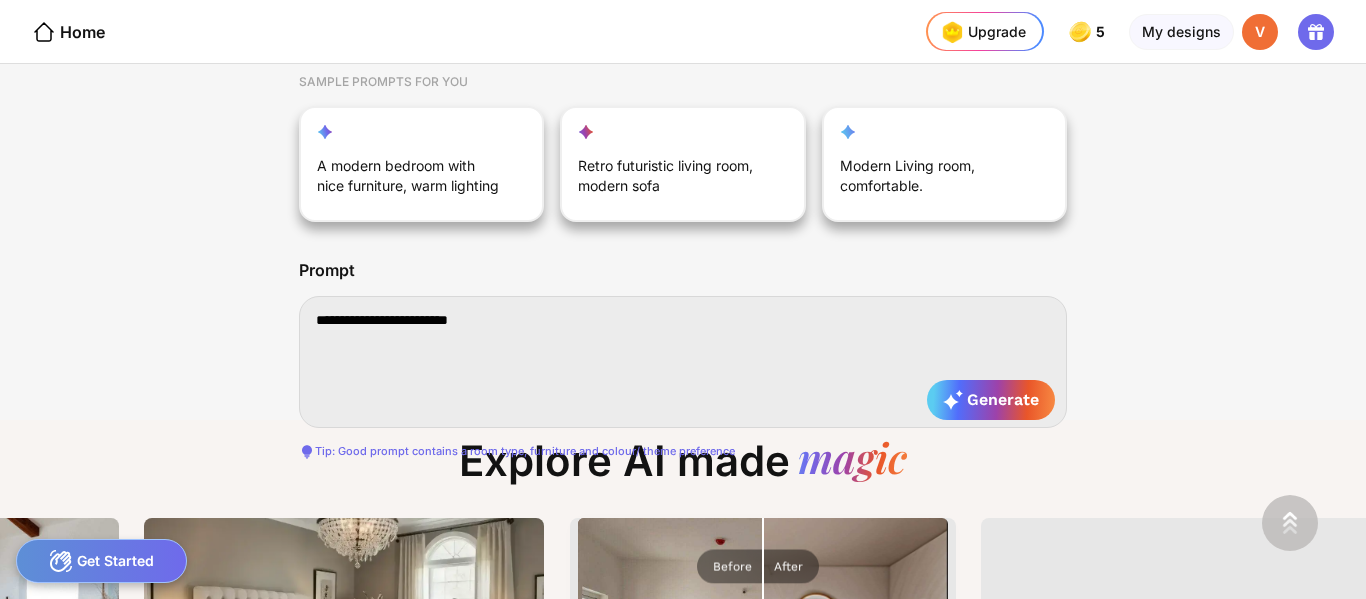type on "**********" 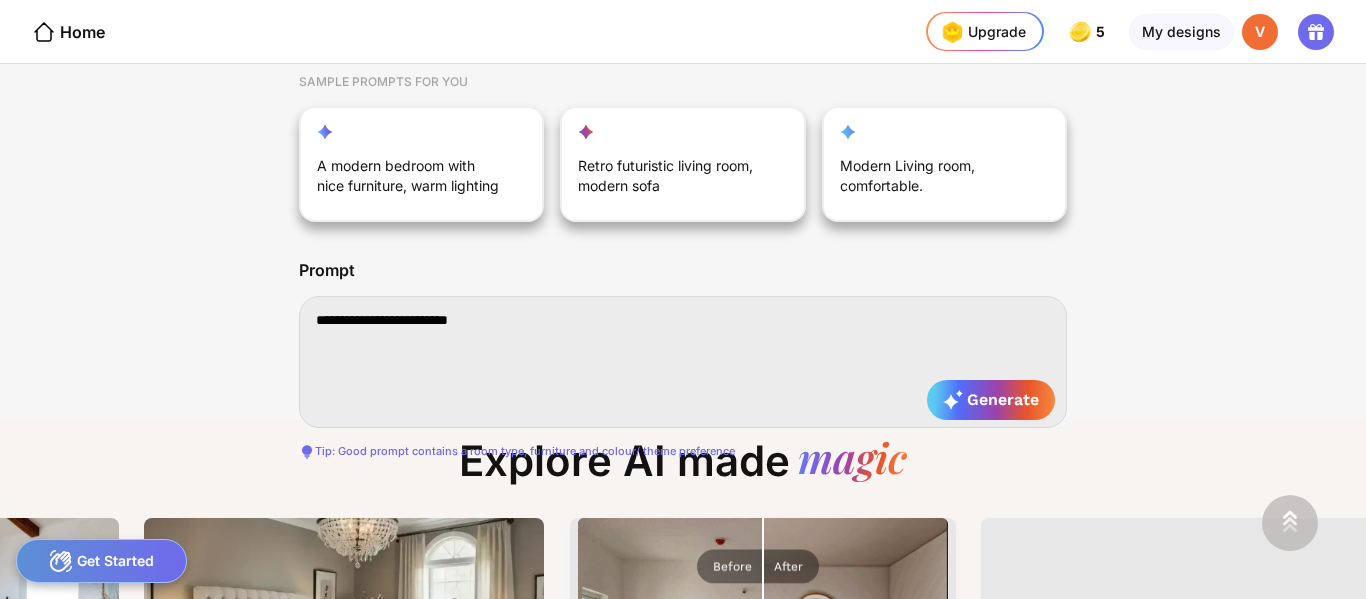 type on "**********" 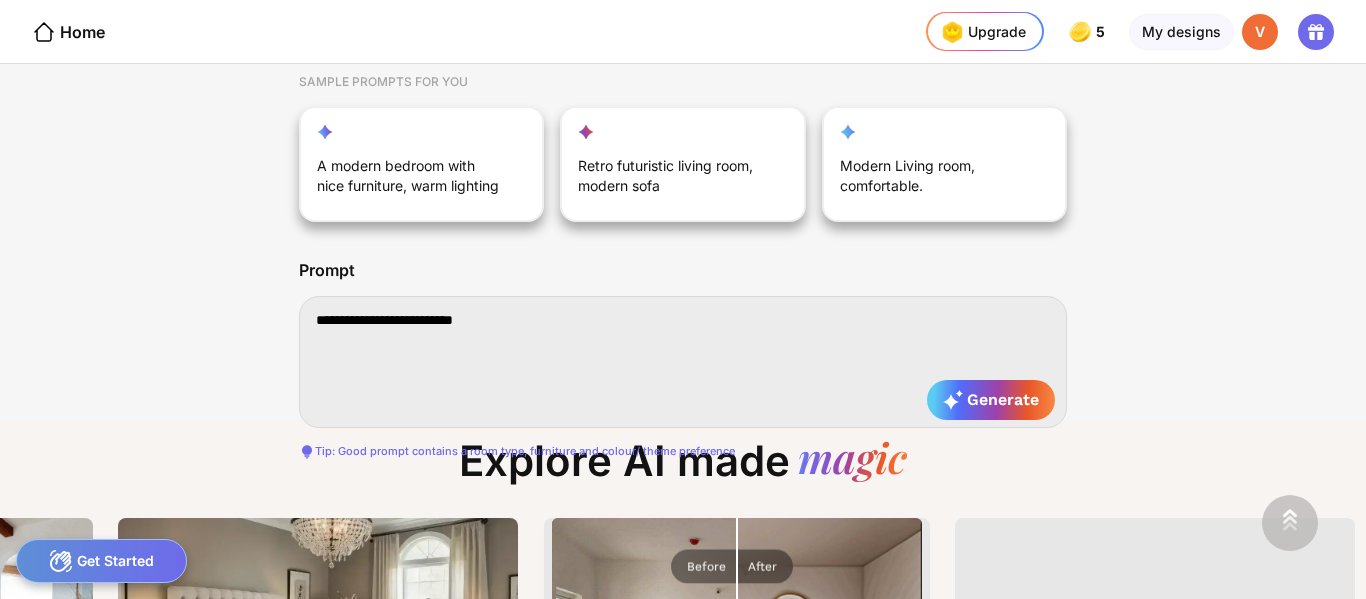 type on "**********" 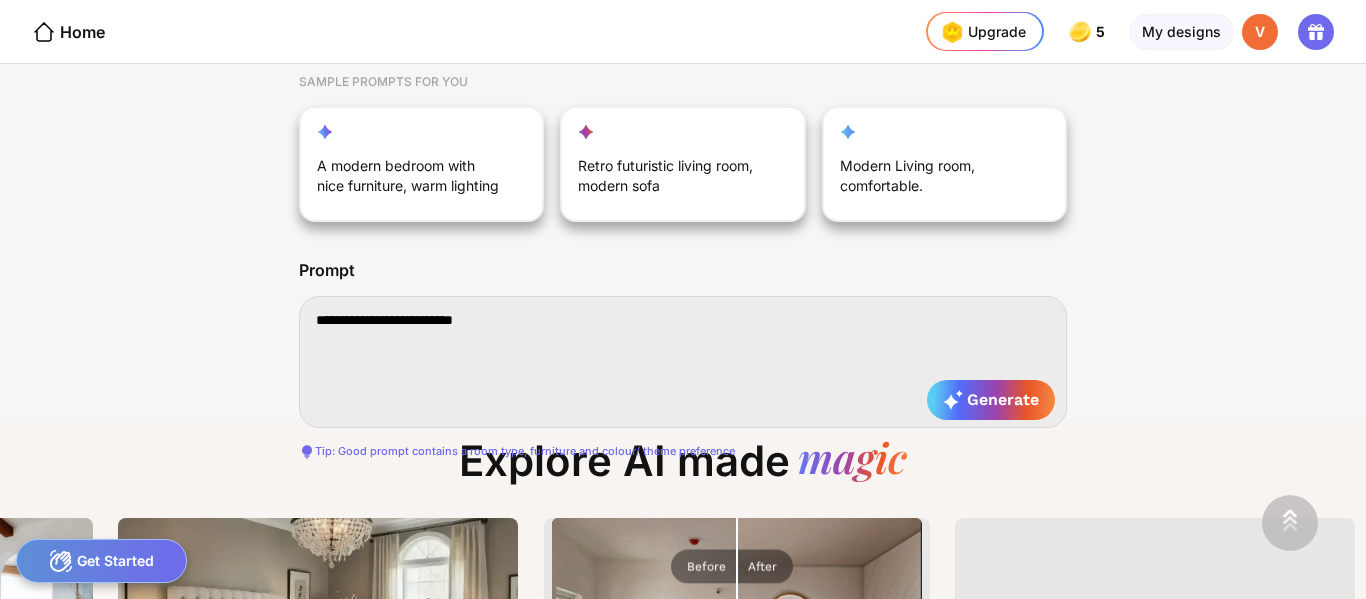 type on "**********" 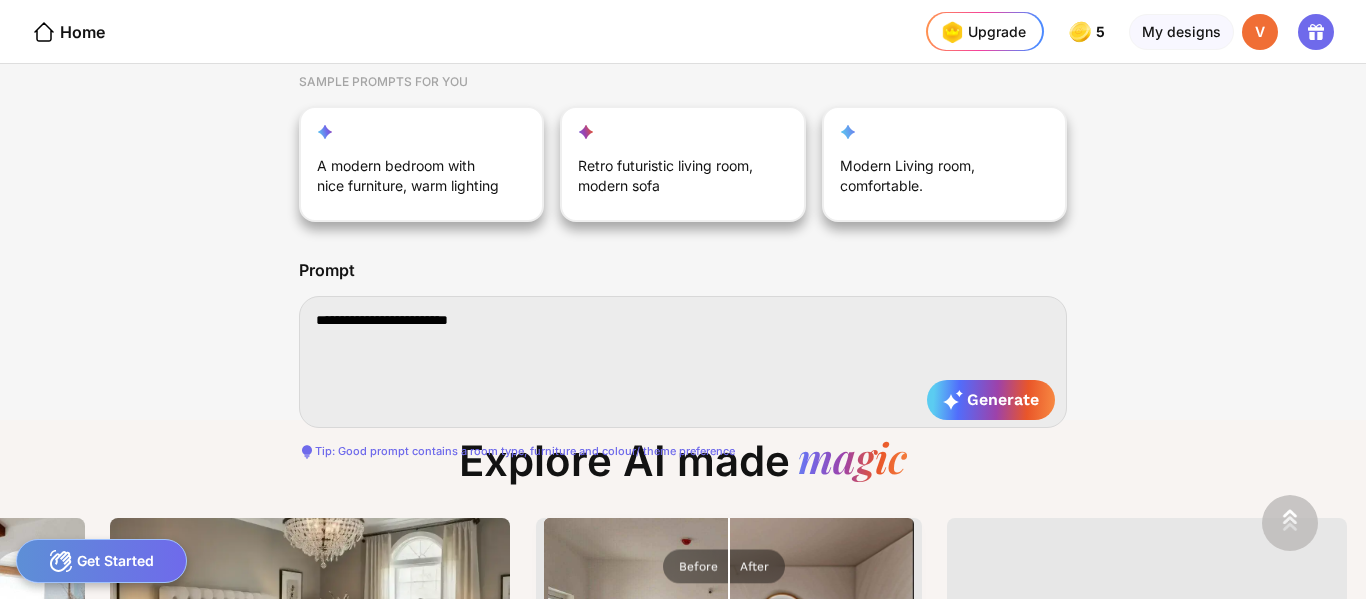 type on "**********" 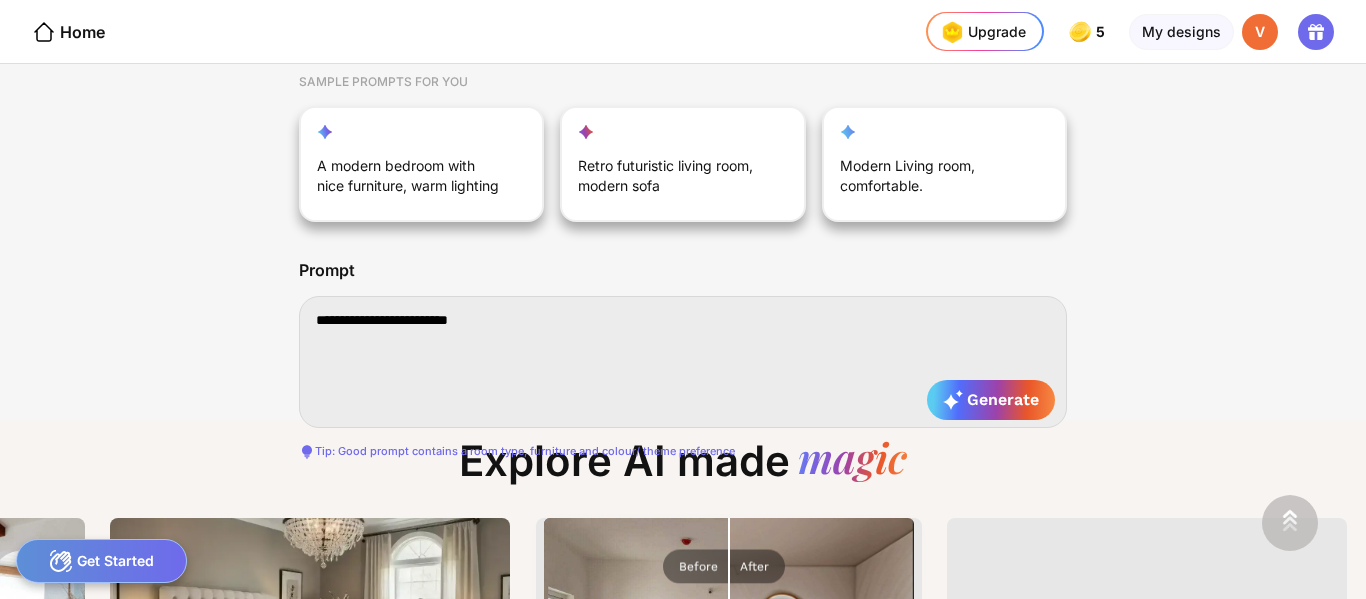 type on "**********" 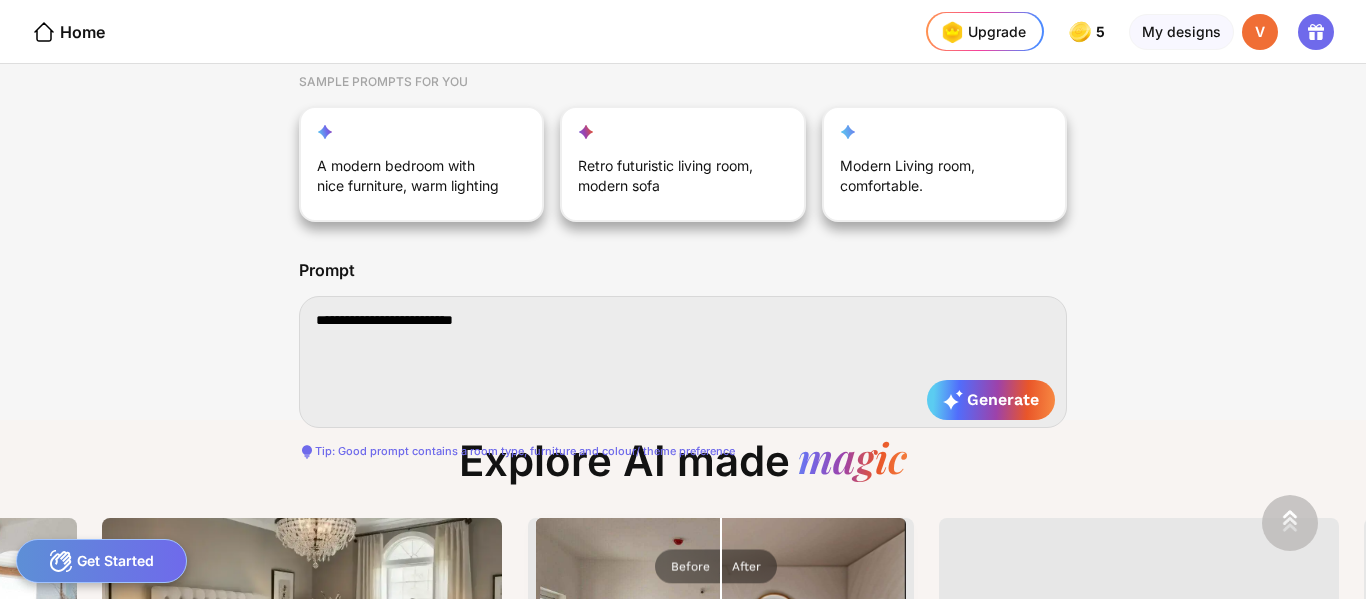type on "**********" 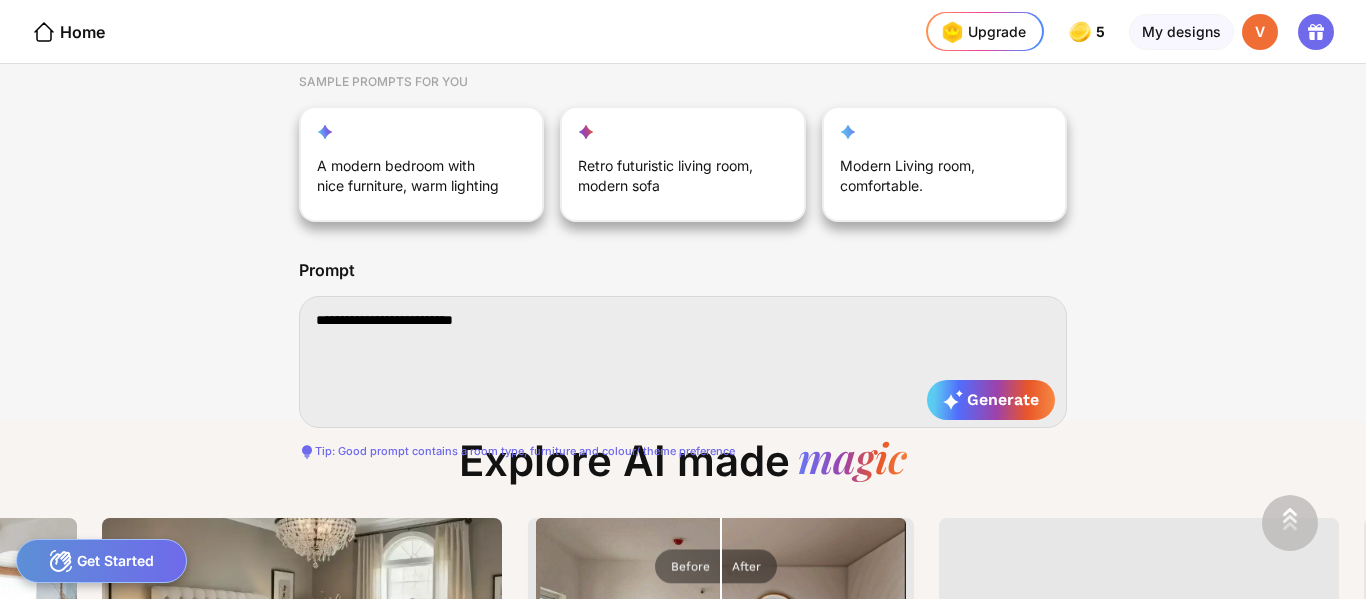 type on "**********" 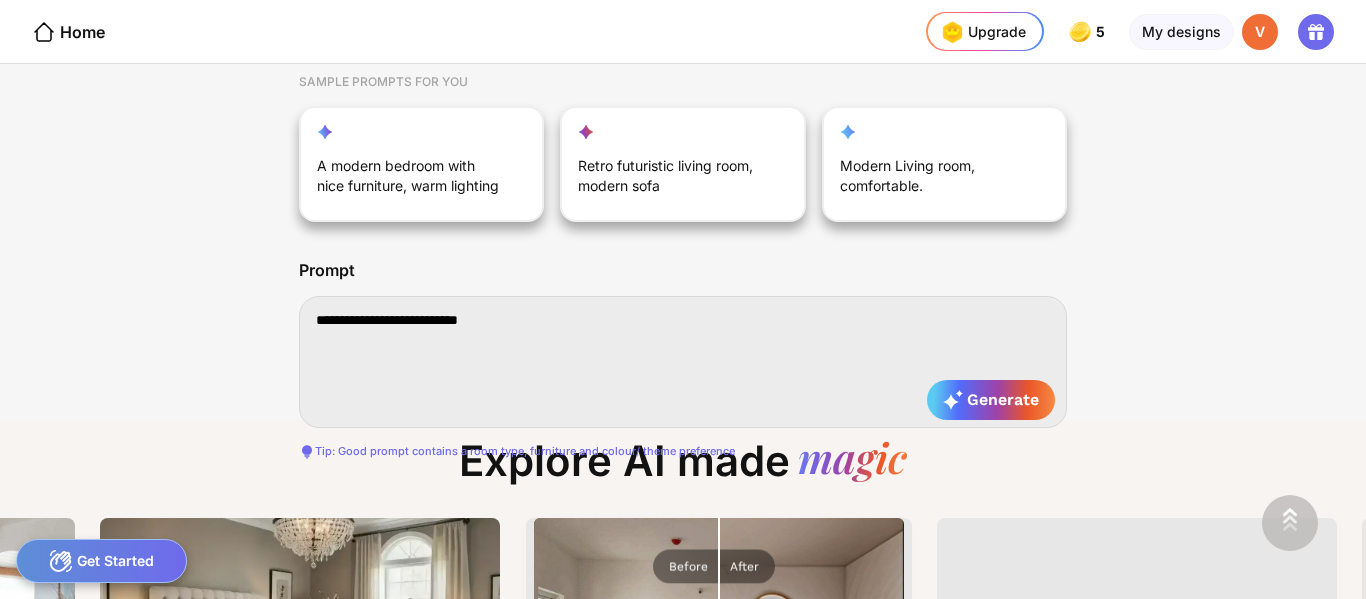 type on "**********" 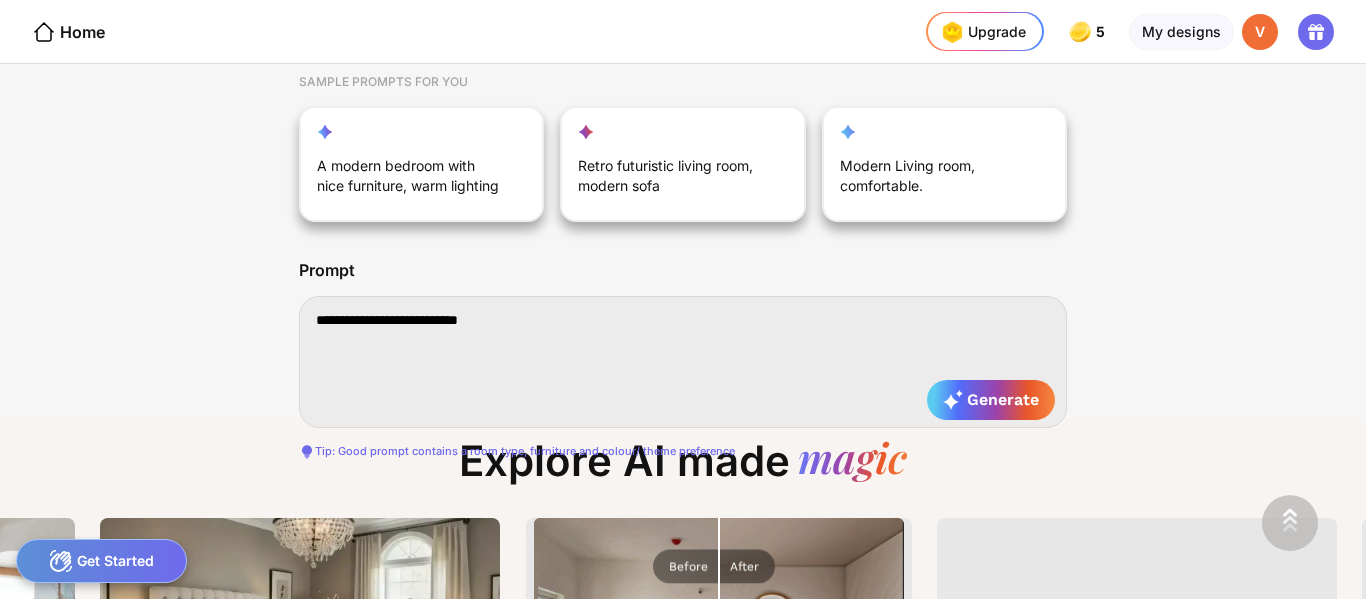 type on "**********" 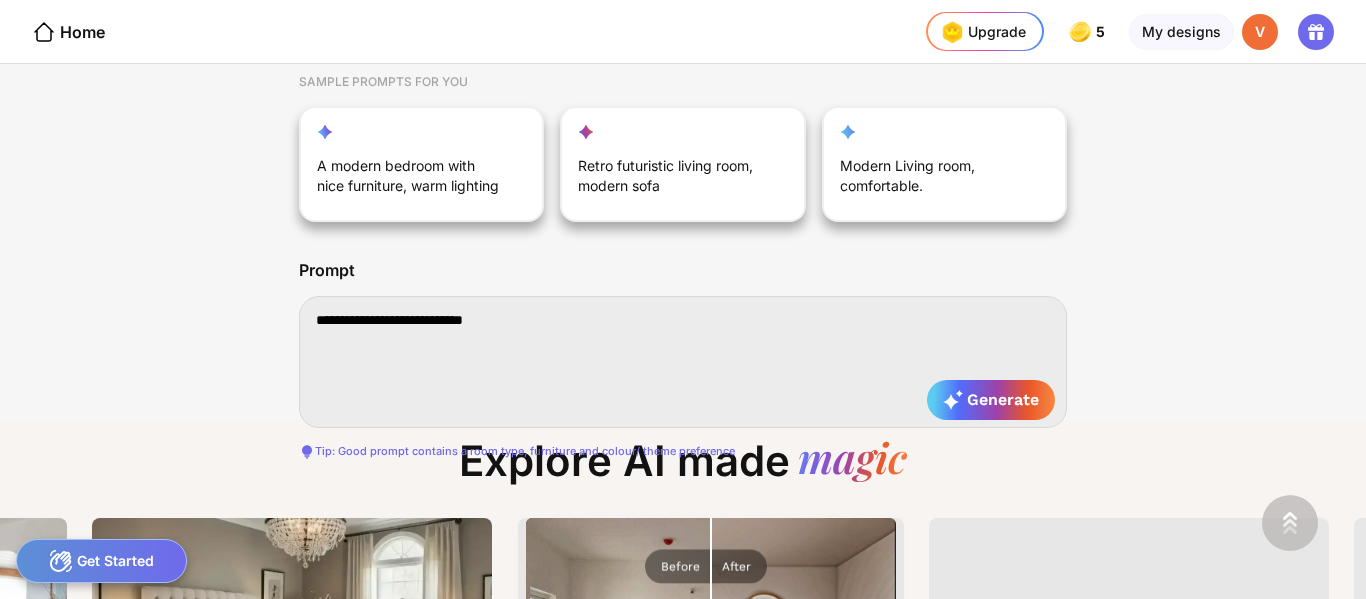 type on "**********" 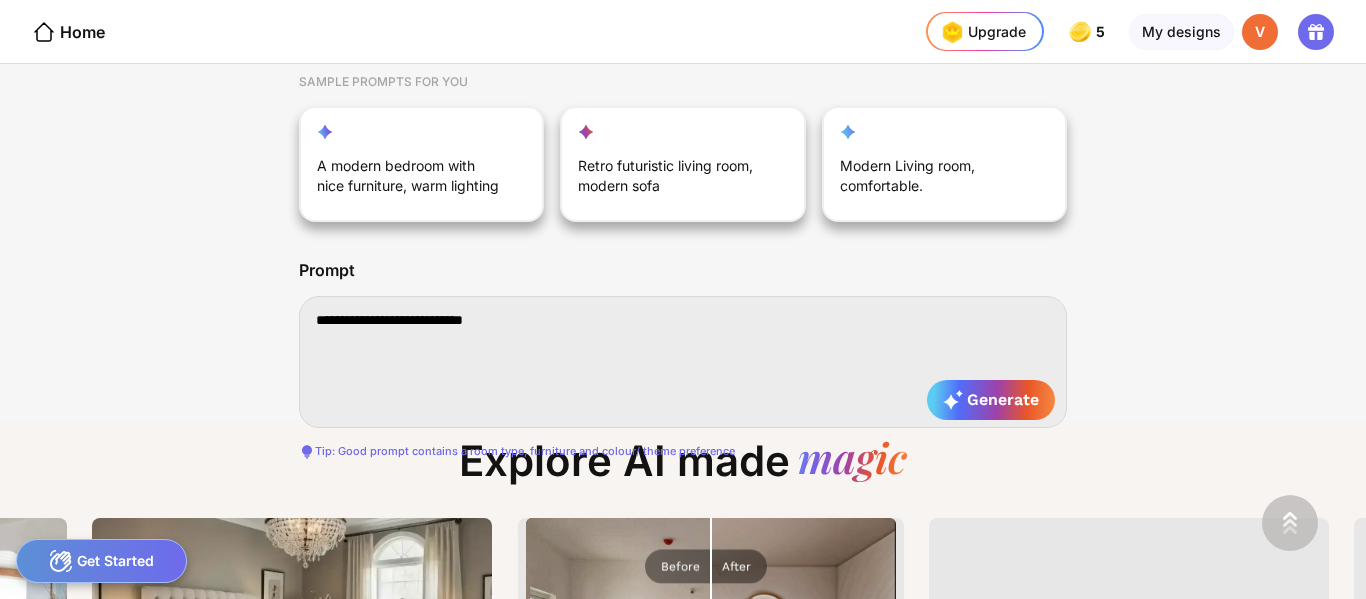 type on "**********" 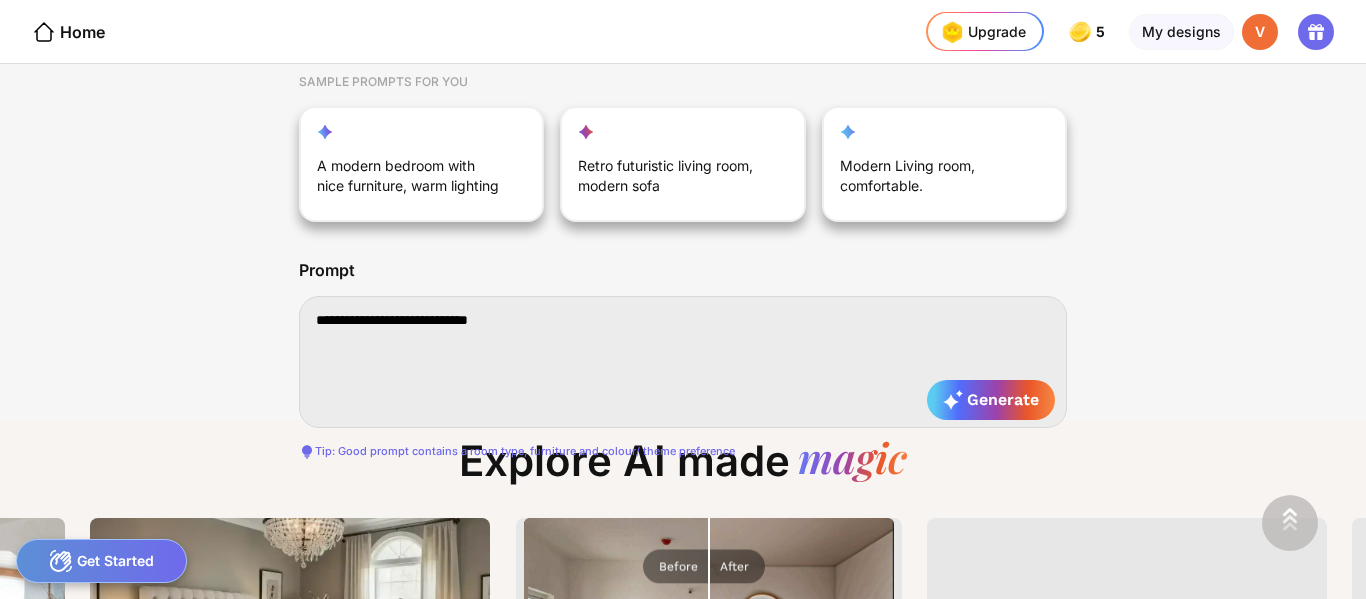 type on "**********" 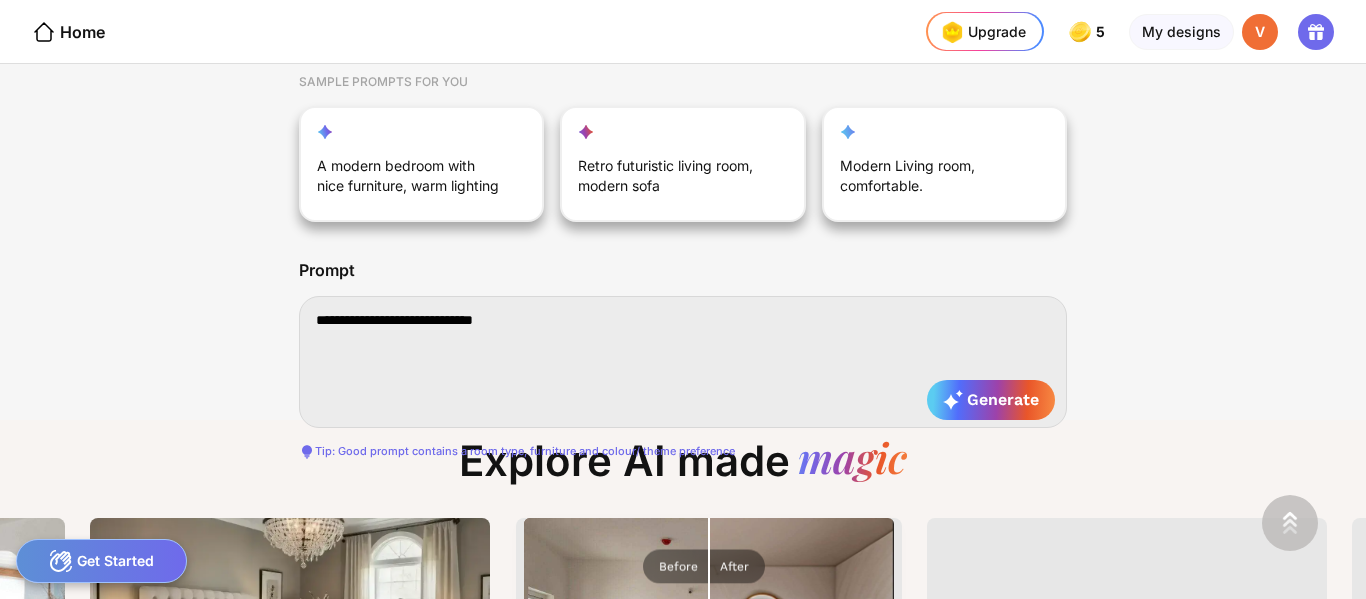 type on "**********" 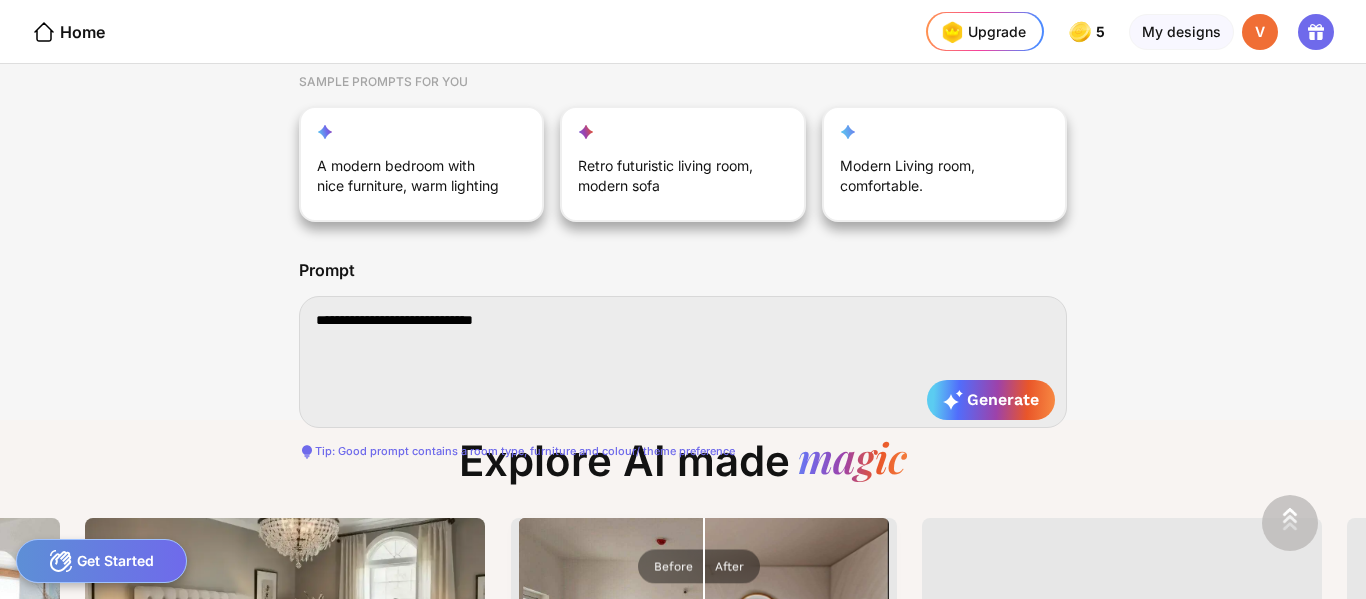 type on "**********" 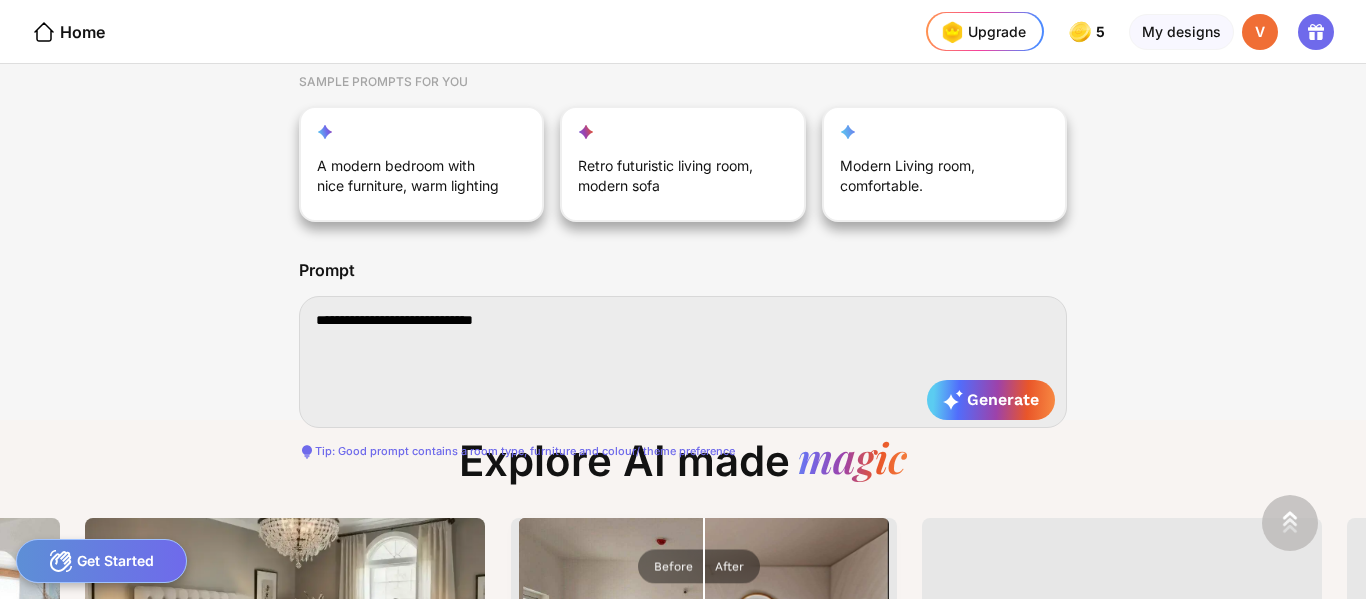 type on "**********" 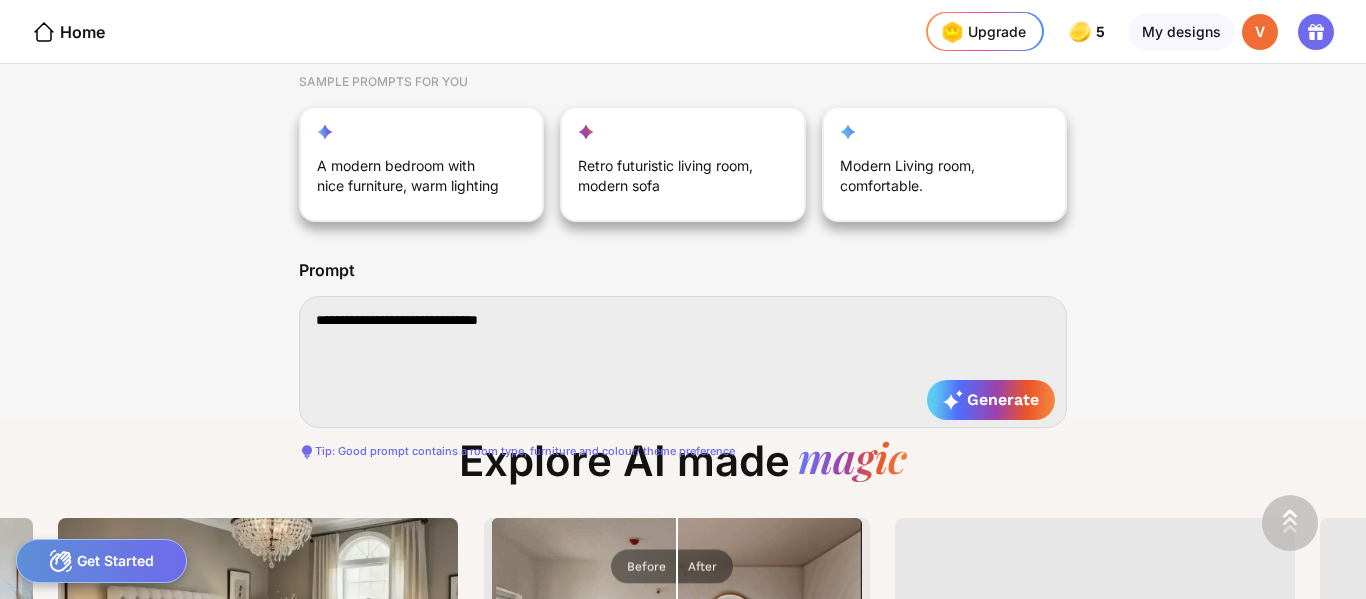 type on "**********" 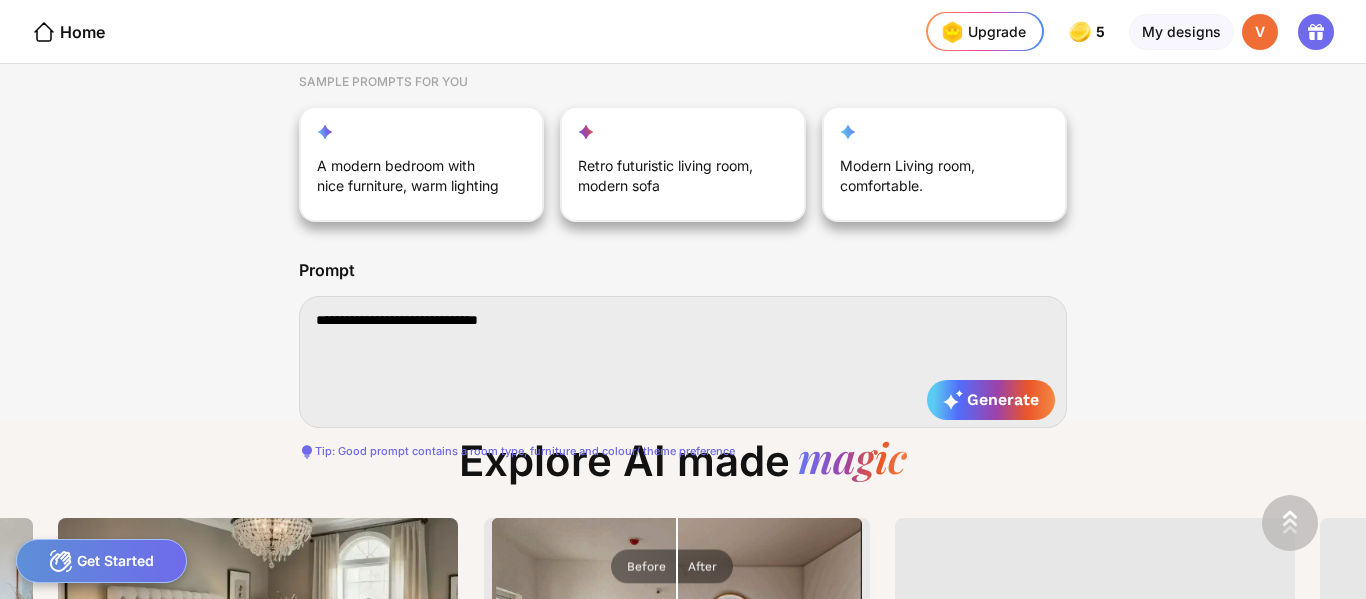 type on "**********" 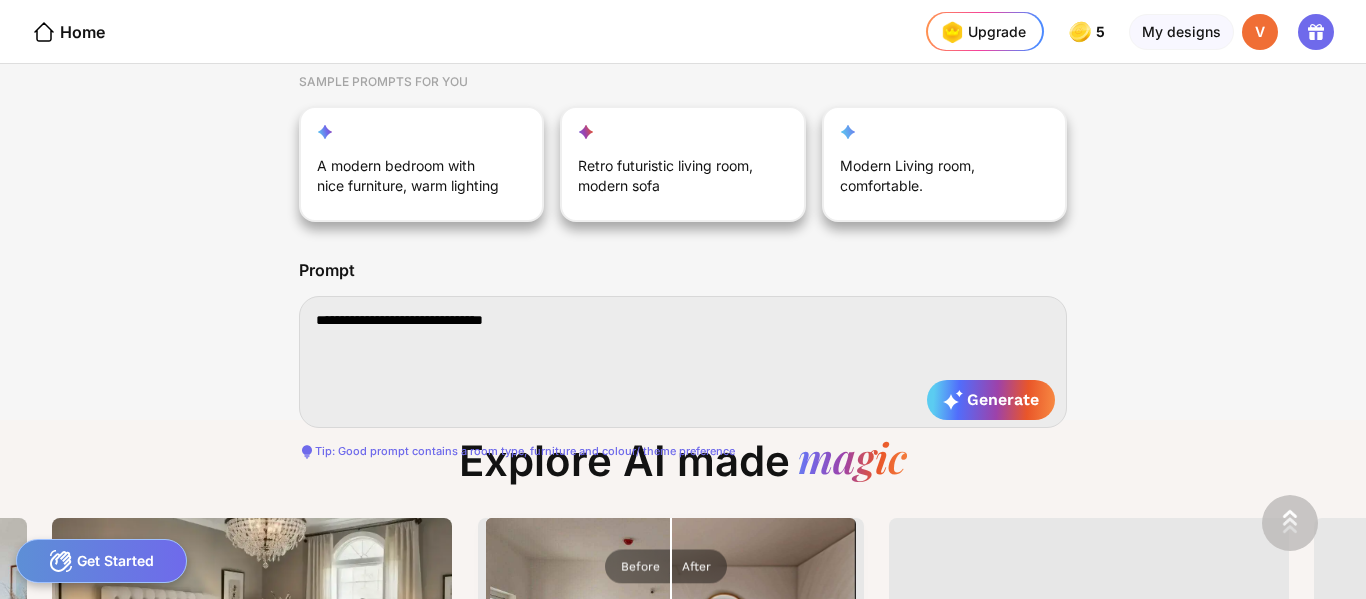 type on "**********" 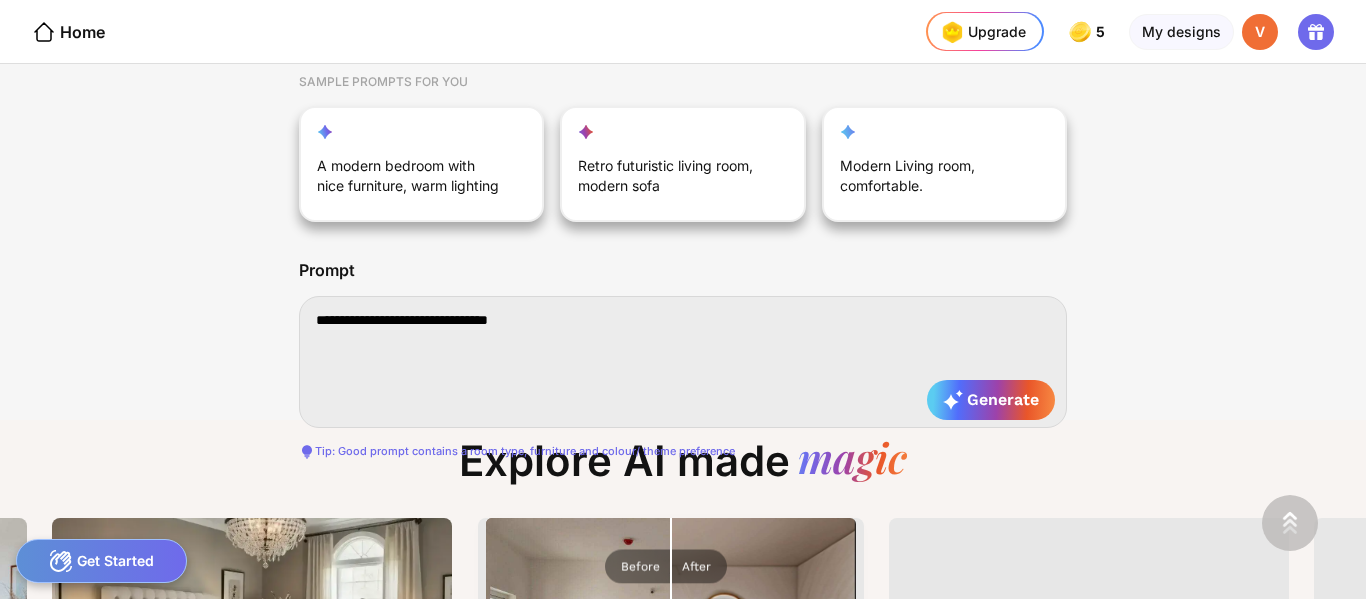 type on "**********" 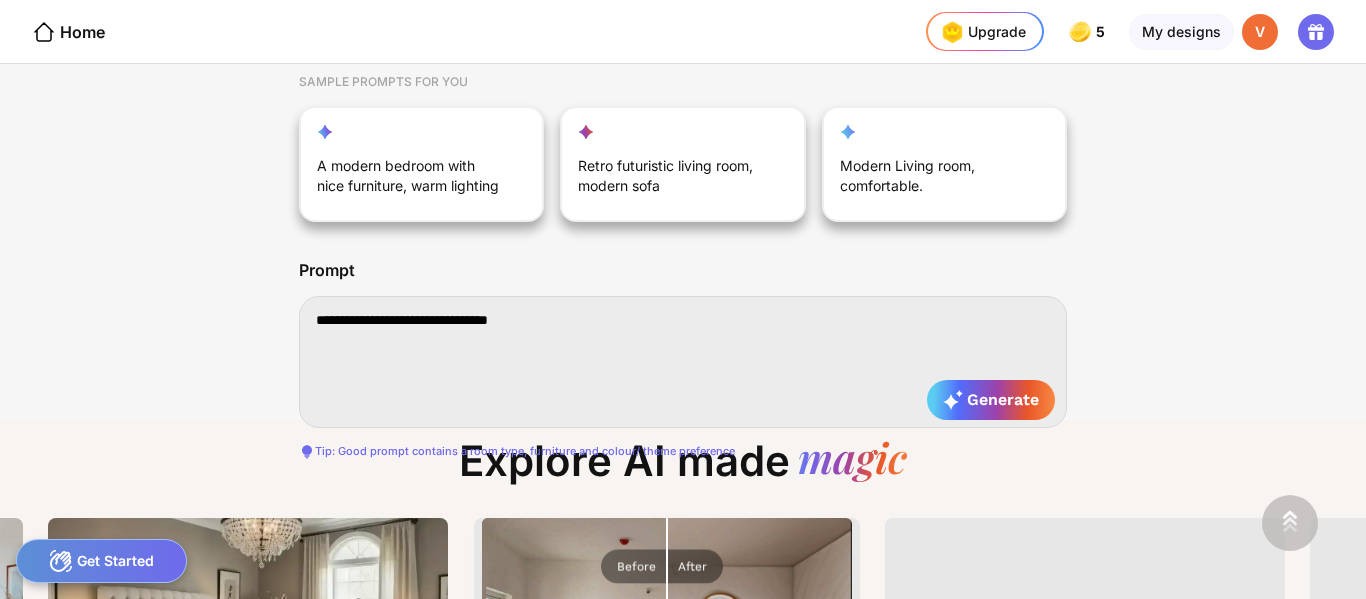 type on "**********" 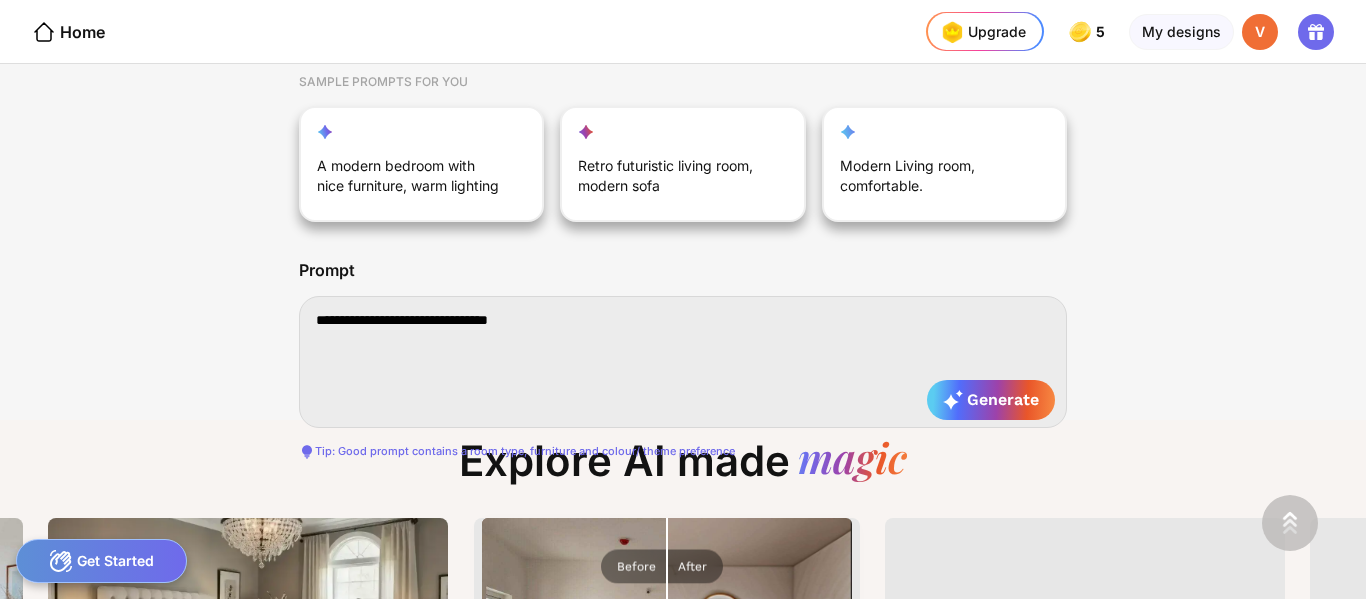 type on "**********" 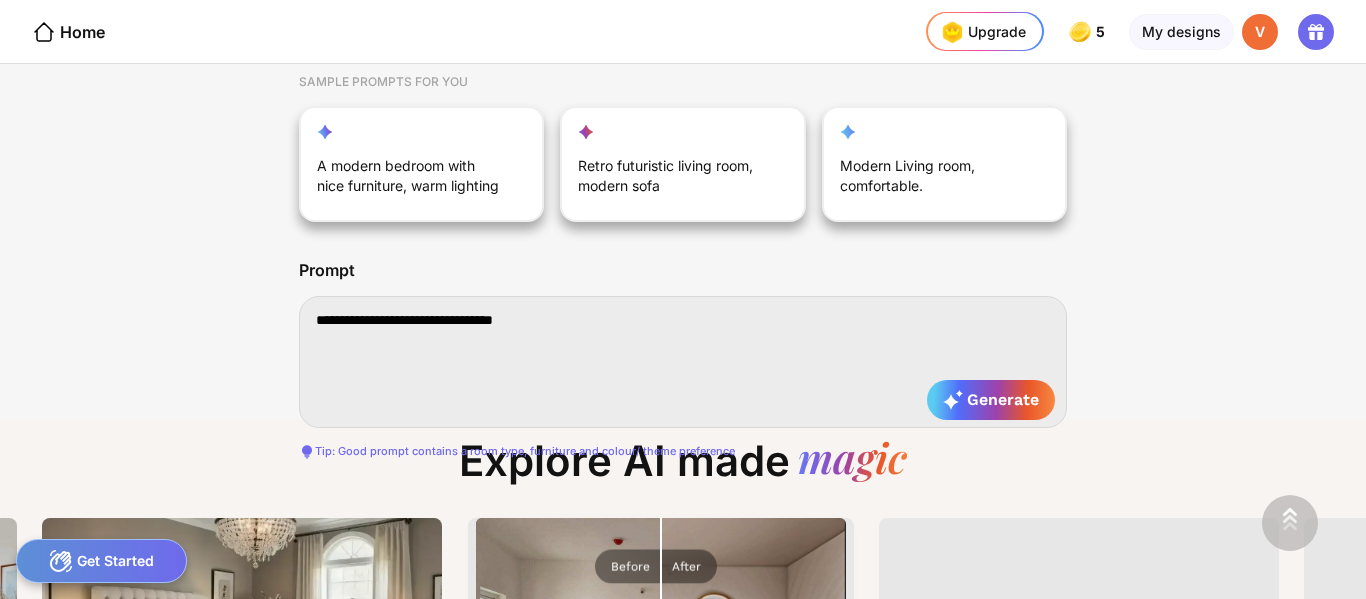 type on "**********" 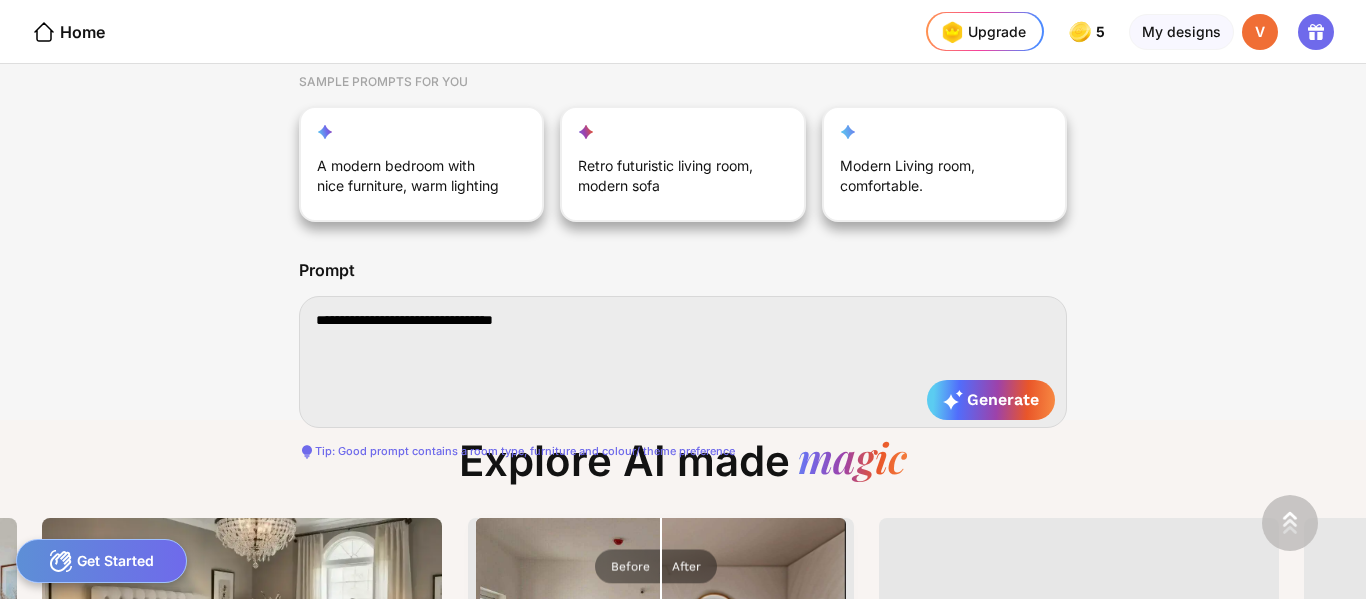 type on "**********" 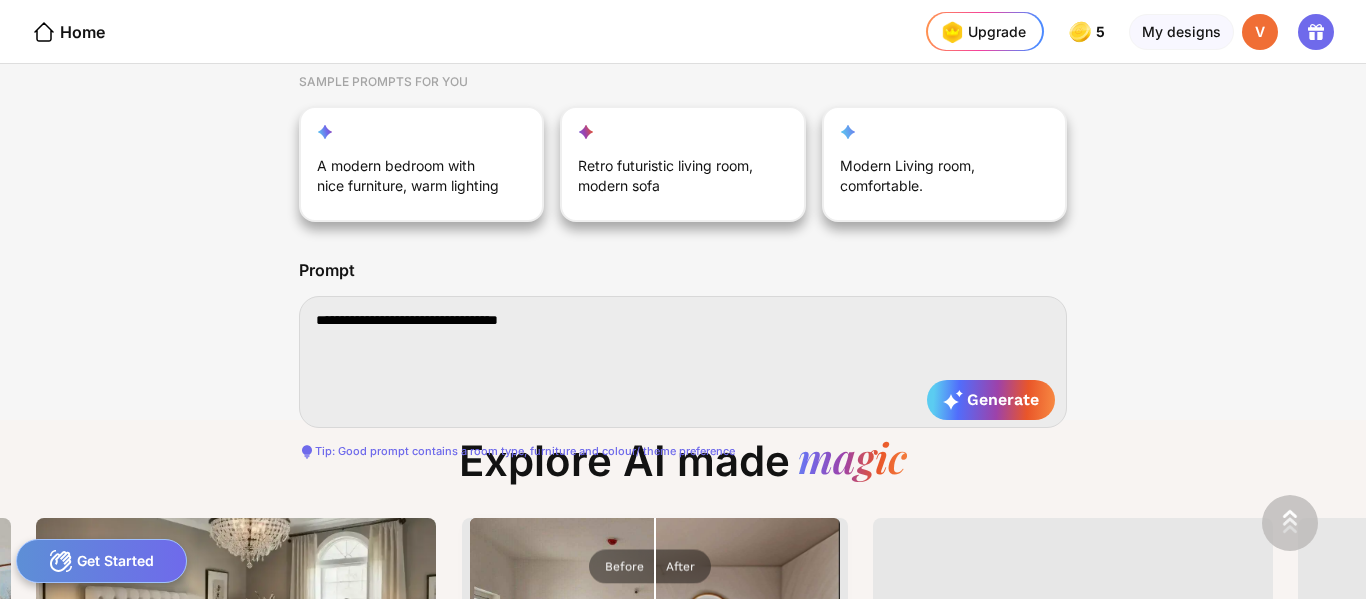 type on "**********" 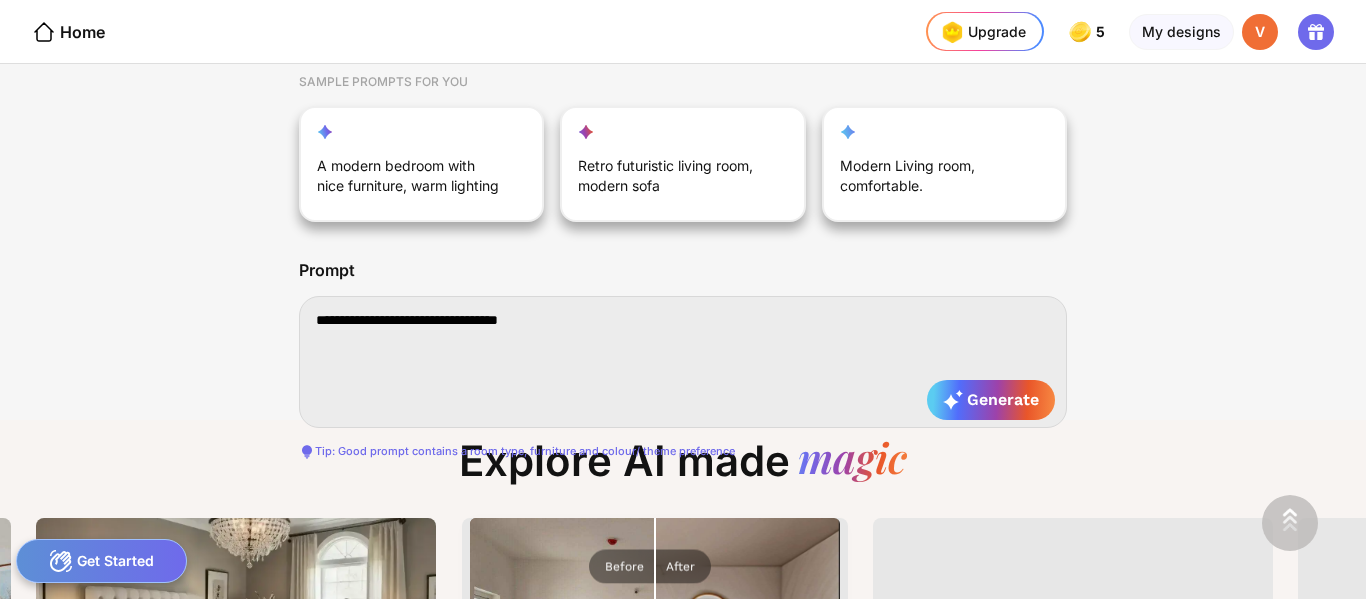 type on "**********" 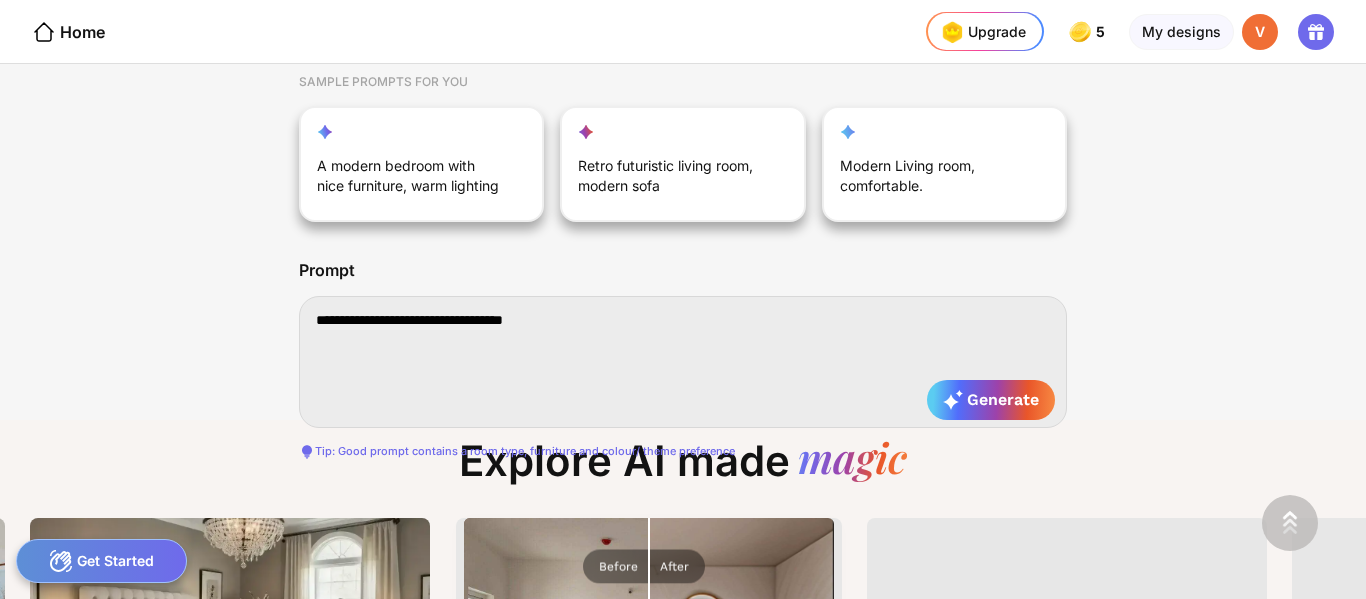 type on "**********" 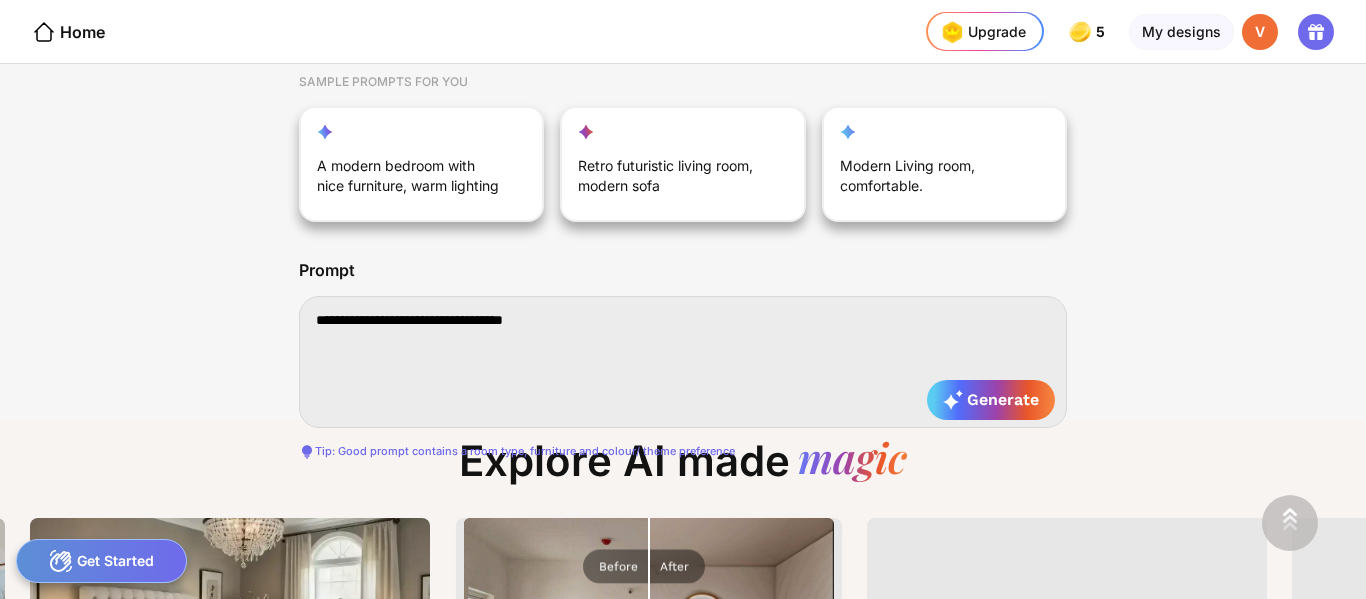 type on "**********" 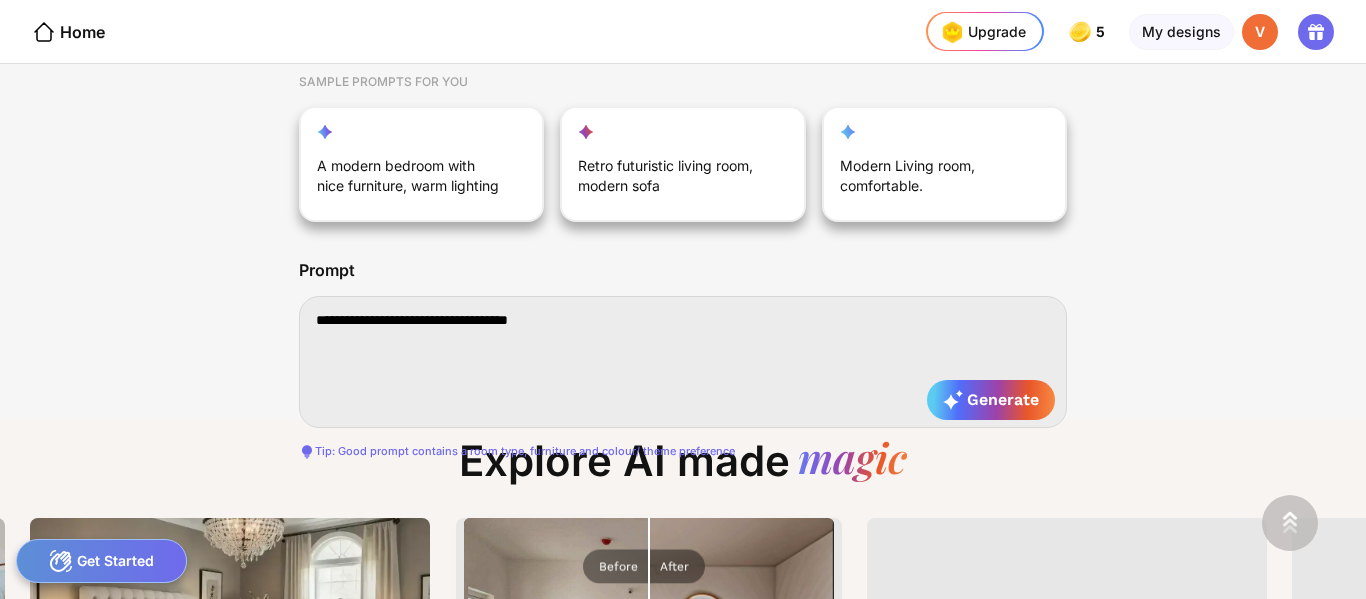 type on "**********" 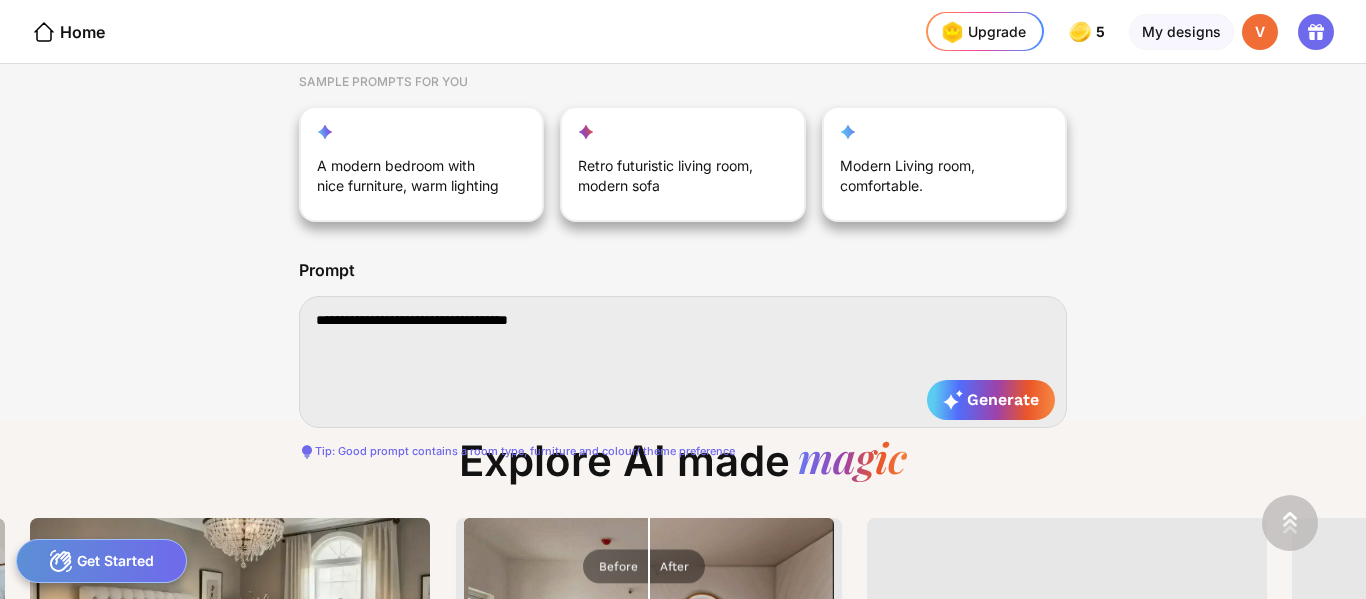 type on "**********" 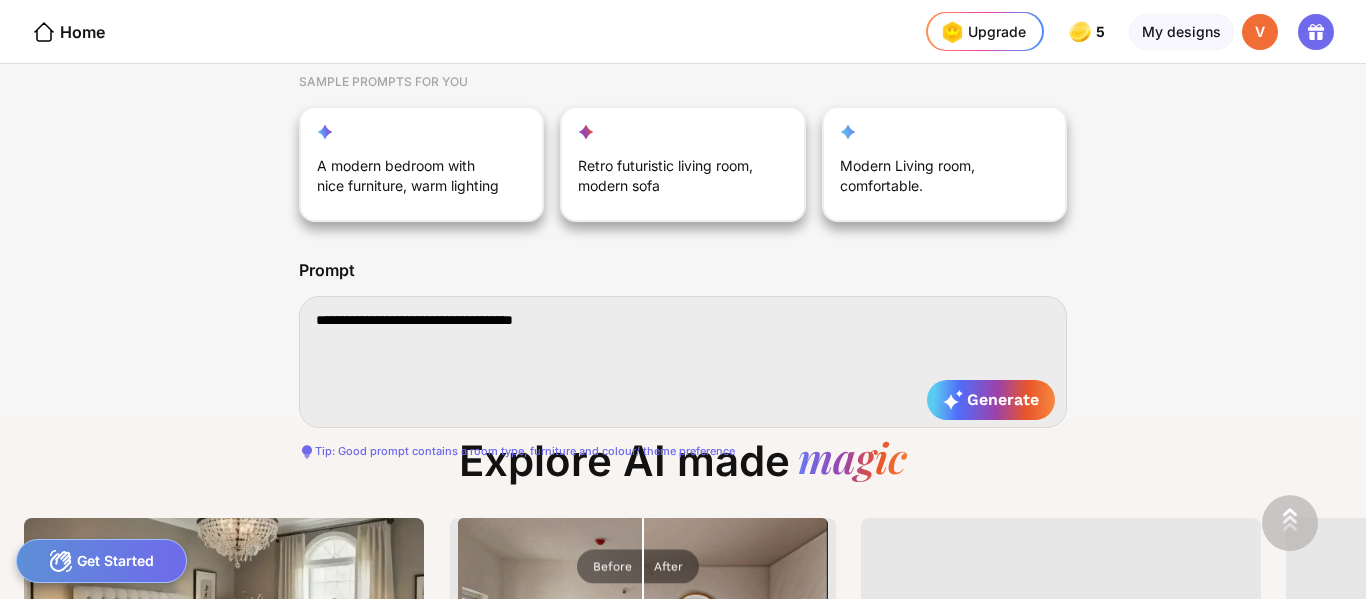type on "**********" 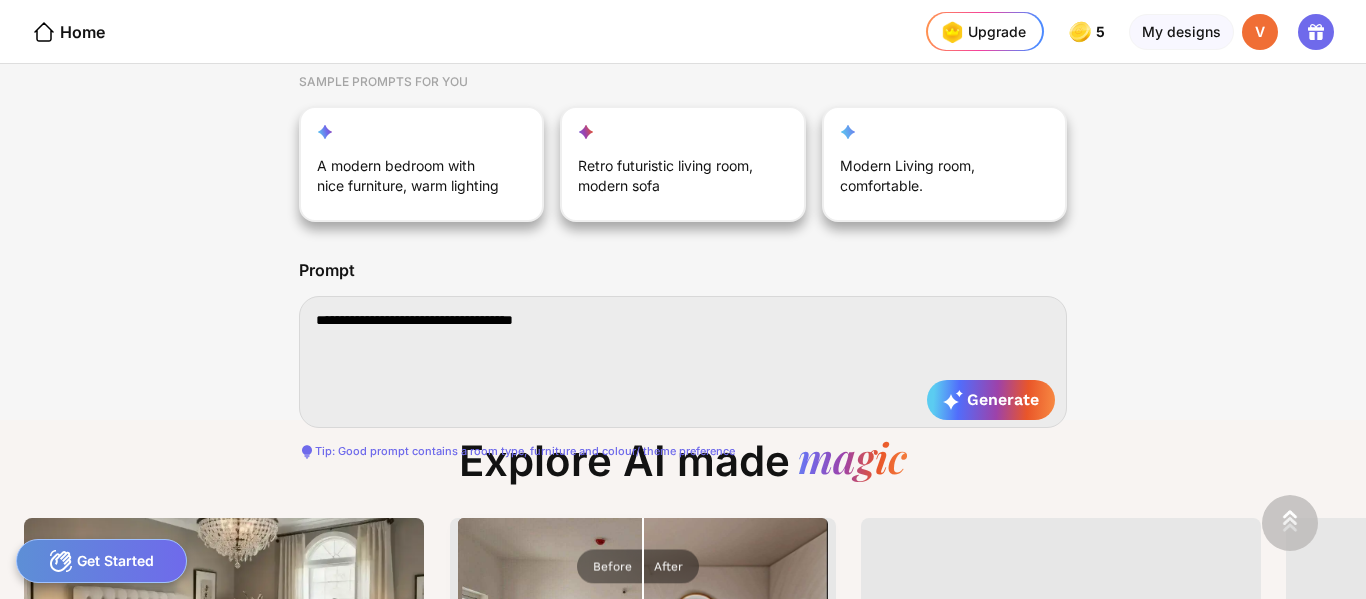 type on "**********" 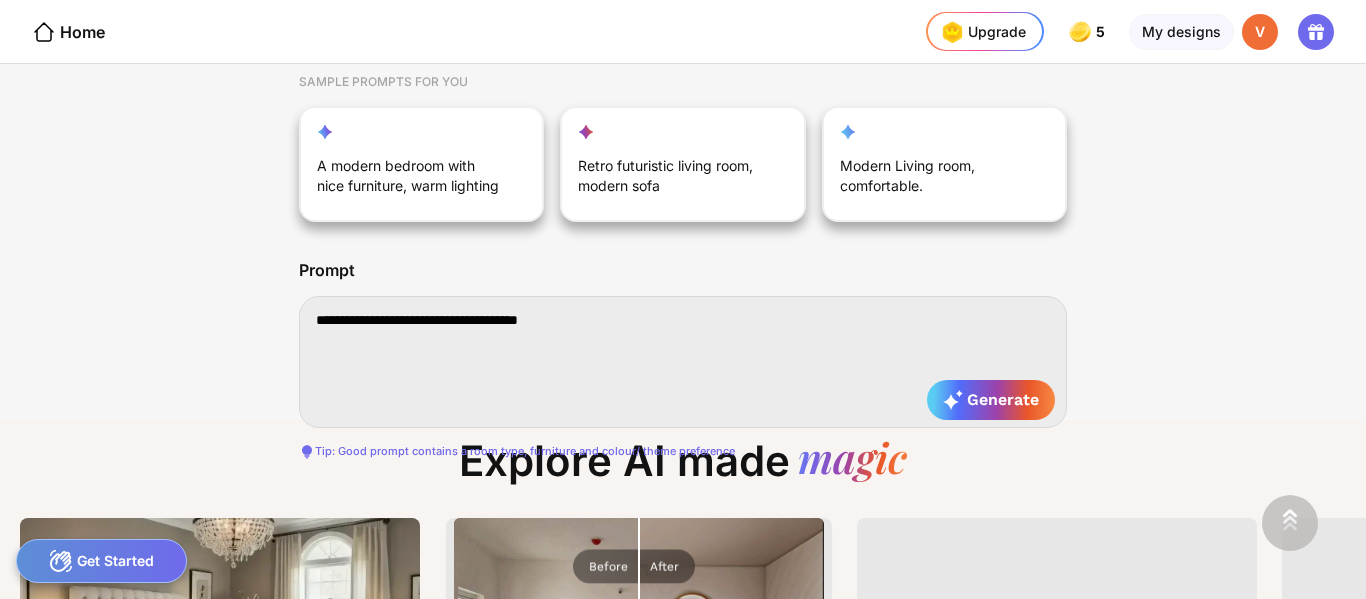 type on "**********" 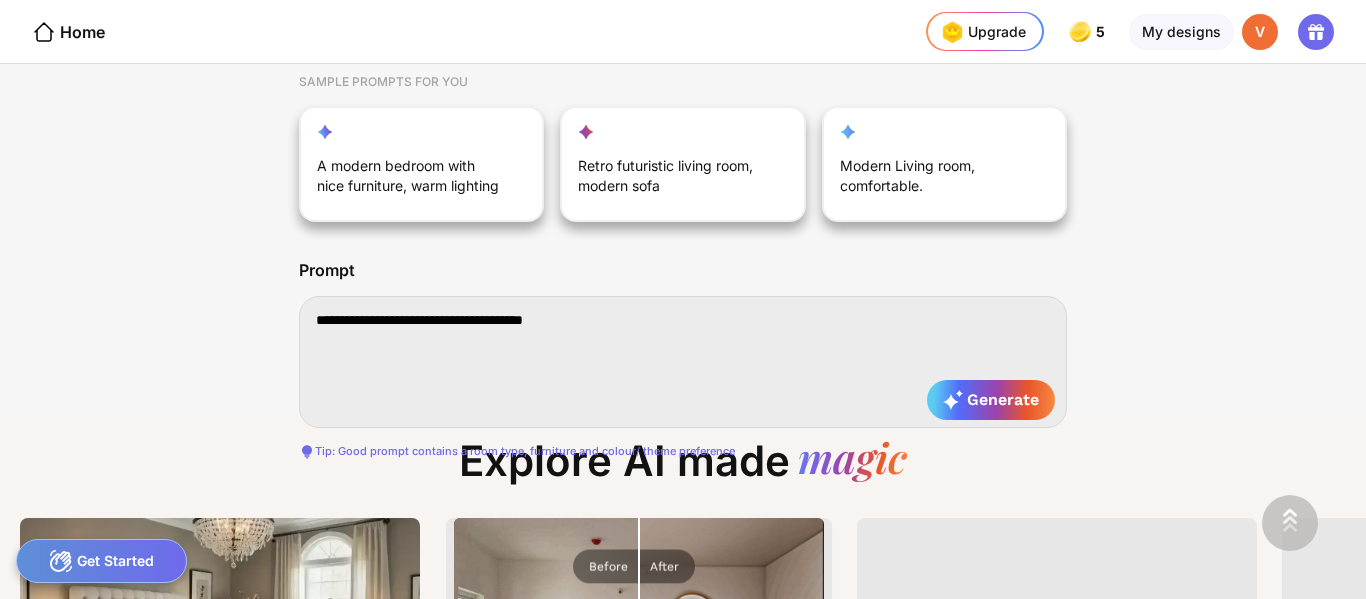type on "**********" 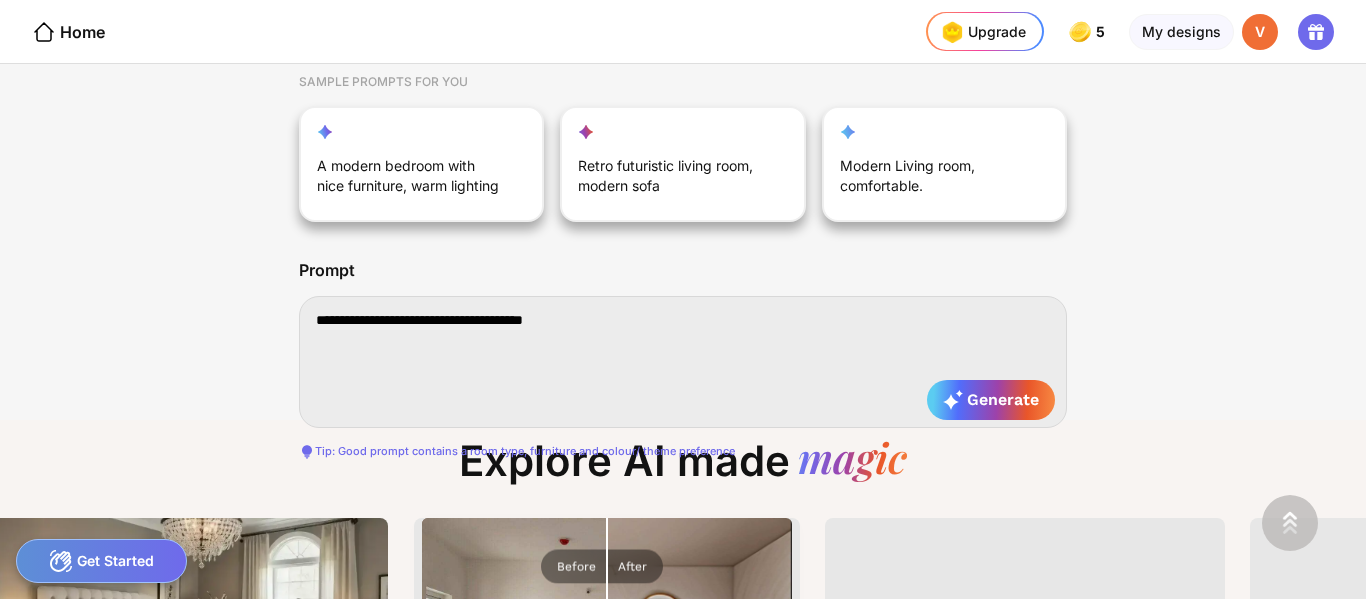 type on "**********" 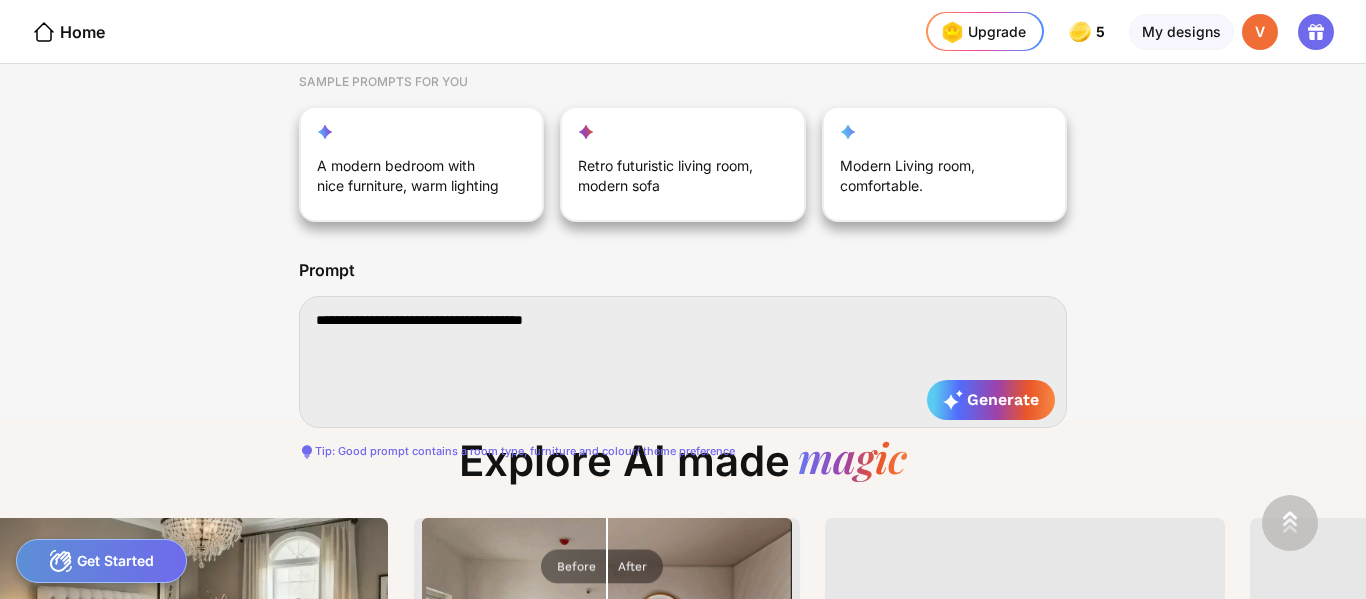 type on "**********" 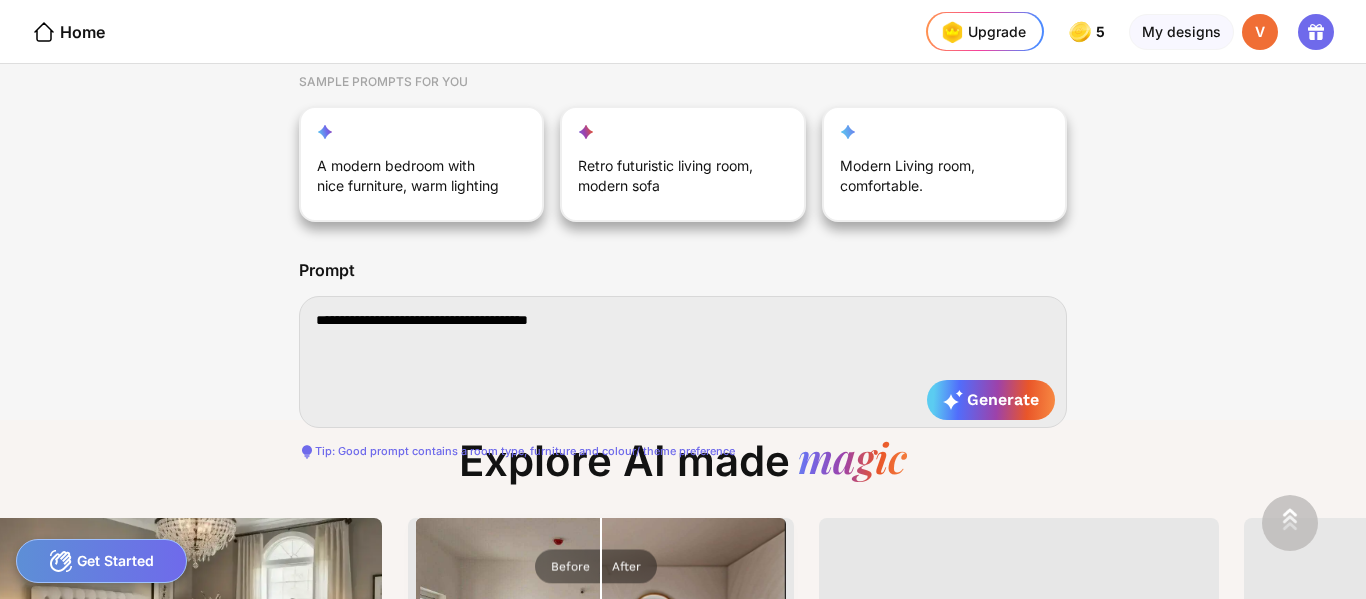 type on "**********" 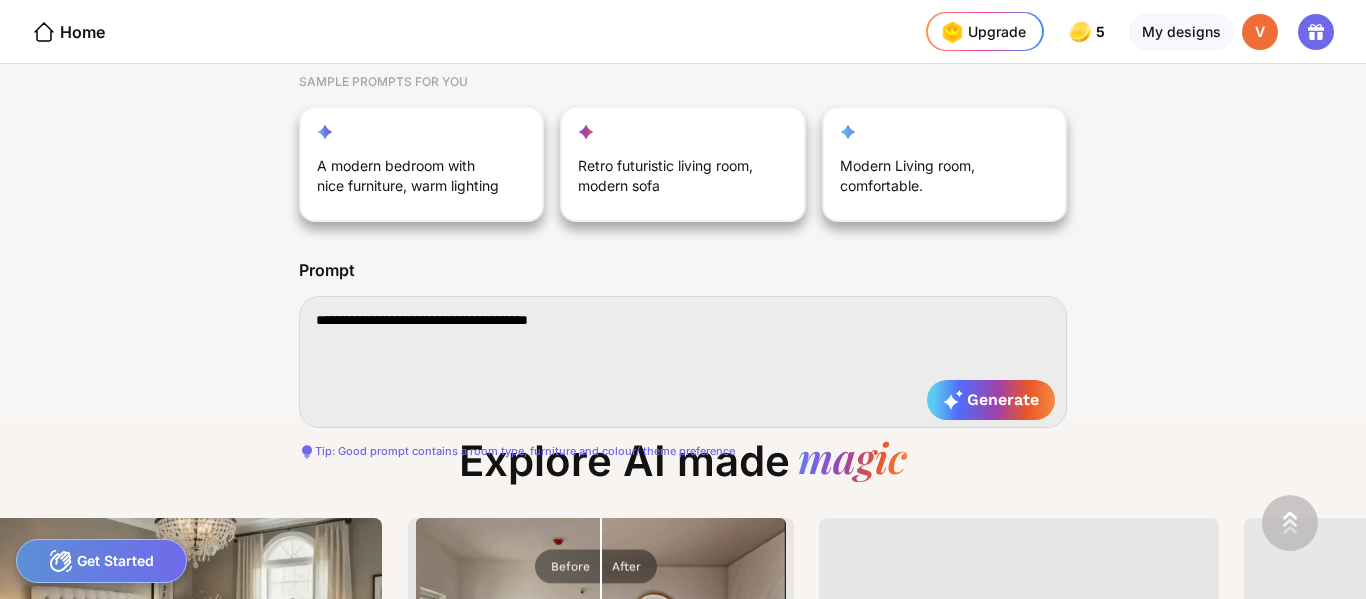 type on "**********" 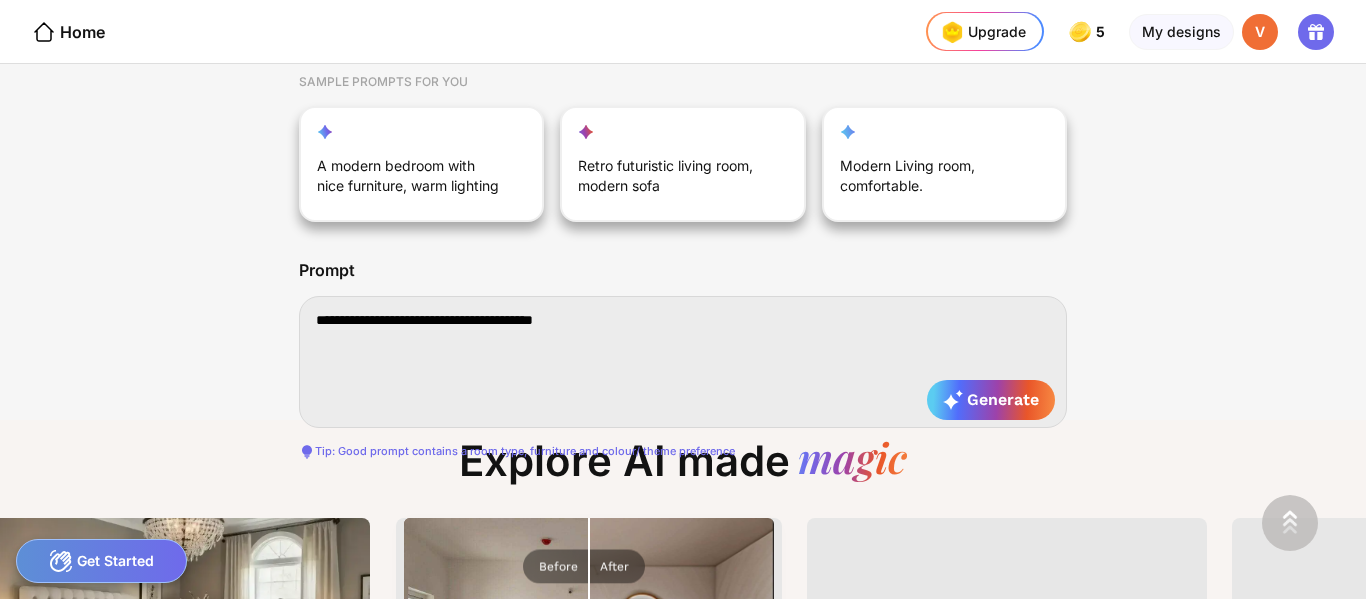 type on "**********" 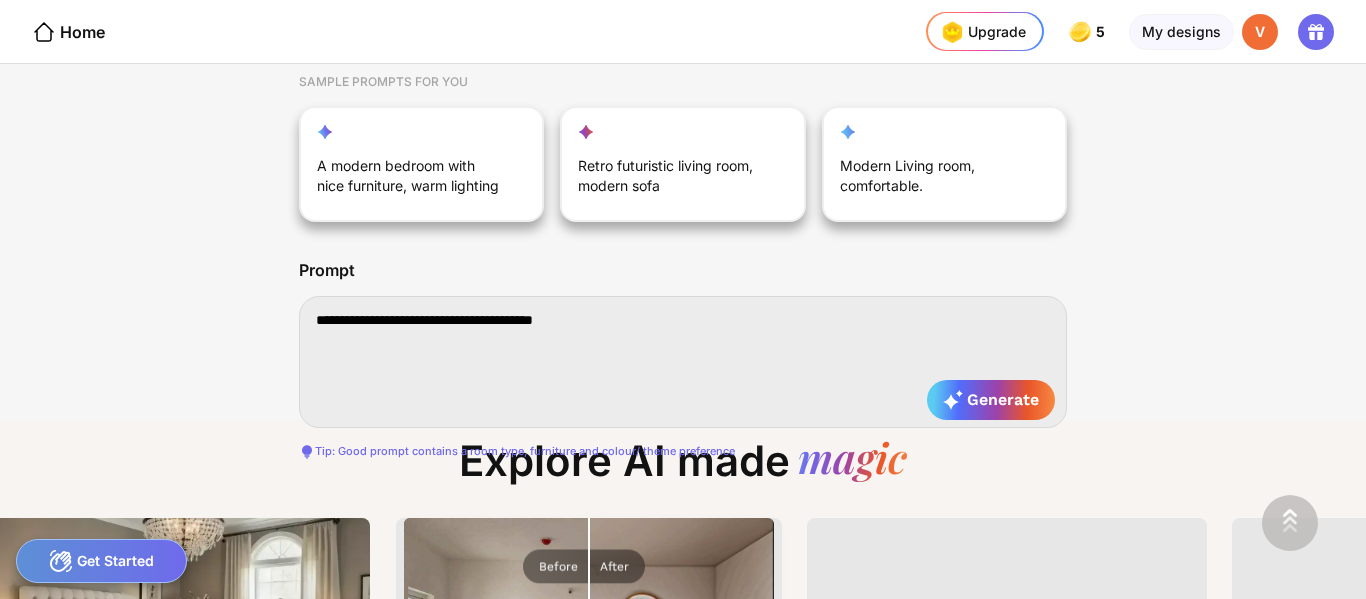 type on "**********" 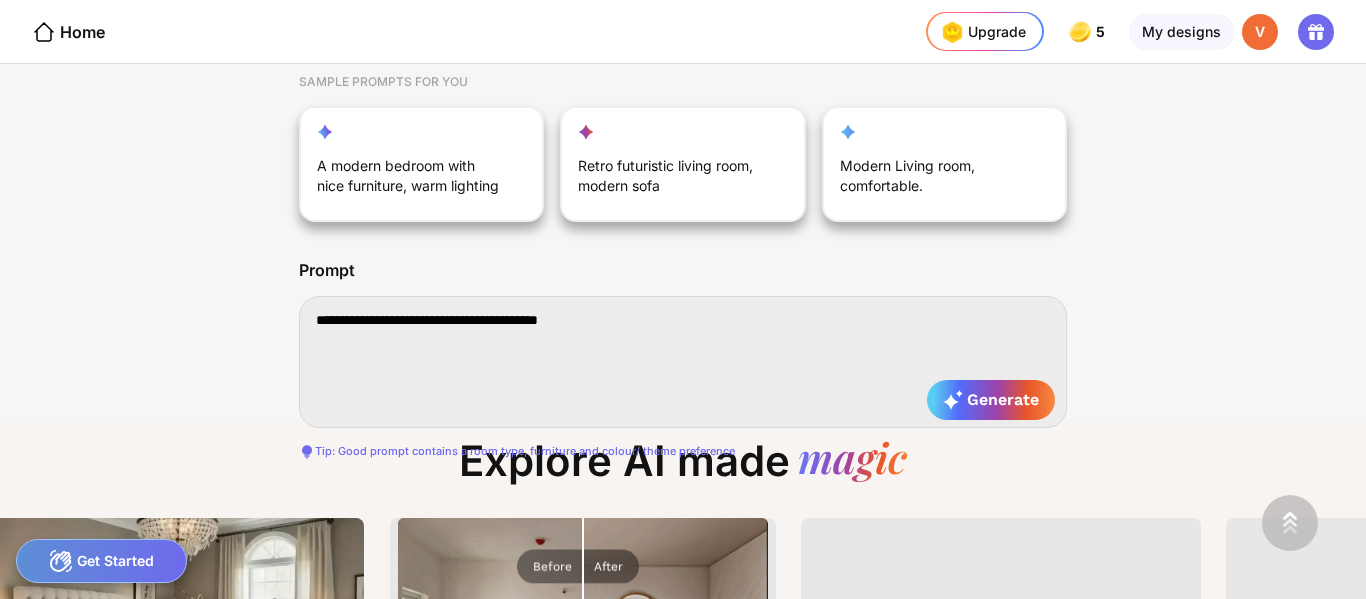 type on "**********" 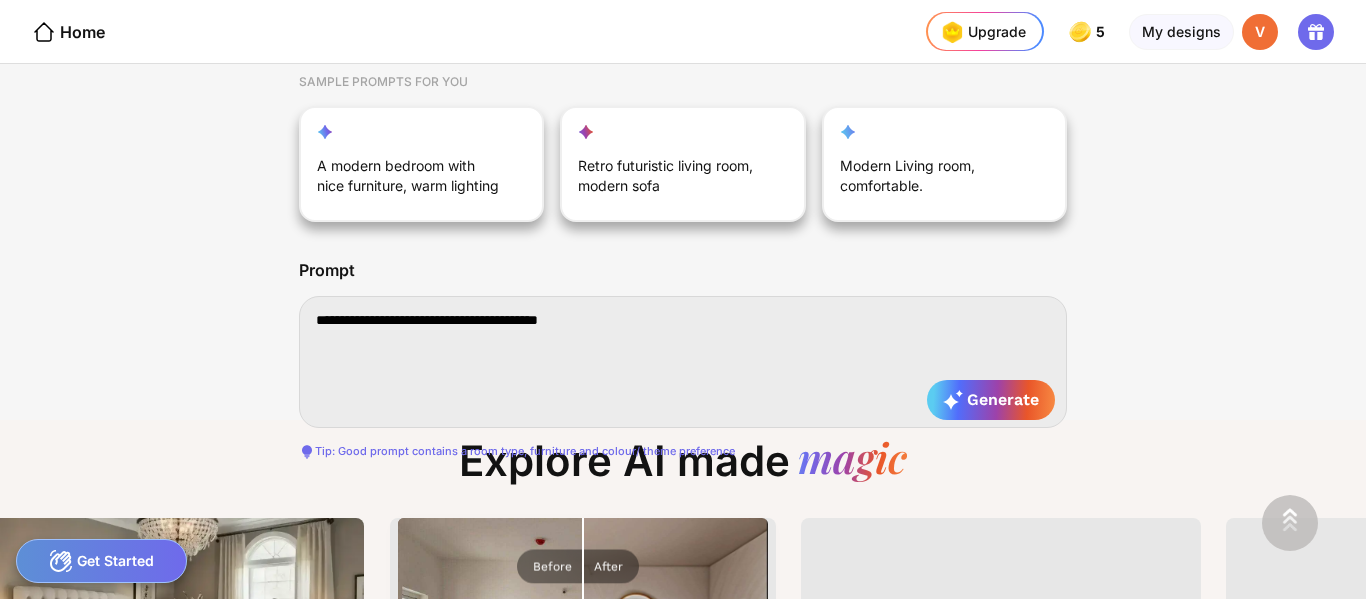 type on "**********" 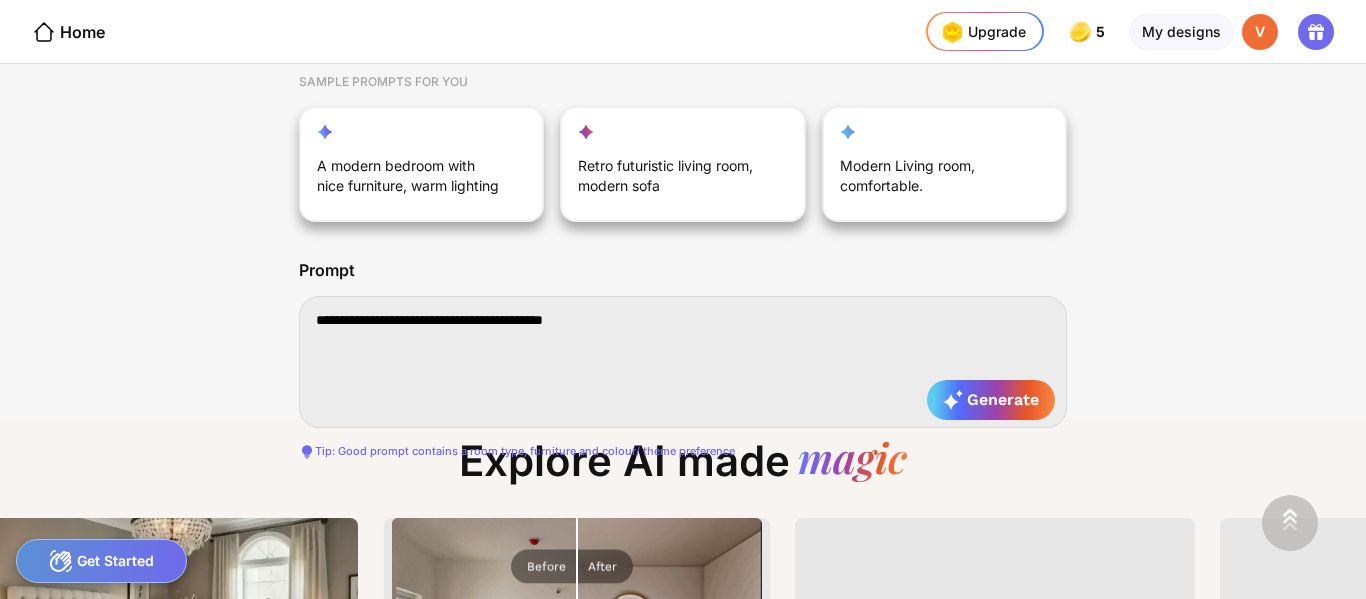 type on "**********" 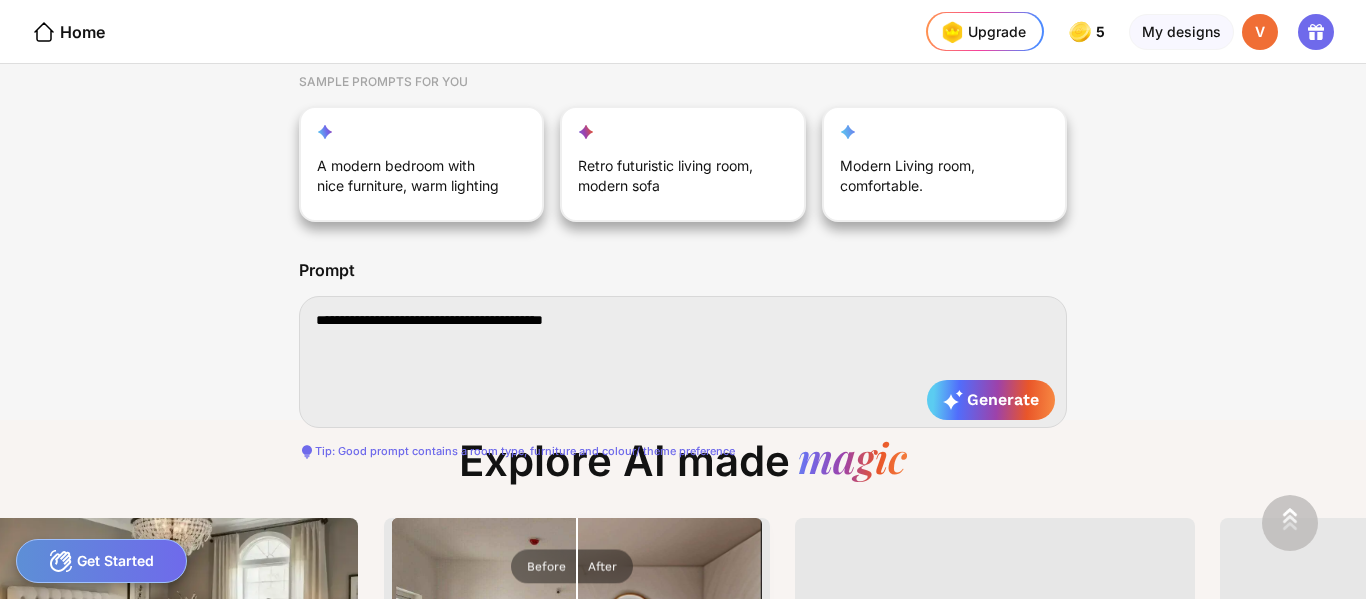 type on "**********" 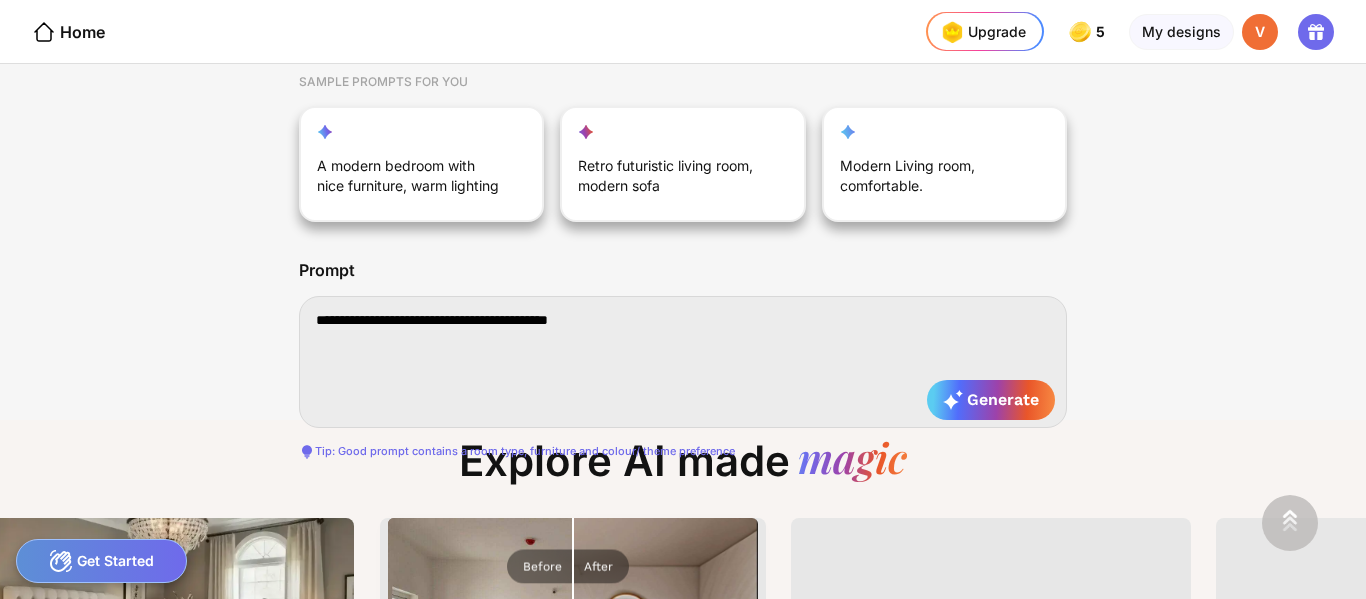 type on "**********" 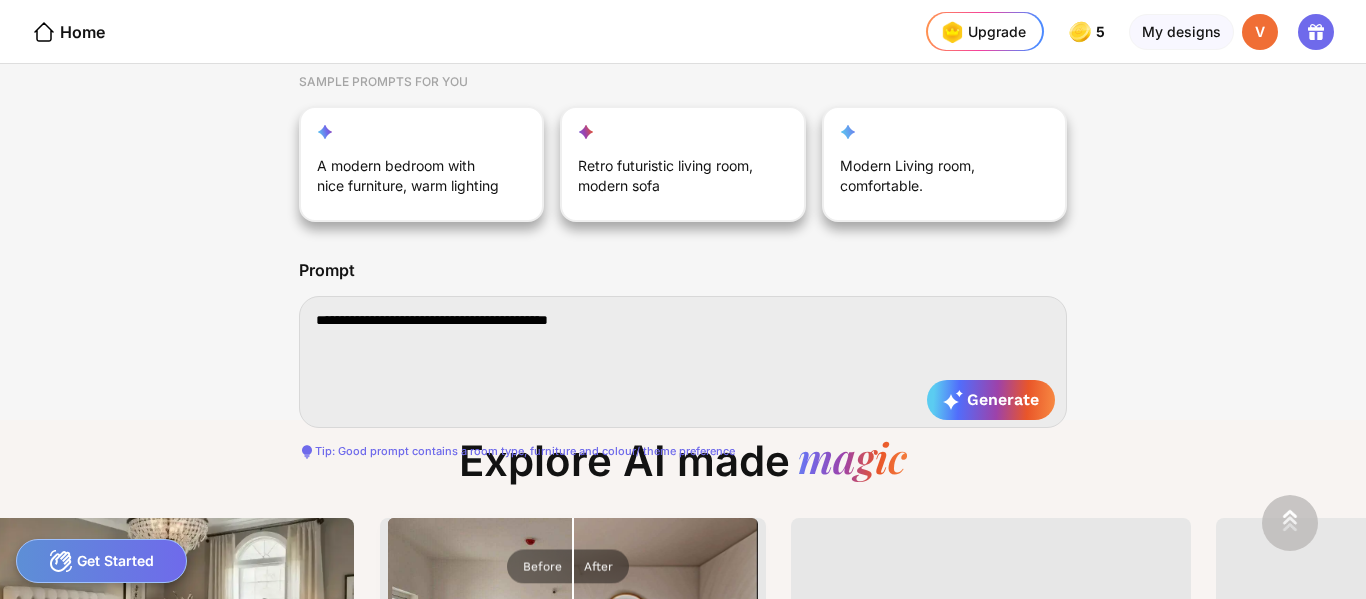 type on "**********" 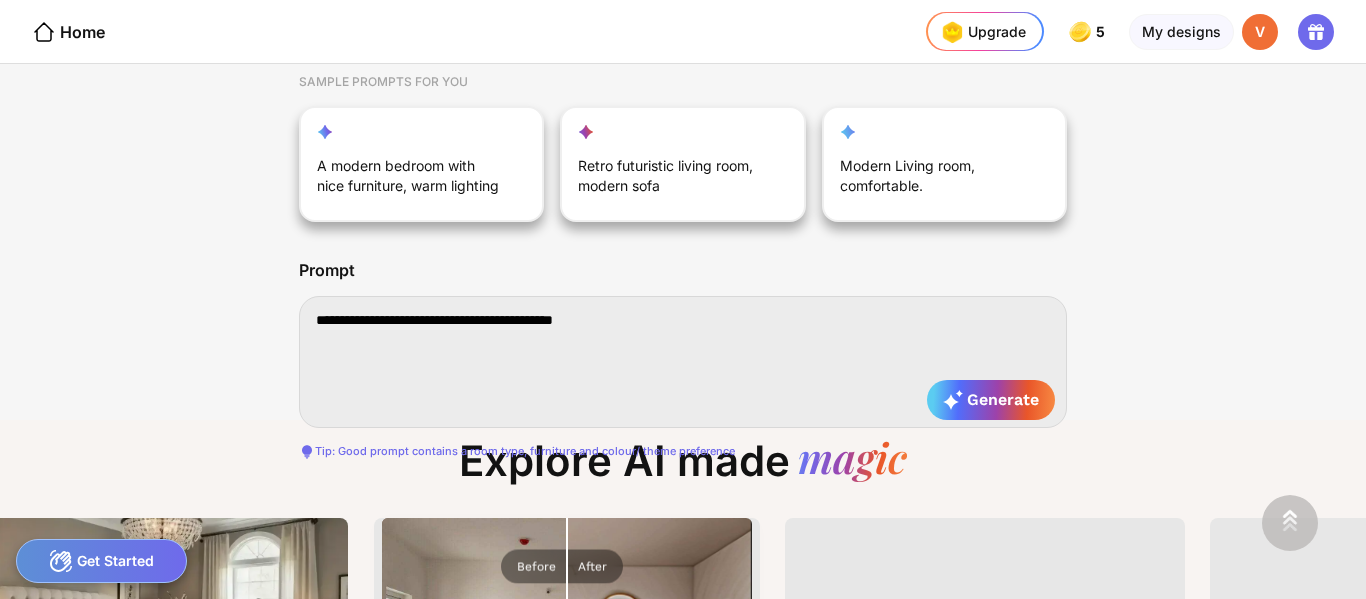 type on "**********" 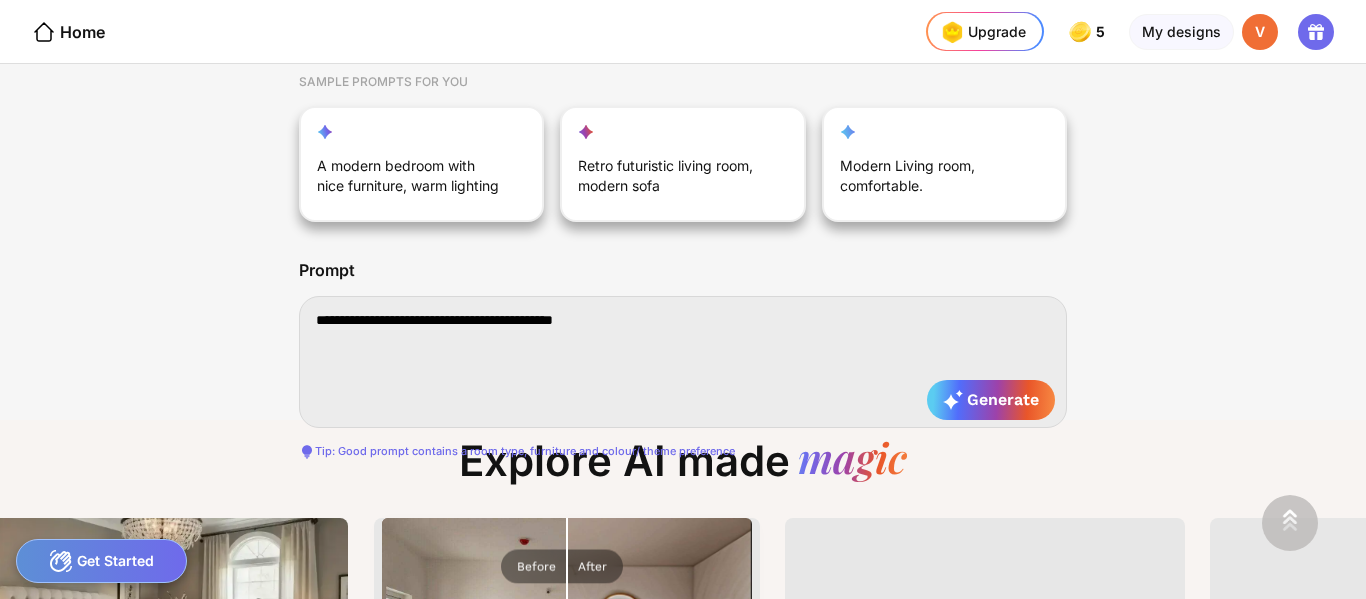 type on "**********" 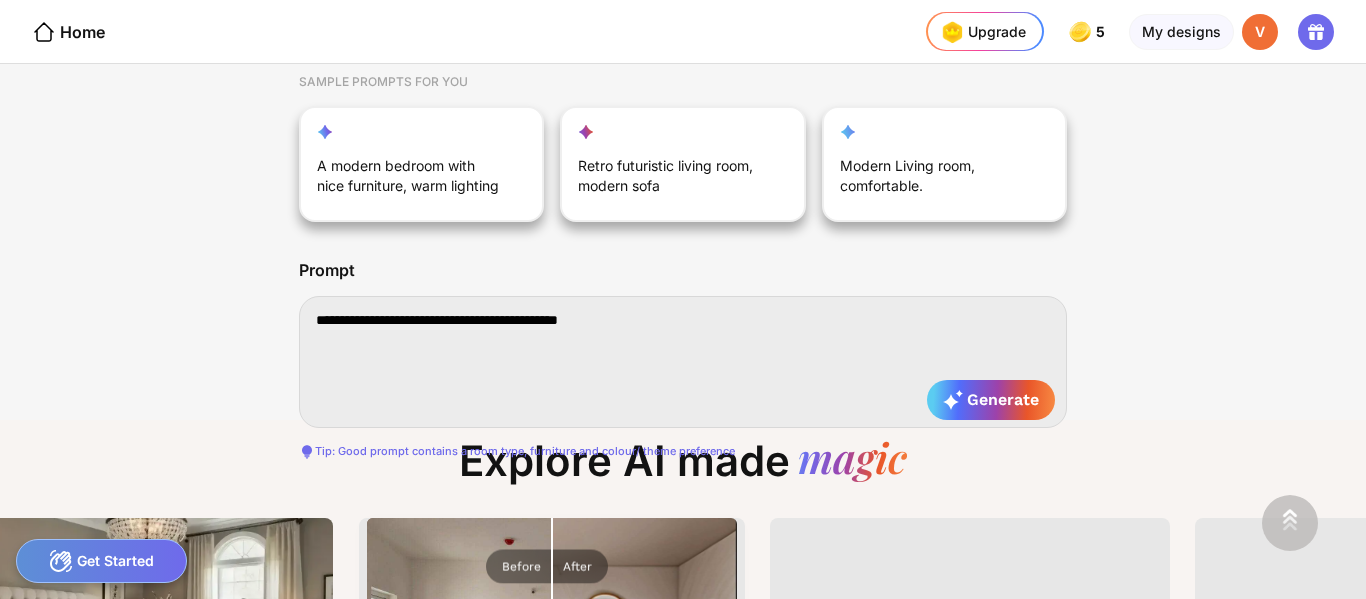 type on "**********" 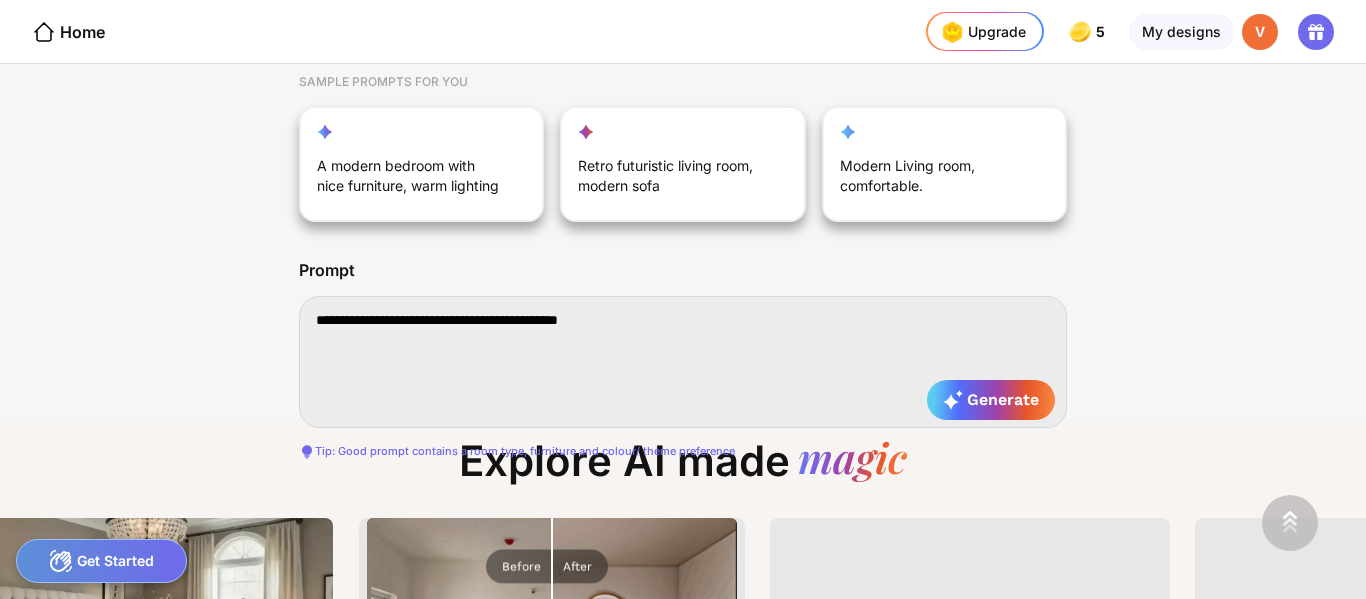 type on "**********" 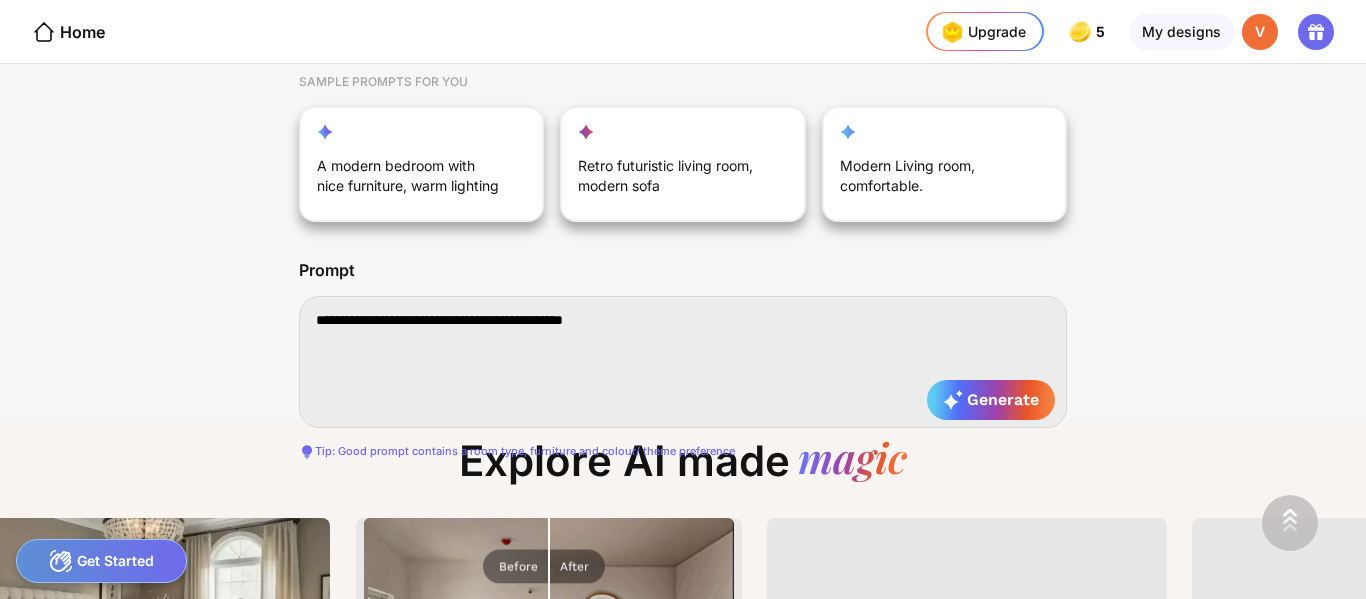 type on "**********" 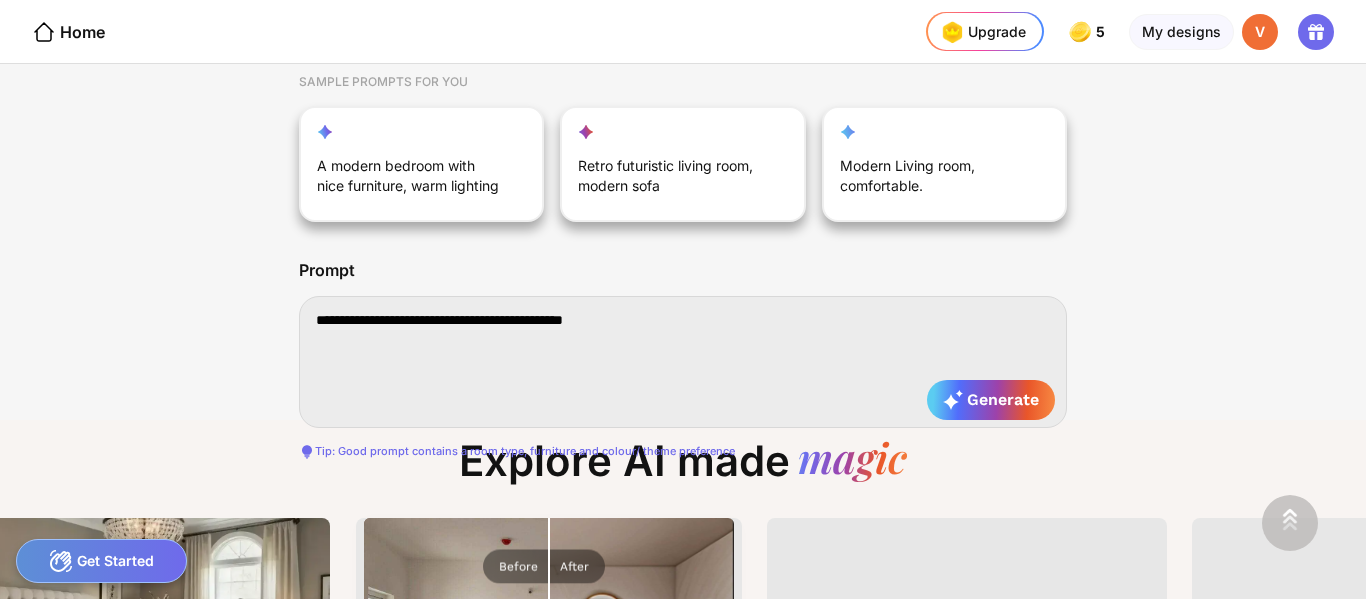 type on "**********" 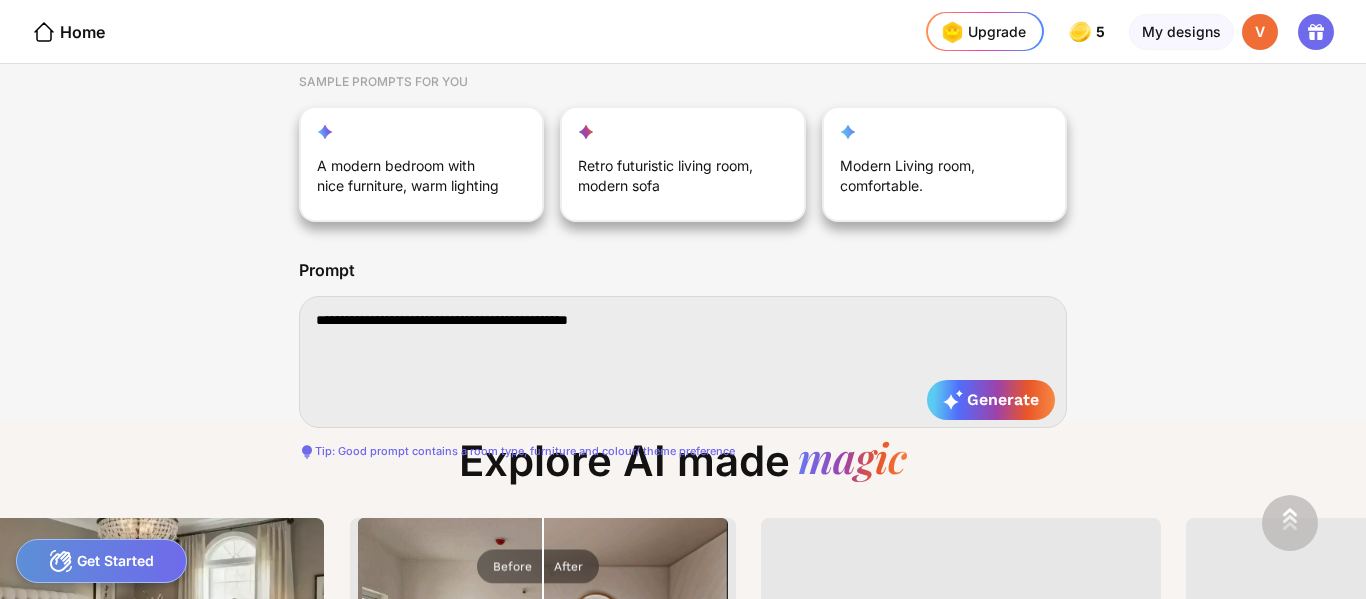 type on "**********" 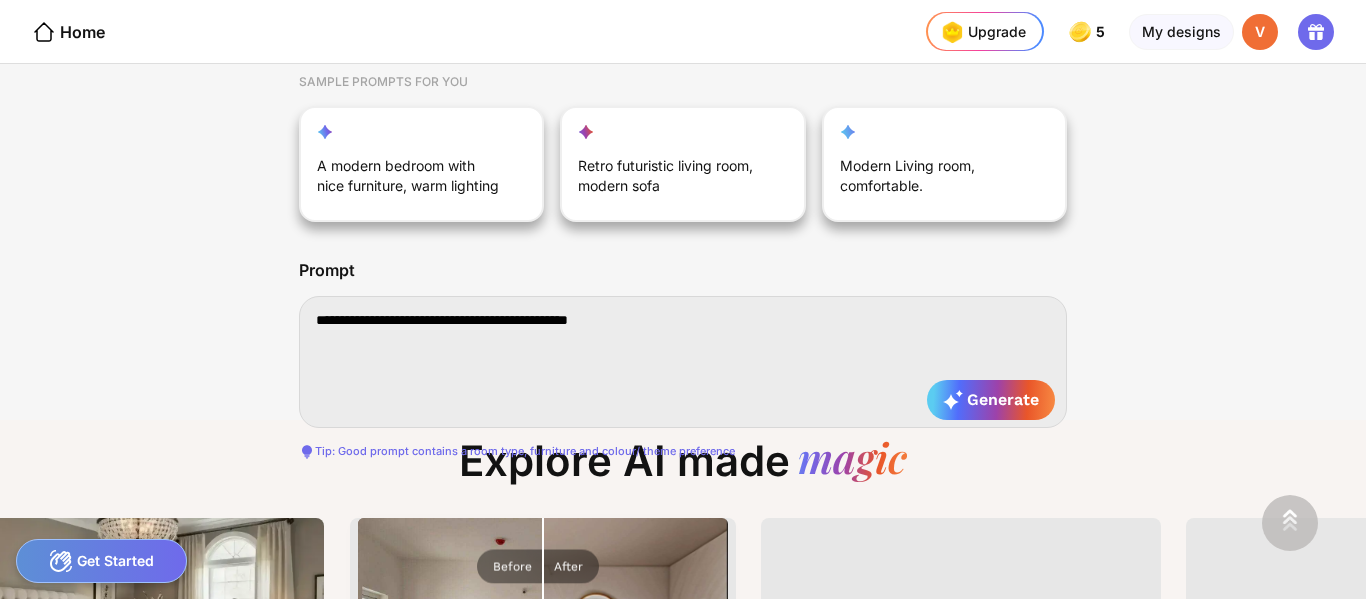 type on "**********" 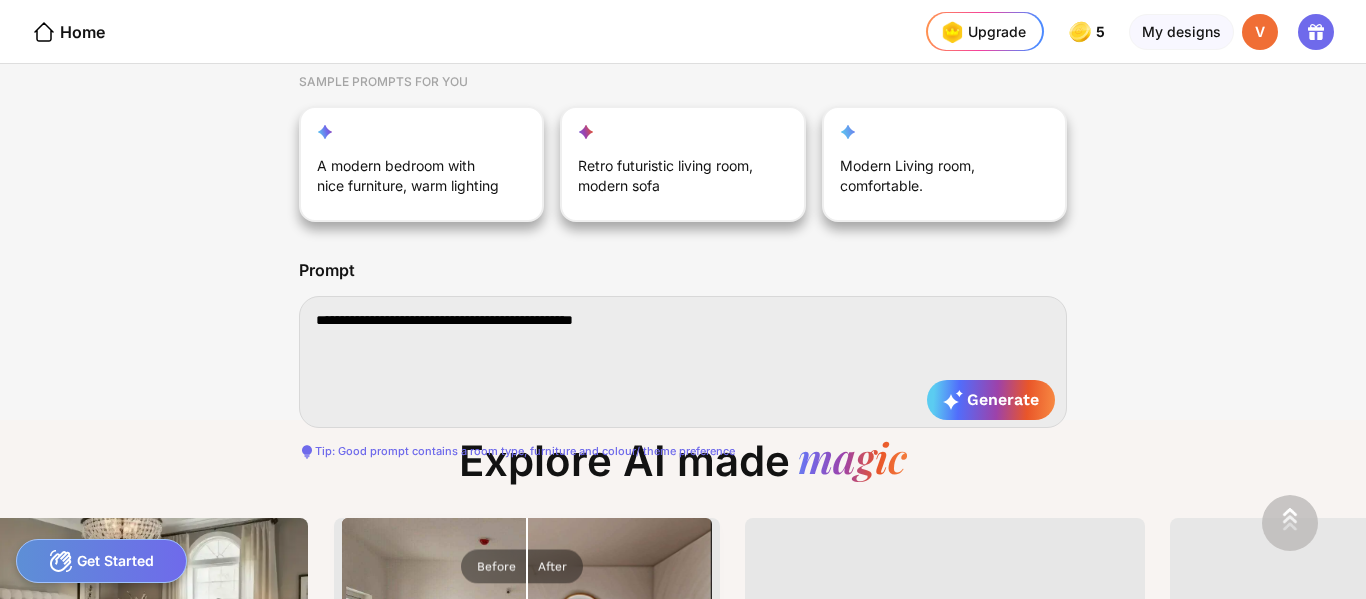 type on "**********" 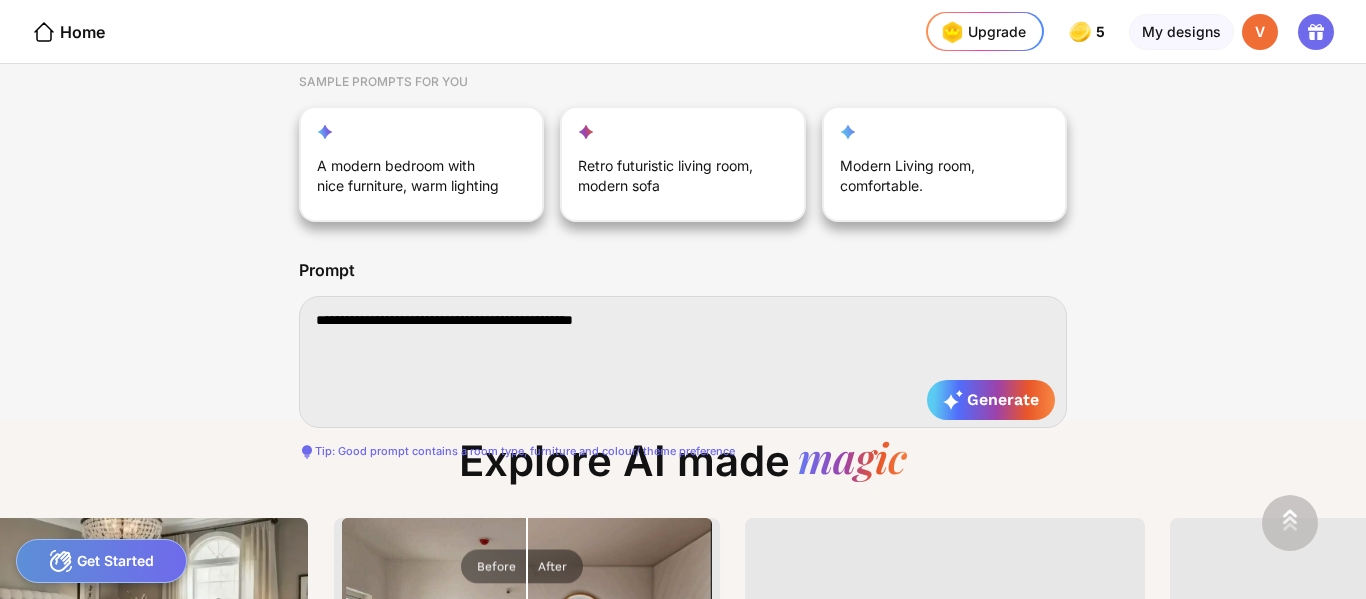 type on "**********" 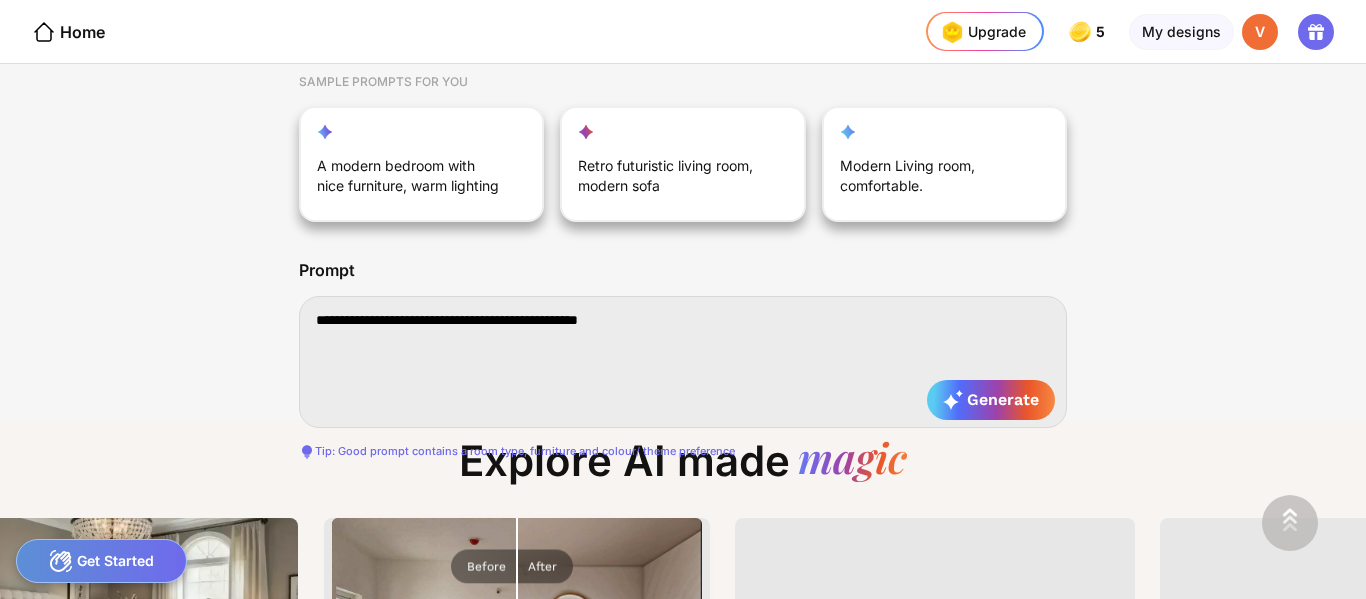 type on "**********" 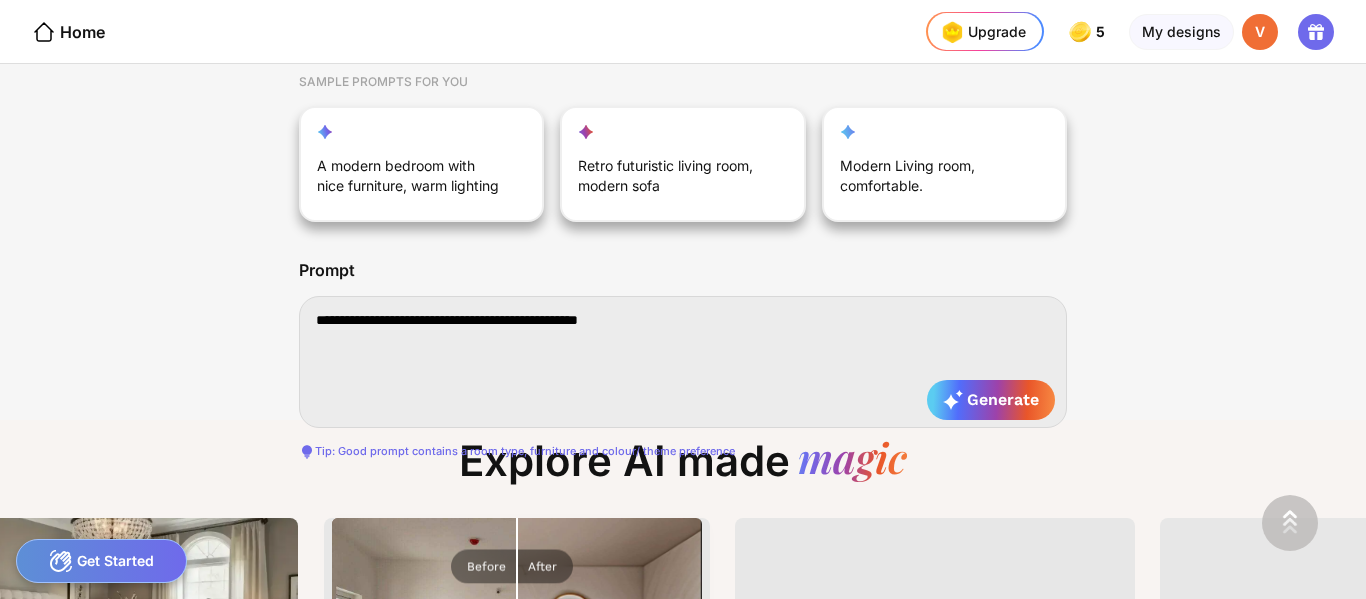 type on "**********" 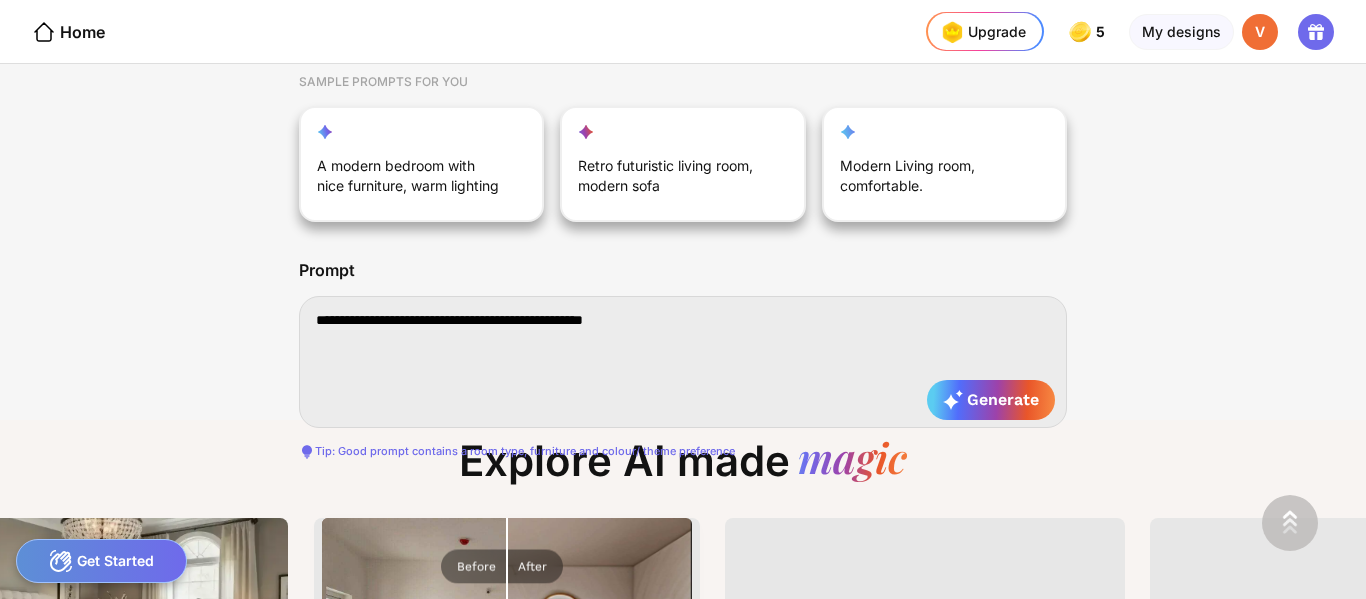 type on "**********" 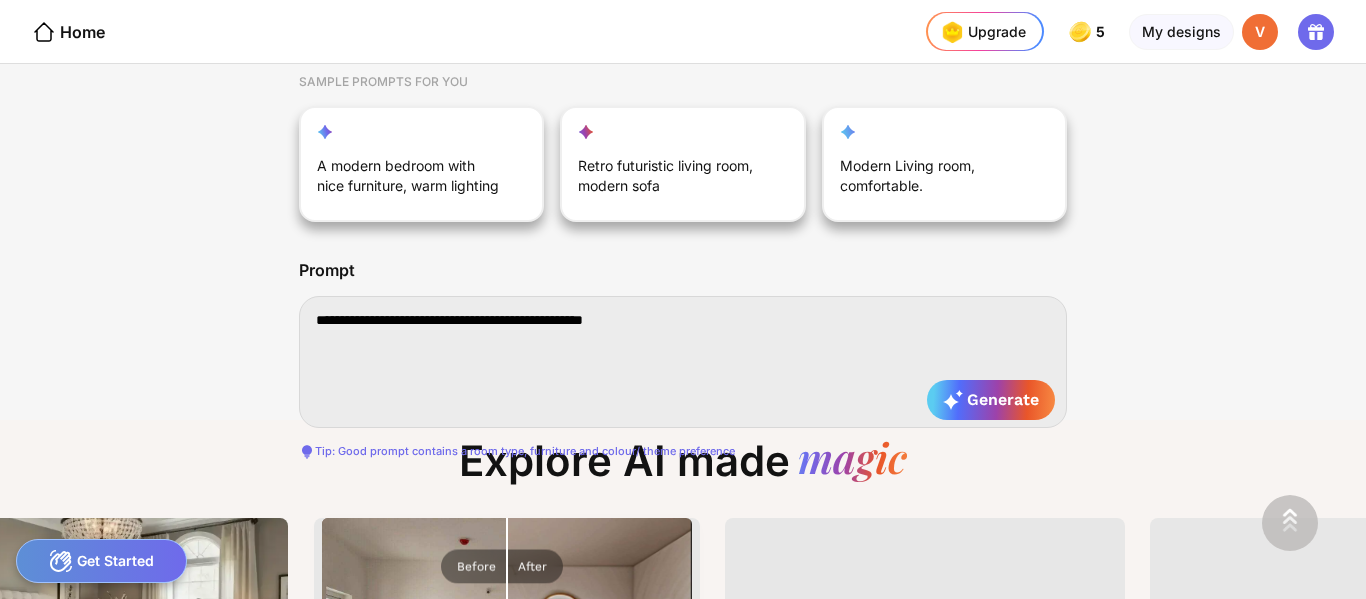 type on "**********" 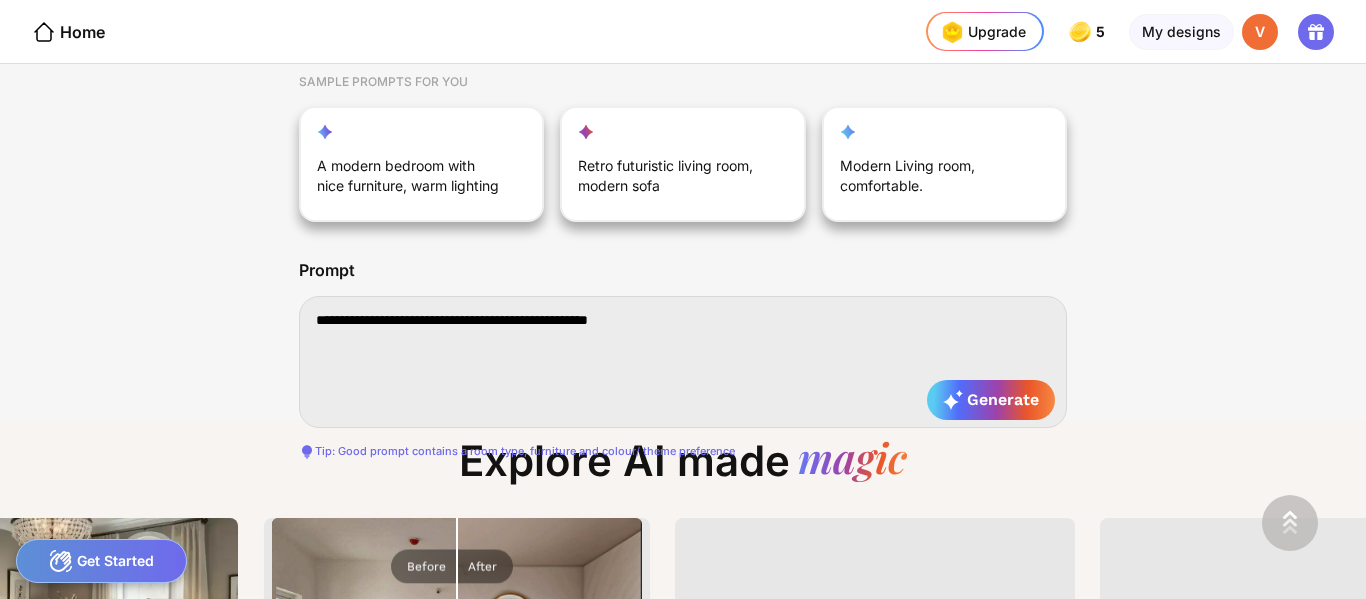 type on "**********" 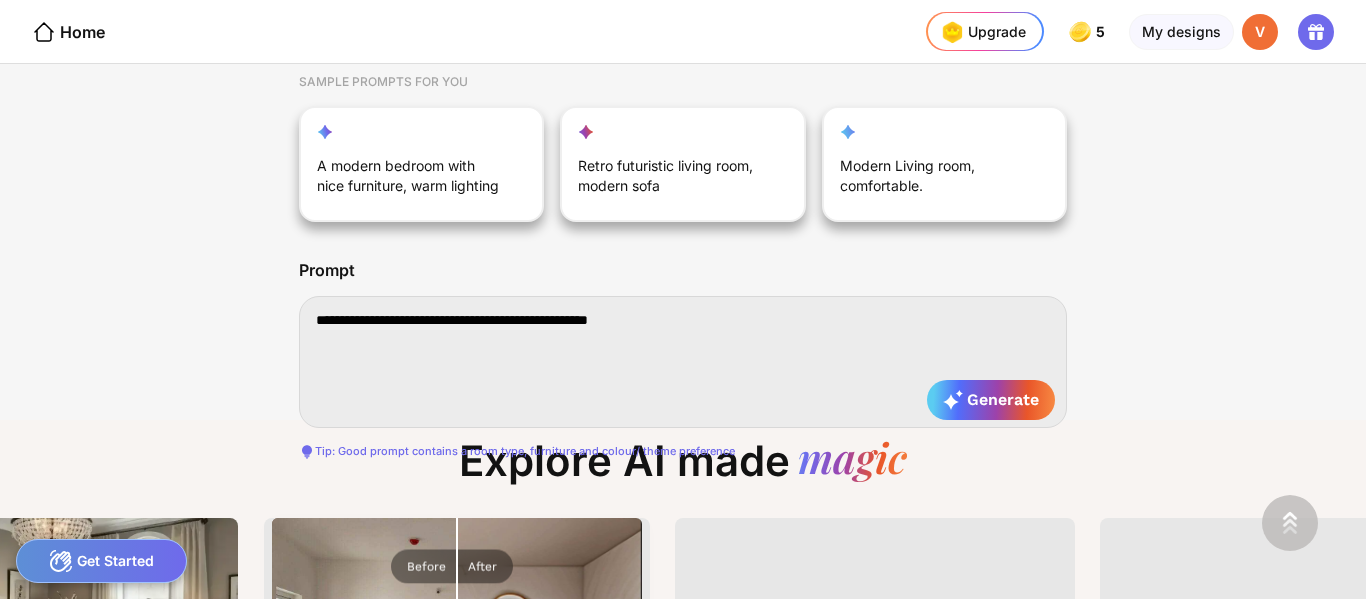 type on "**********" 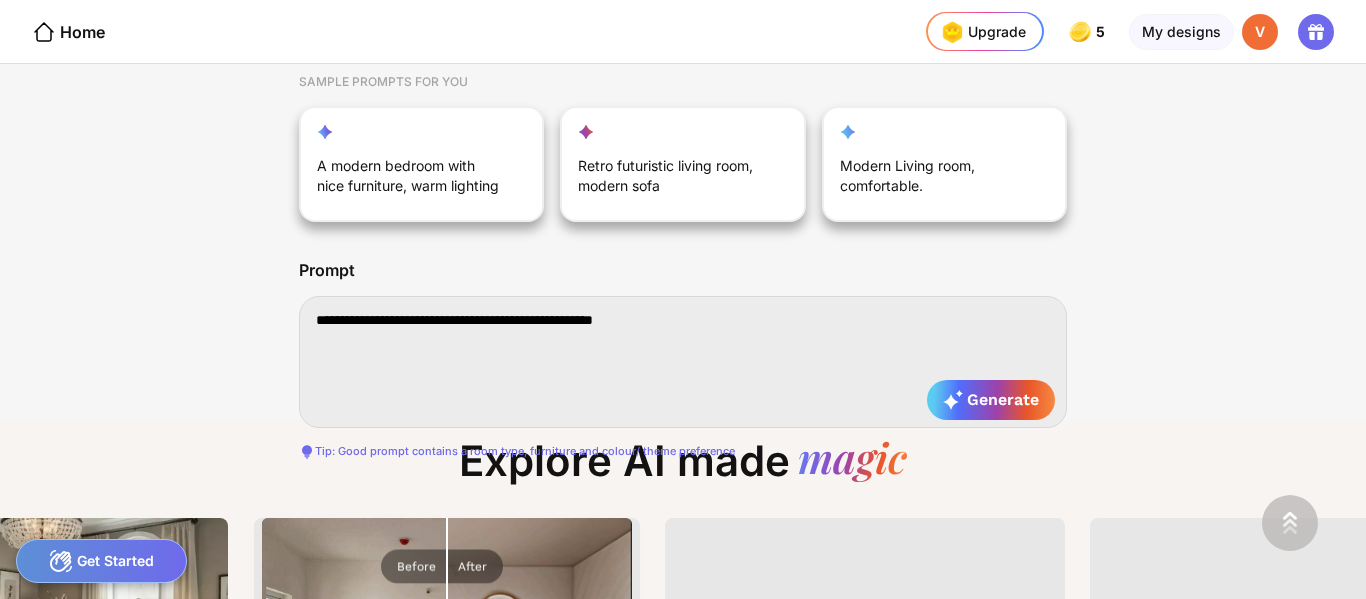 type on "**********" 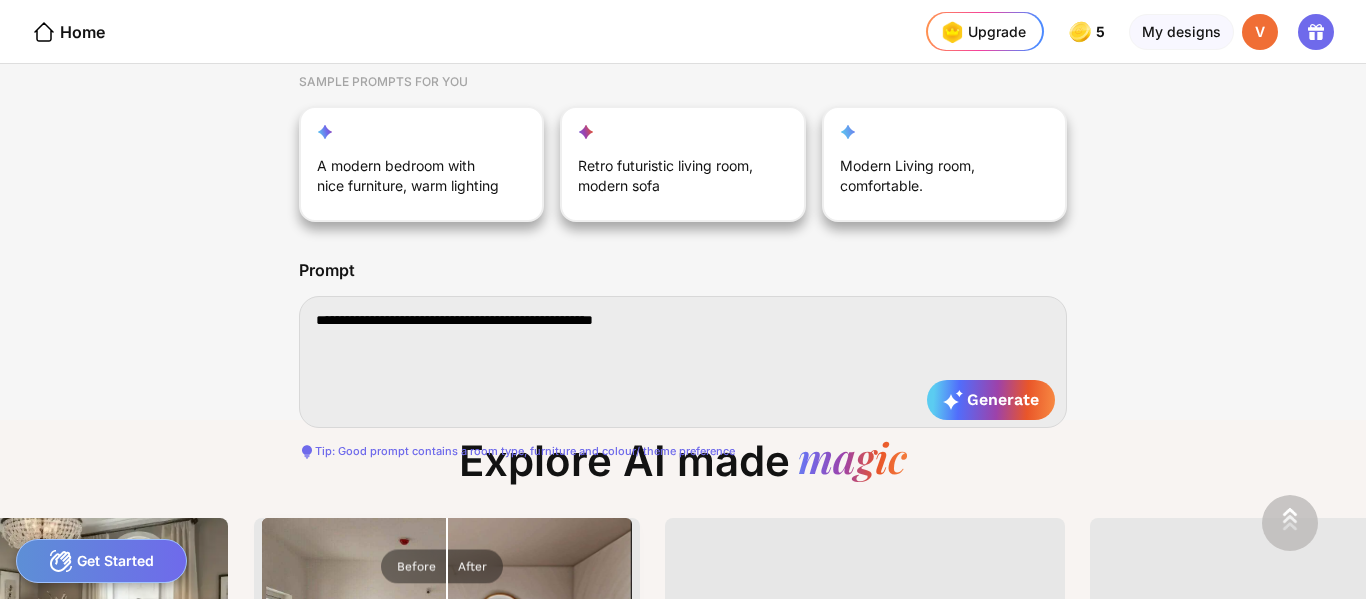 type on "**********" 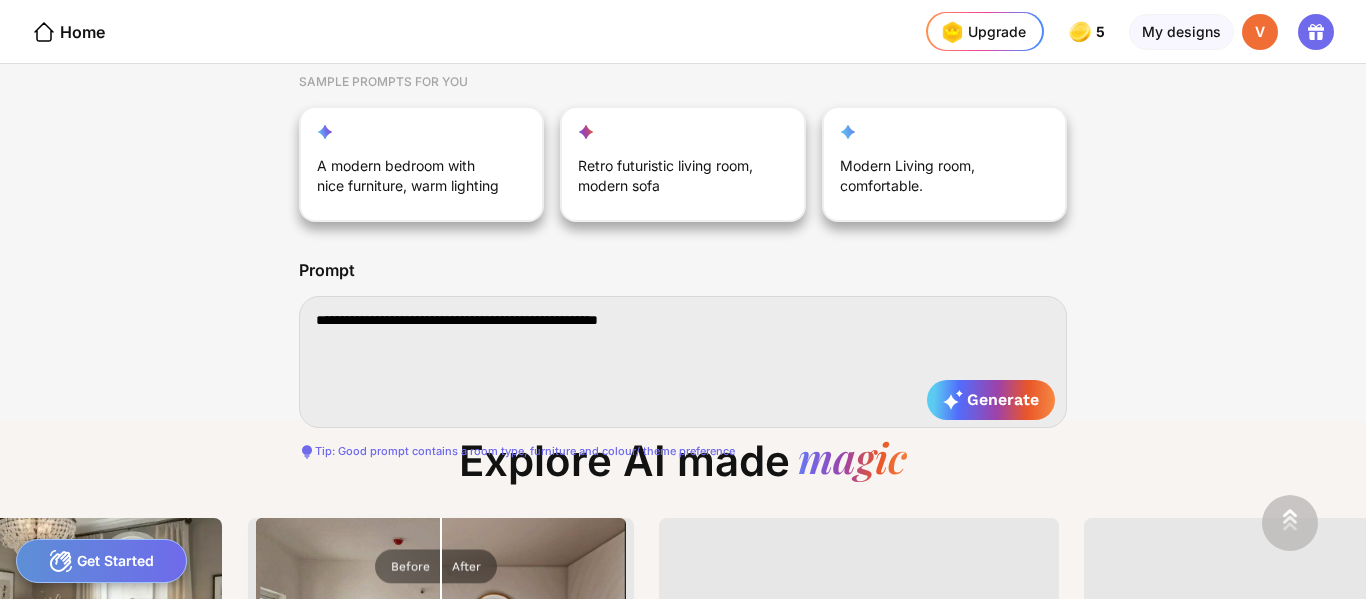type on "**********" 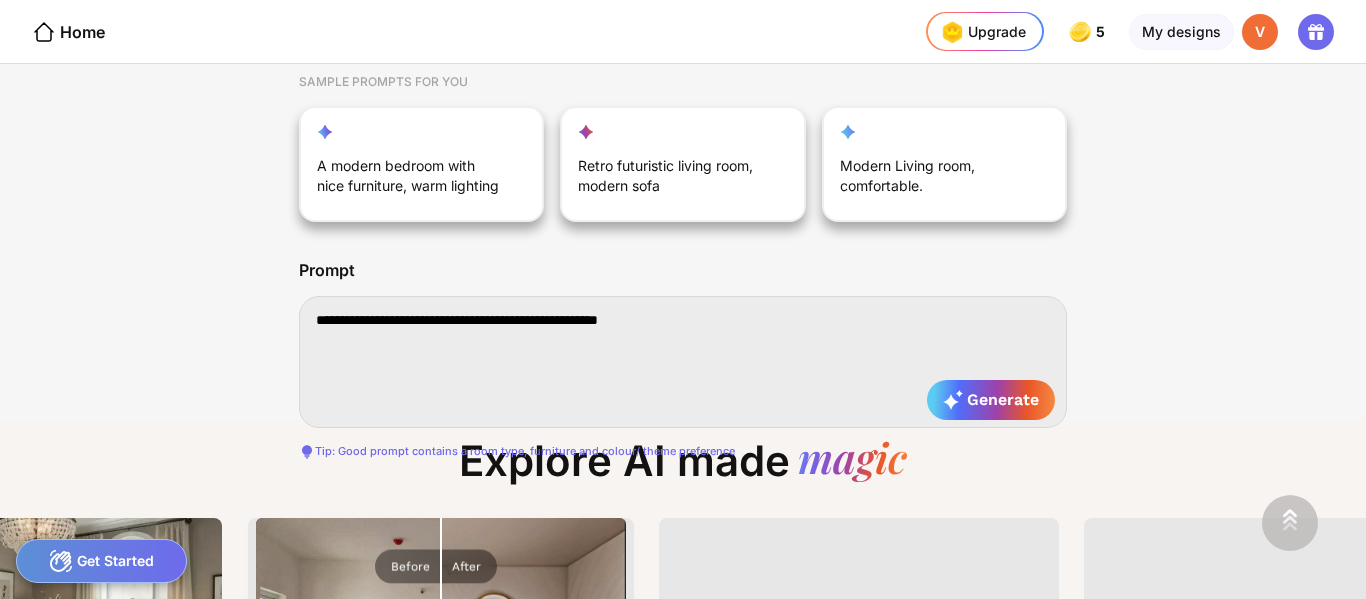 type on "**********" 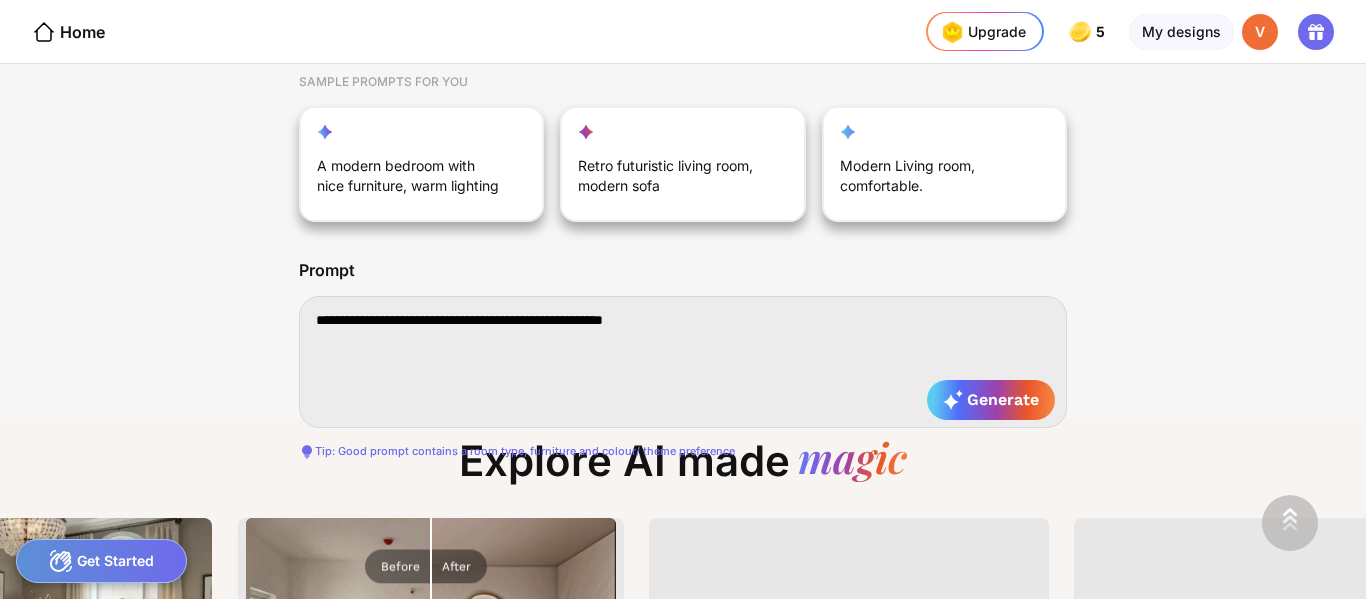 type on "**********" 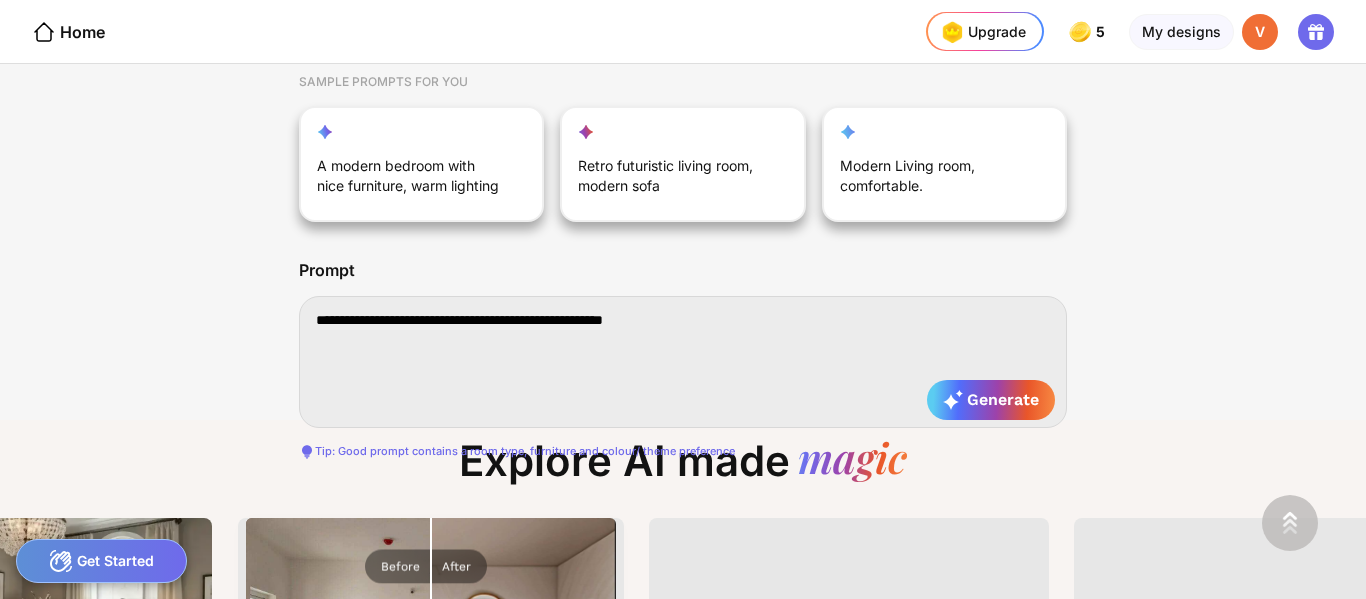 type on "**********" 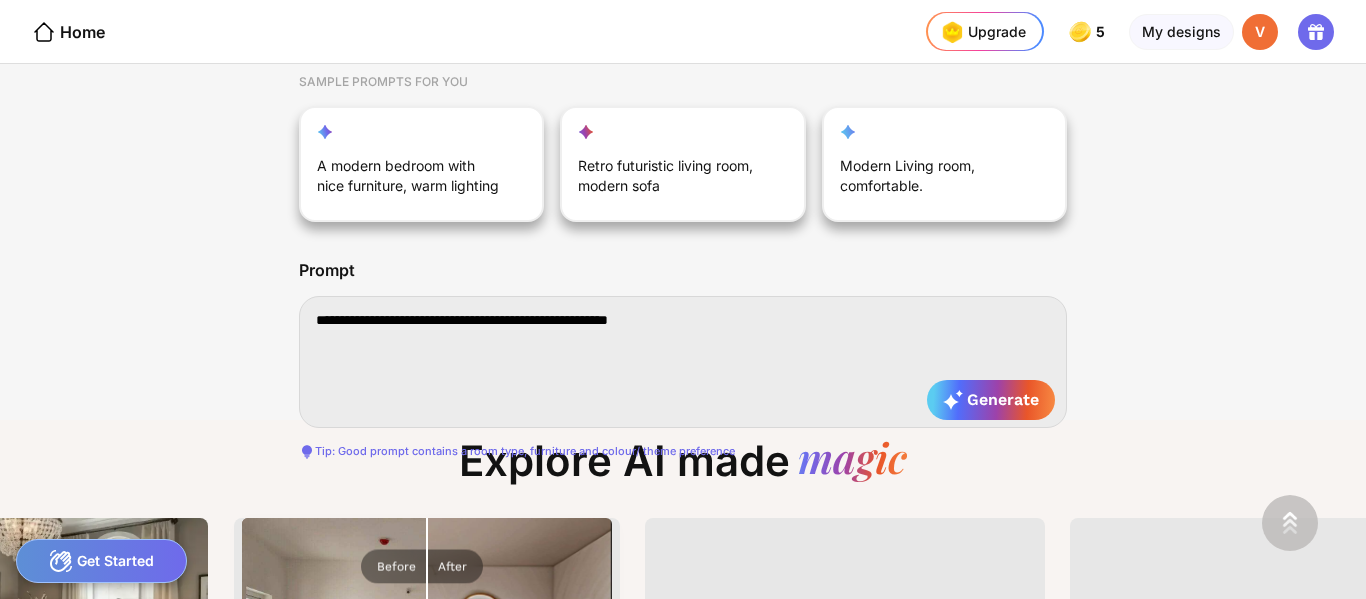 type on "**********" 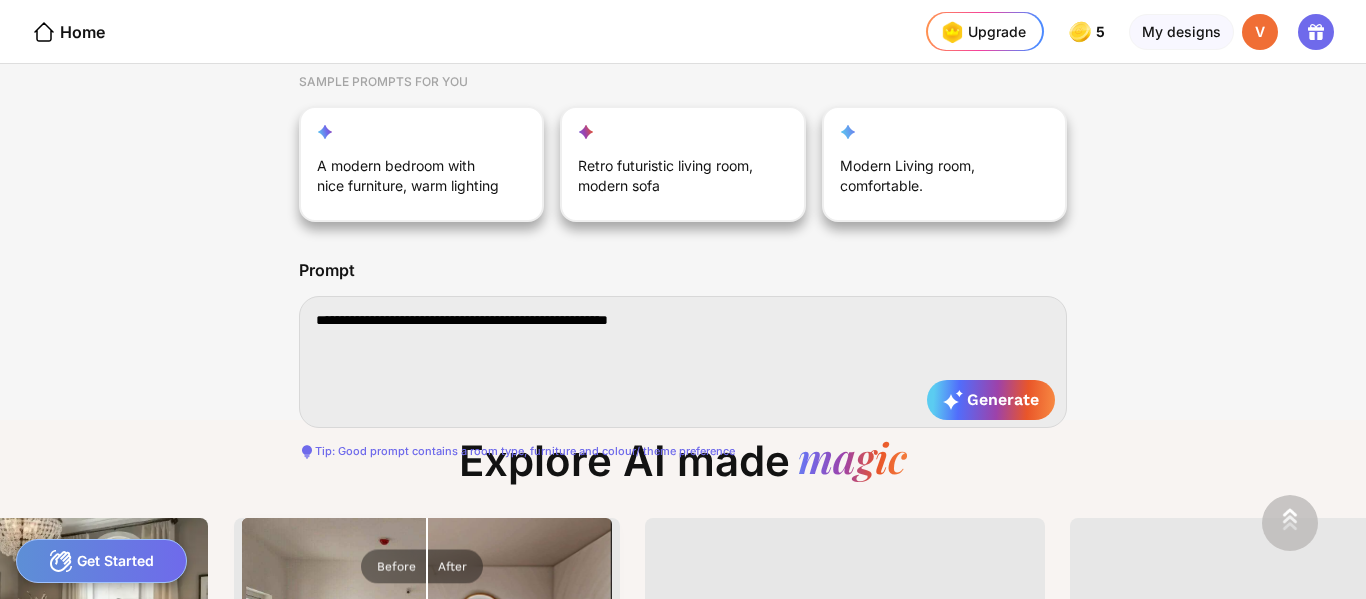 type on "**********" 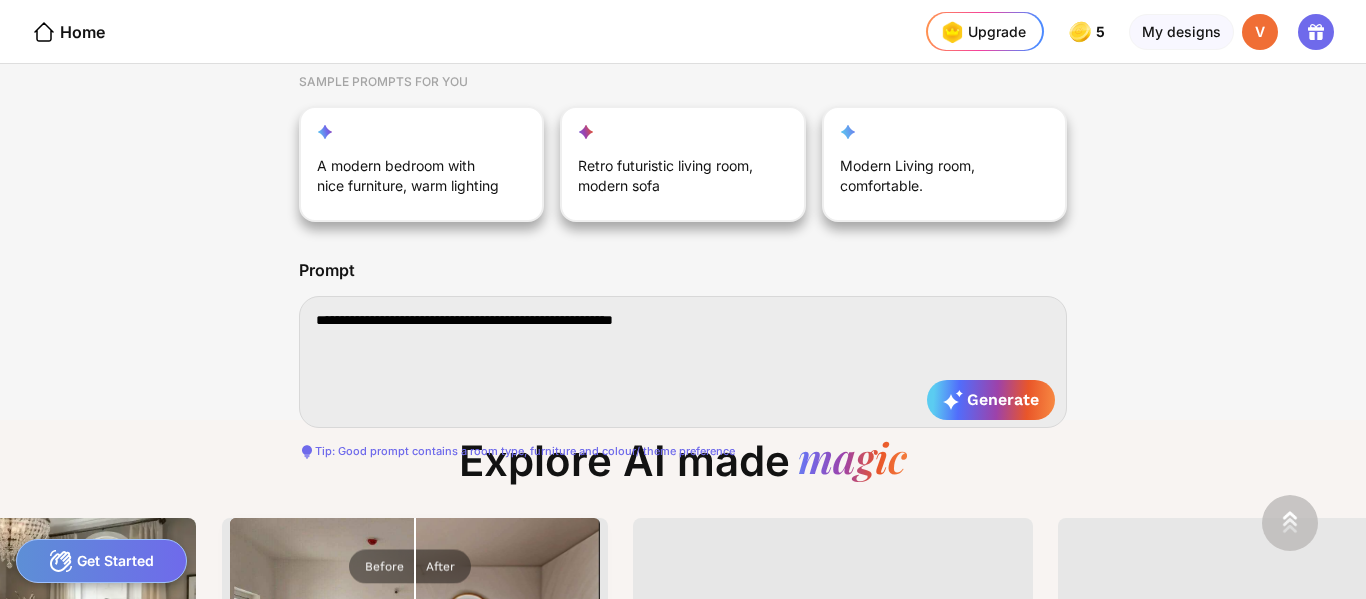 type on "**********" 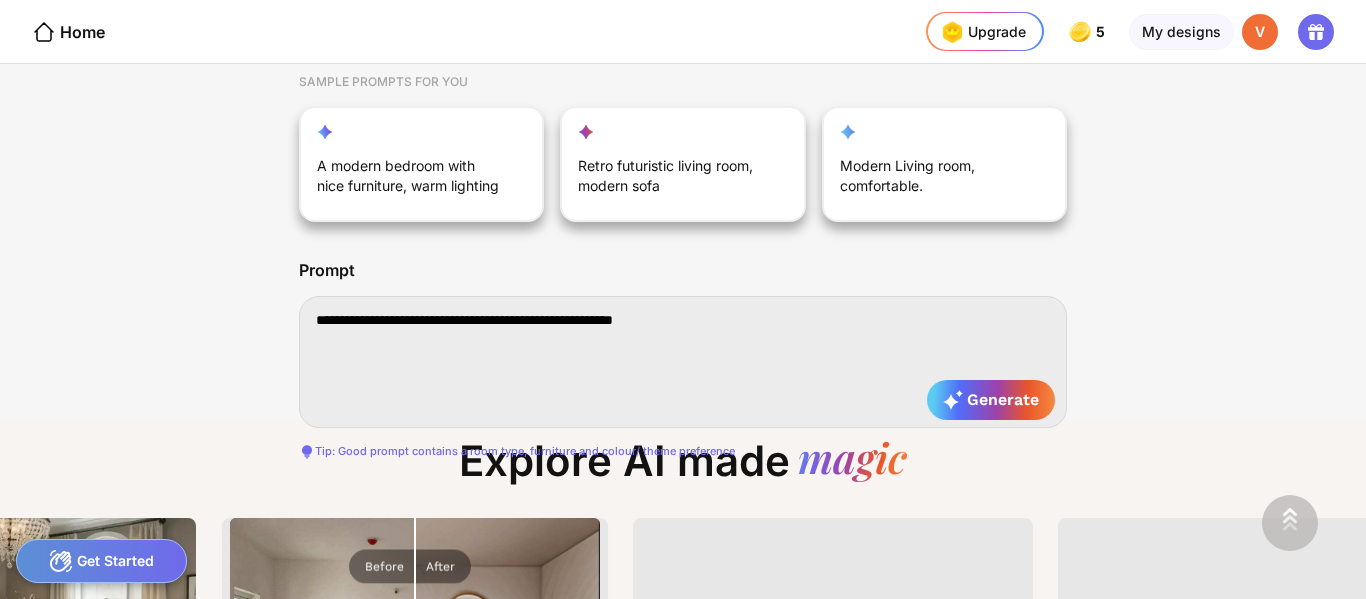 type on "**********" 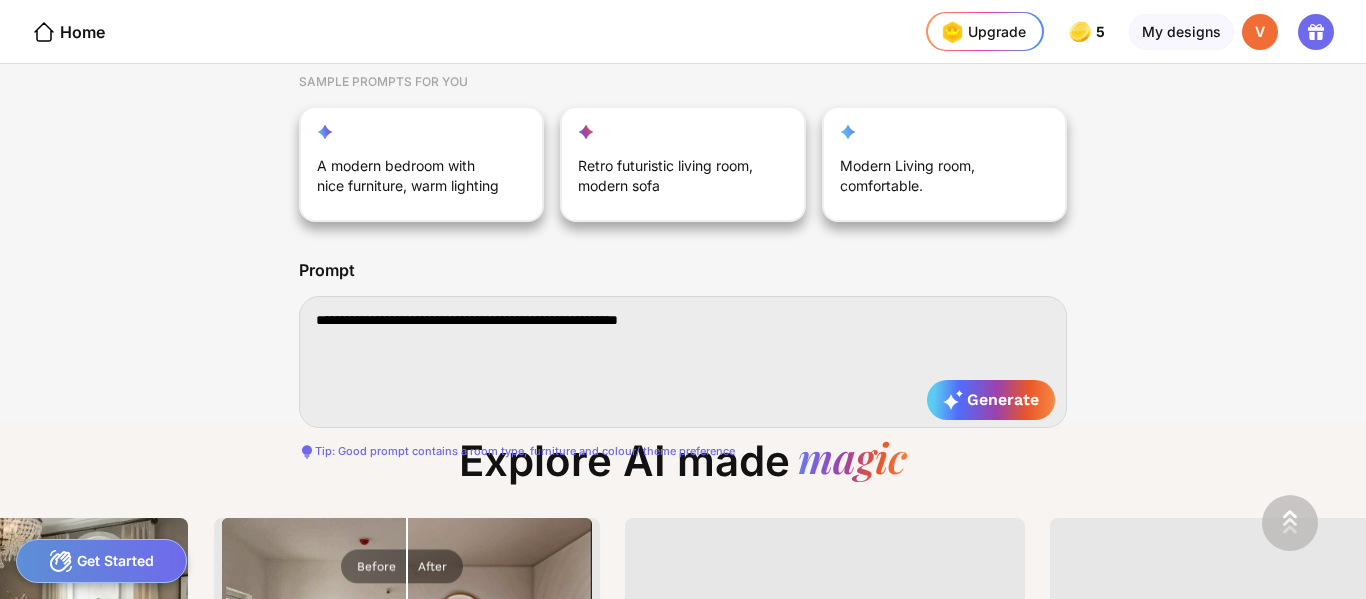 type on "**********" 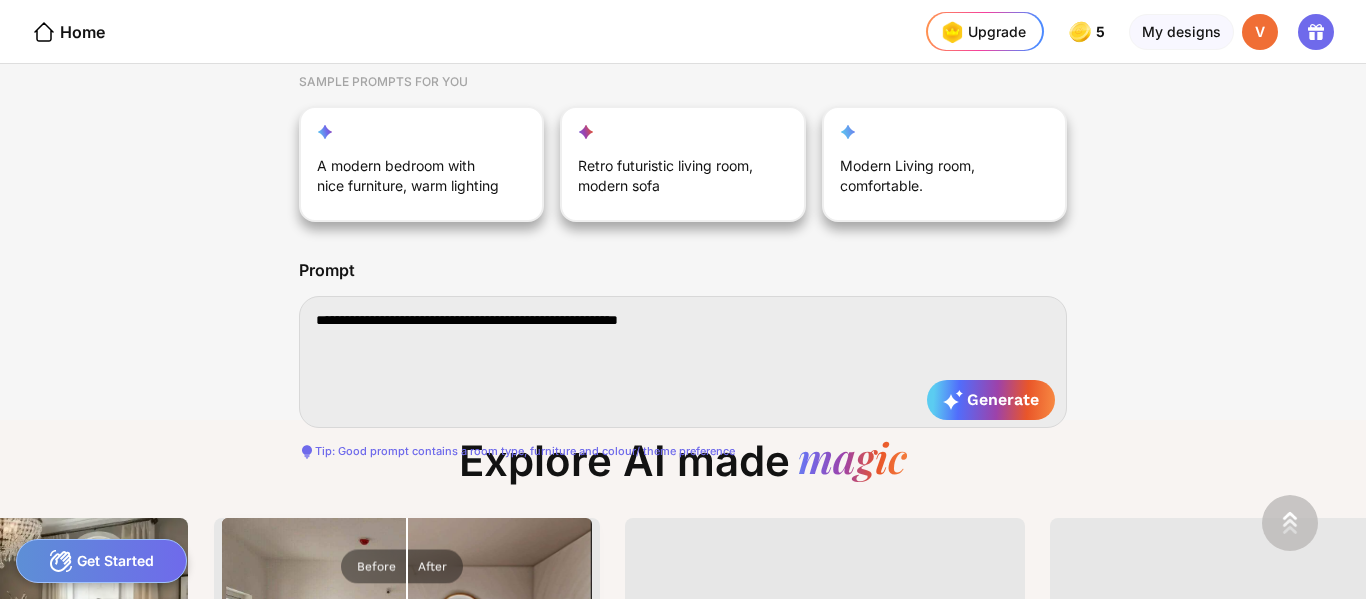 type on "**********" 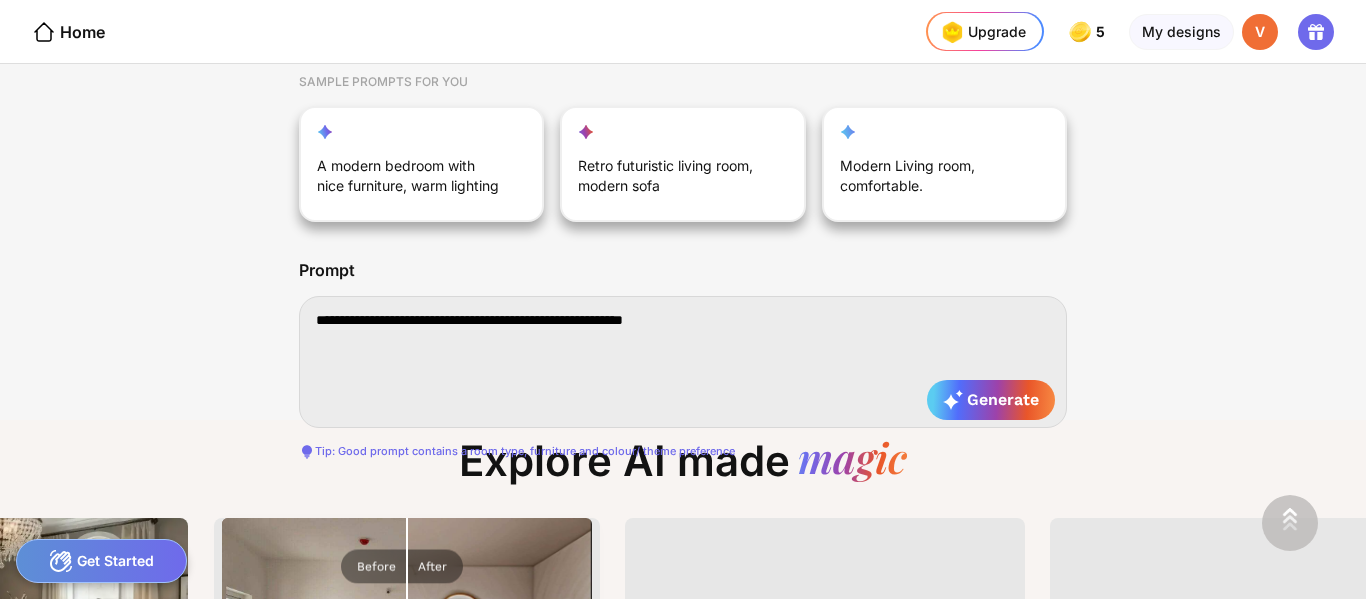 type on "**********" 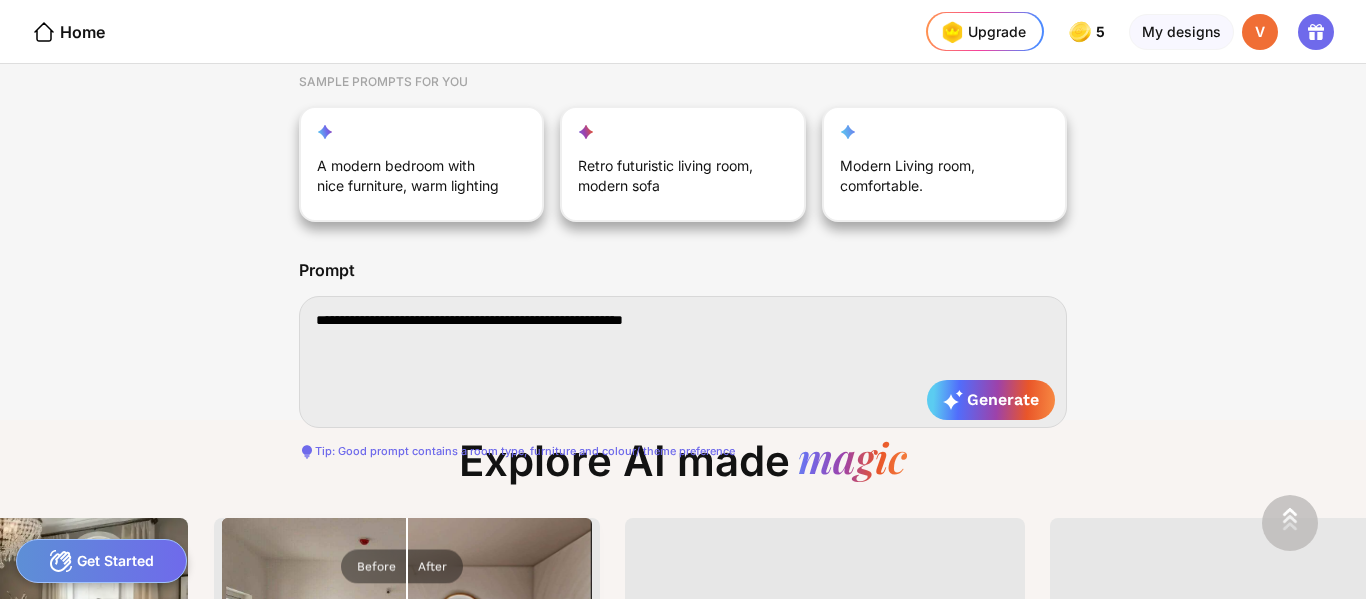 type on "**********" 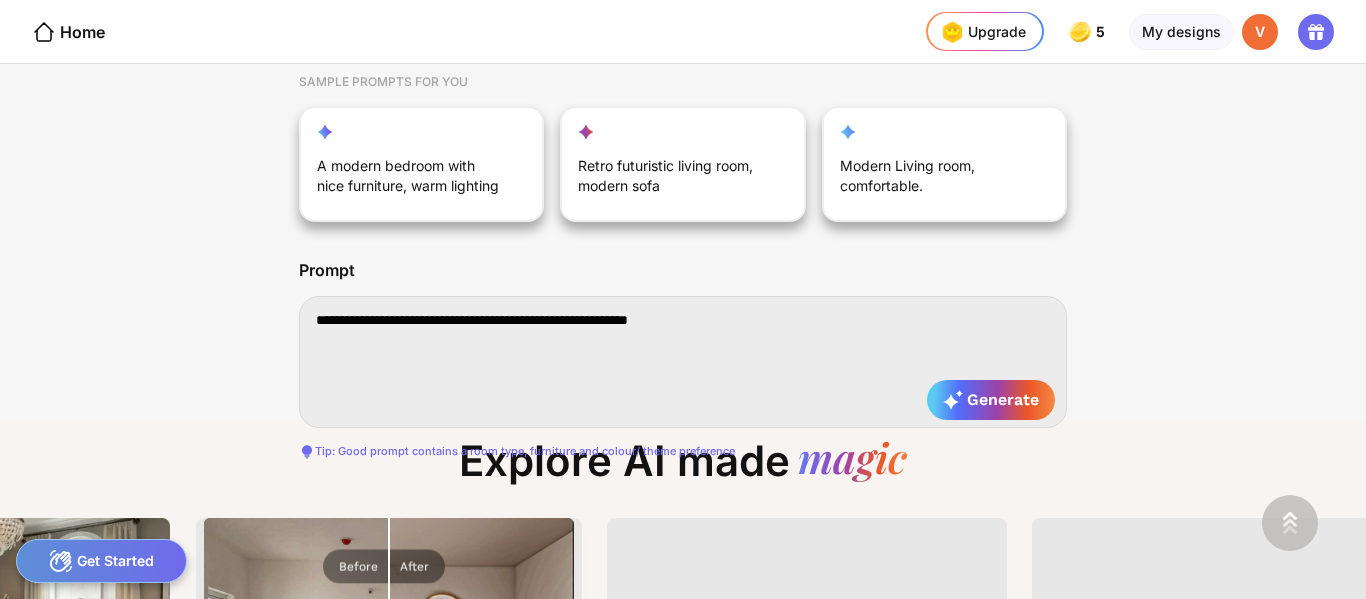 type on "**********" 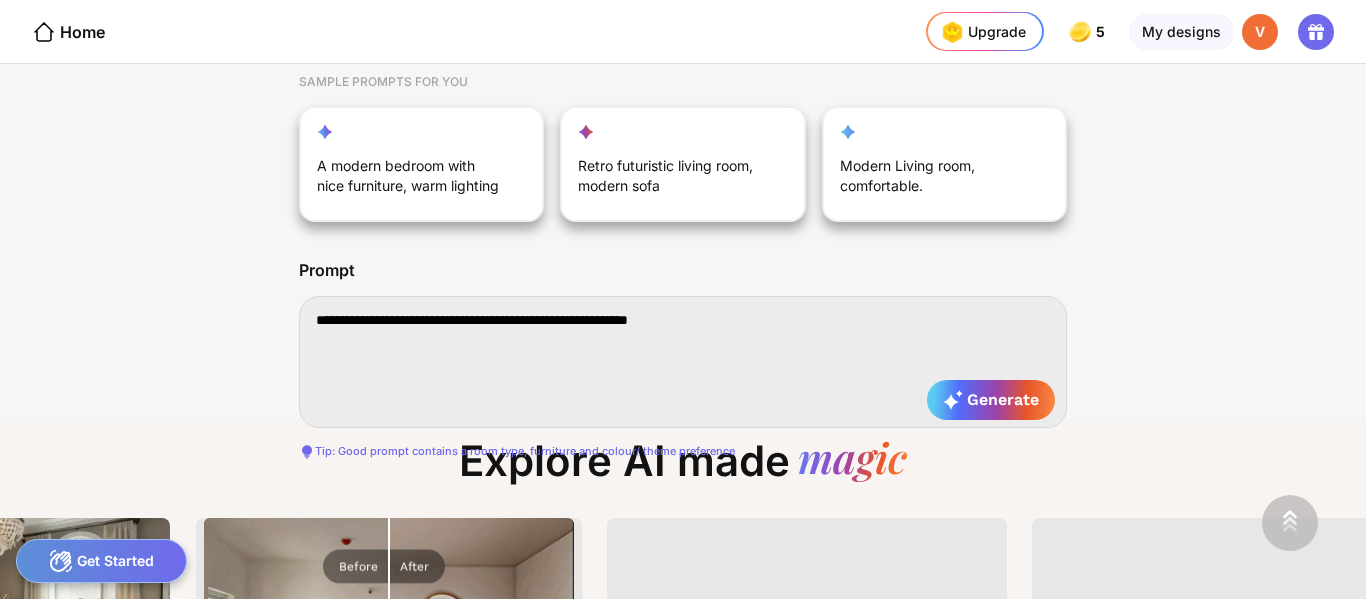 type on "**********" 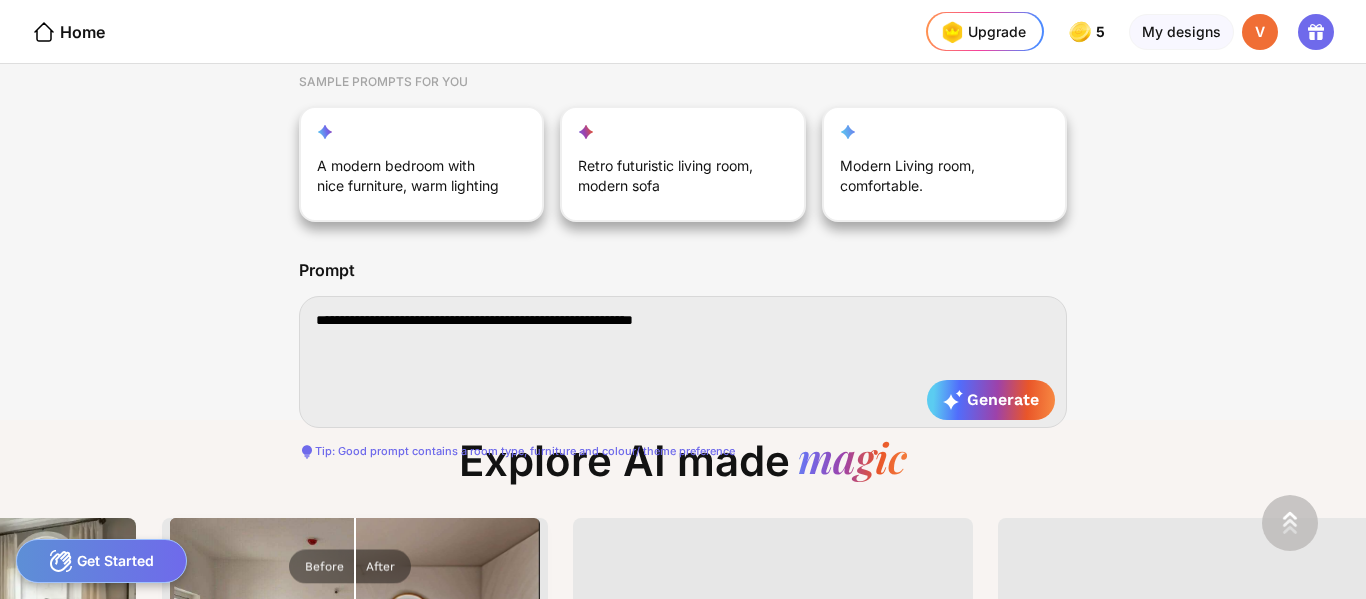 type on "**********" 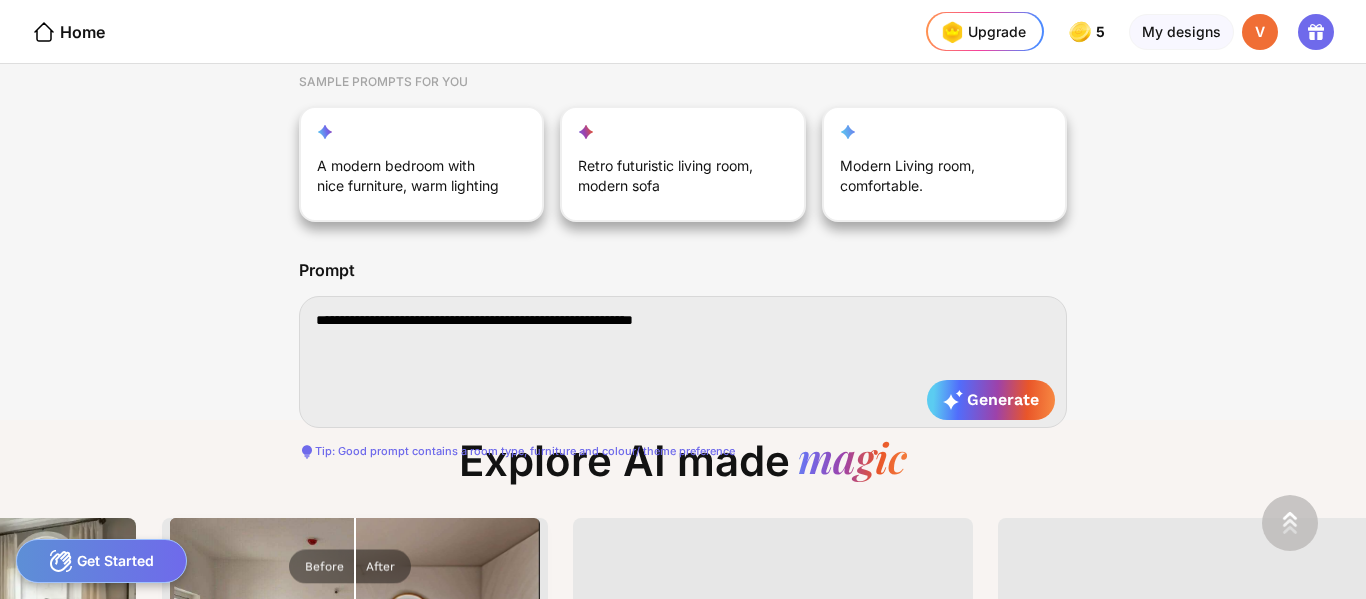 type on "**********" 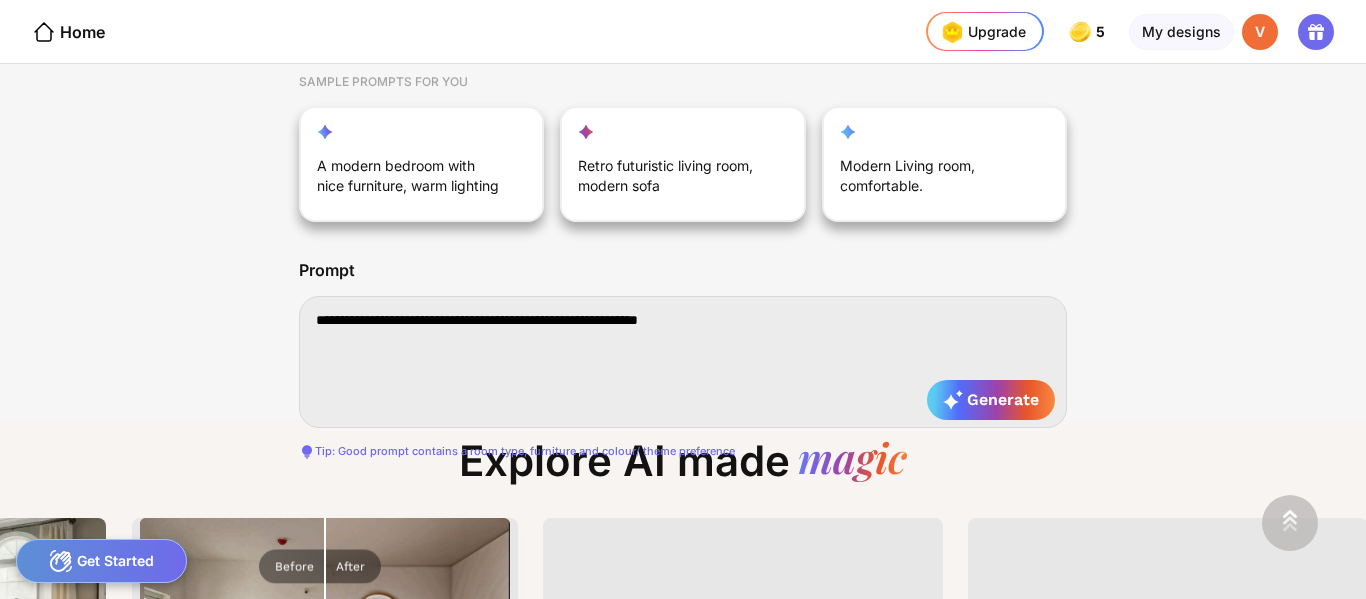 type on "**********" 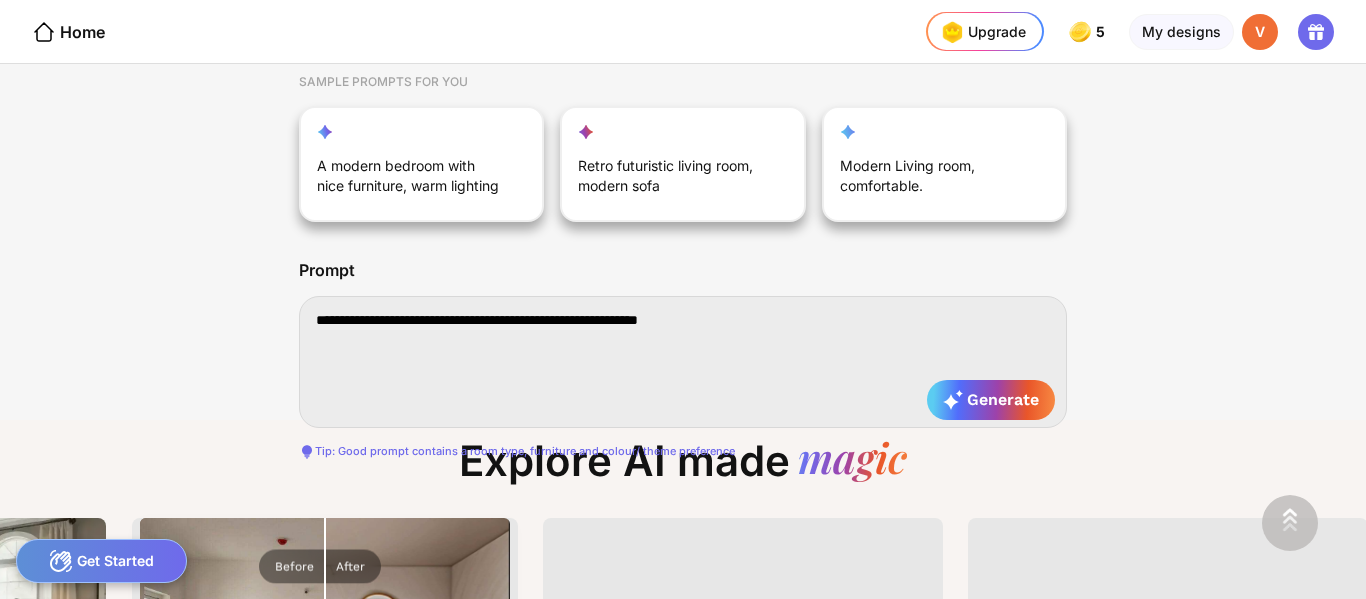 type on "**********" 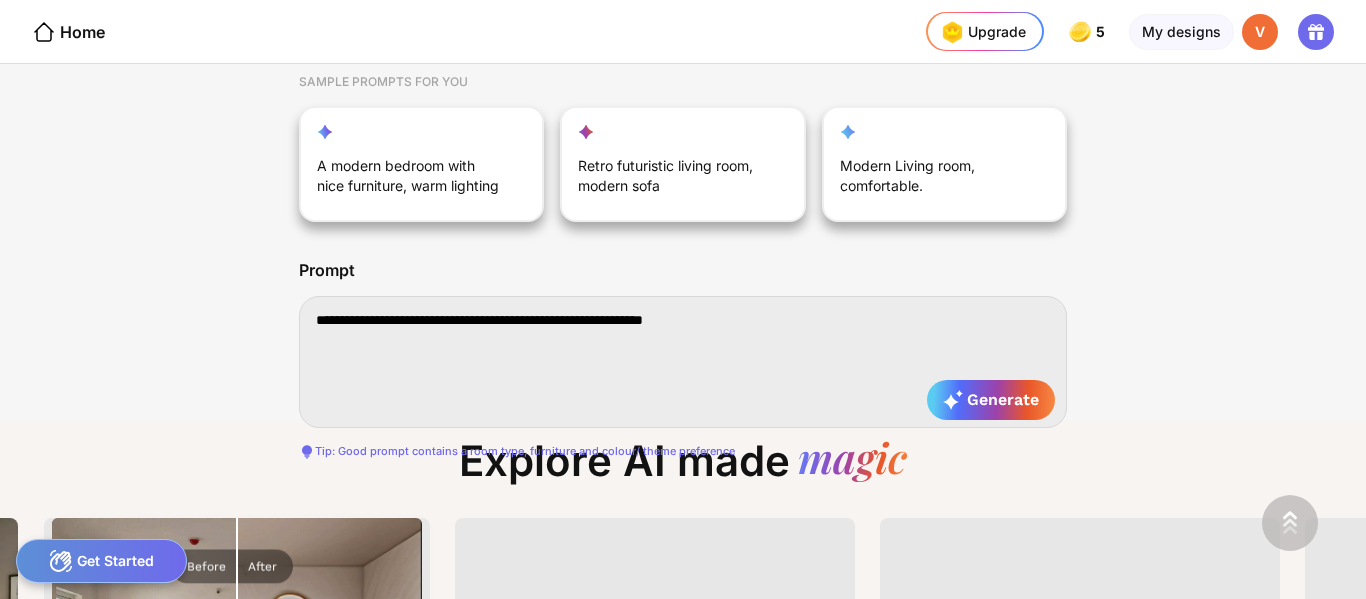 type on "**********" 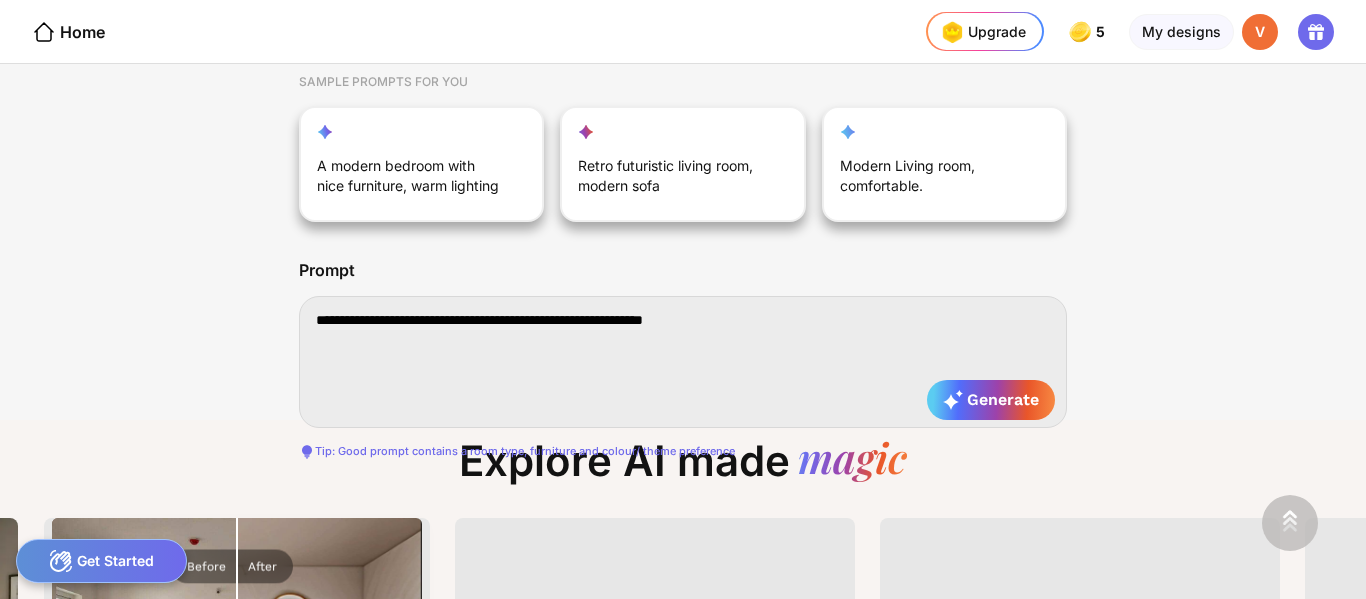 type on "**********" 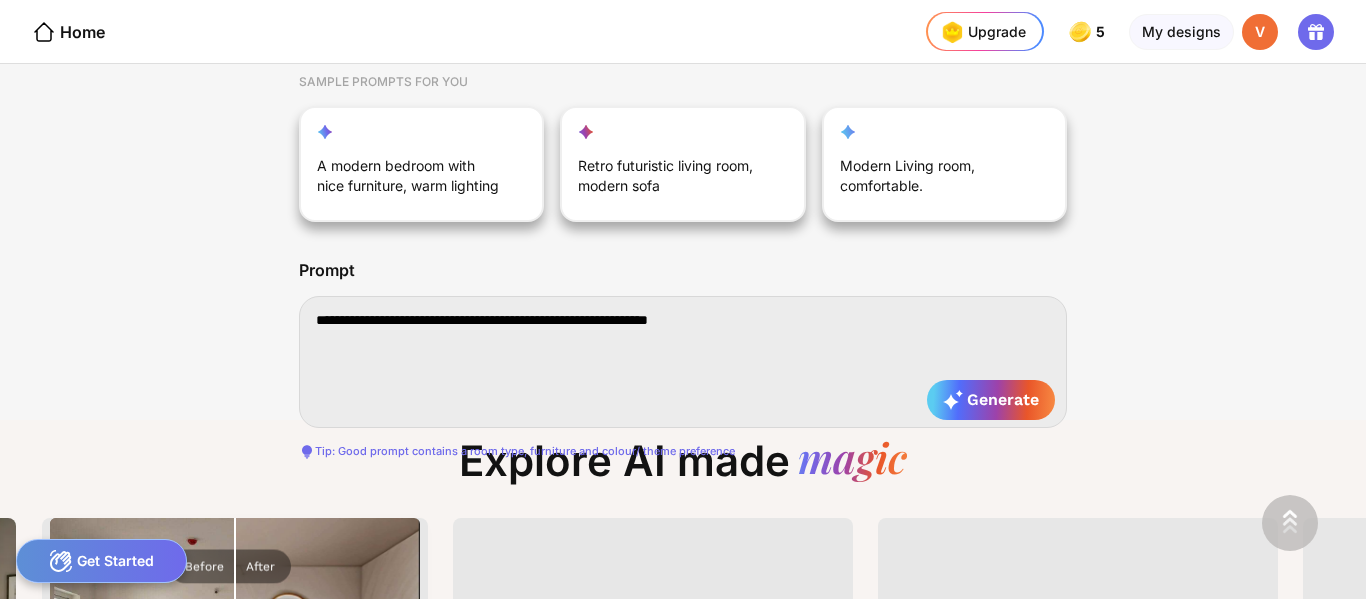 type on "**********" 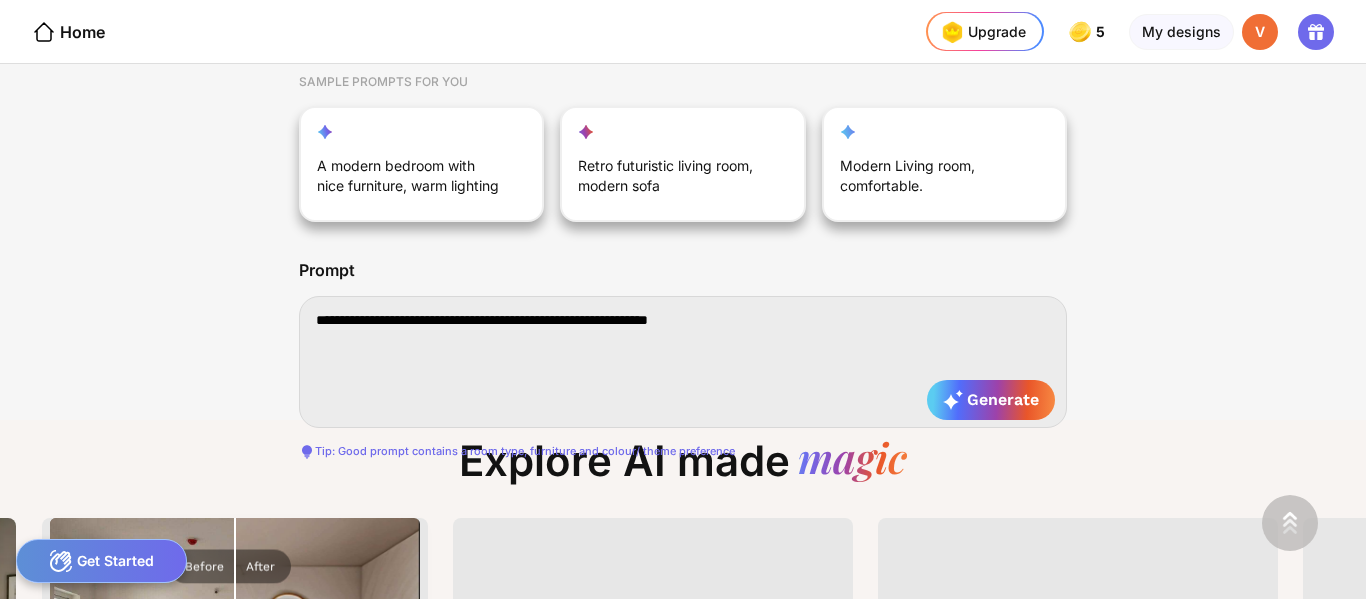 type on "**********" 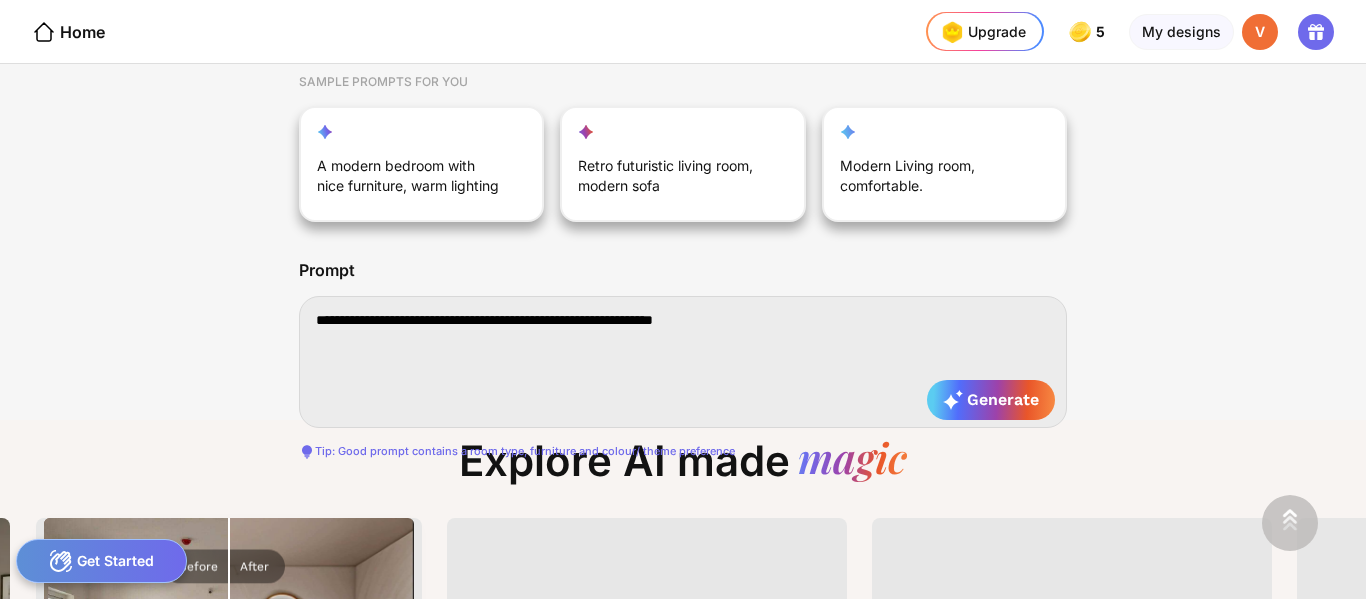 type on "**********" 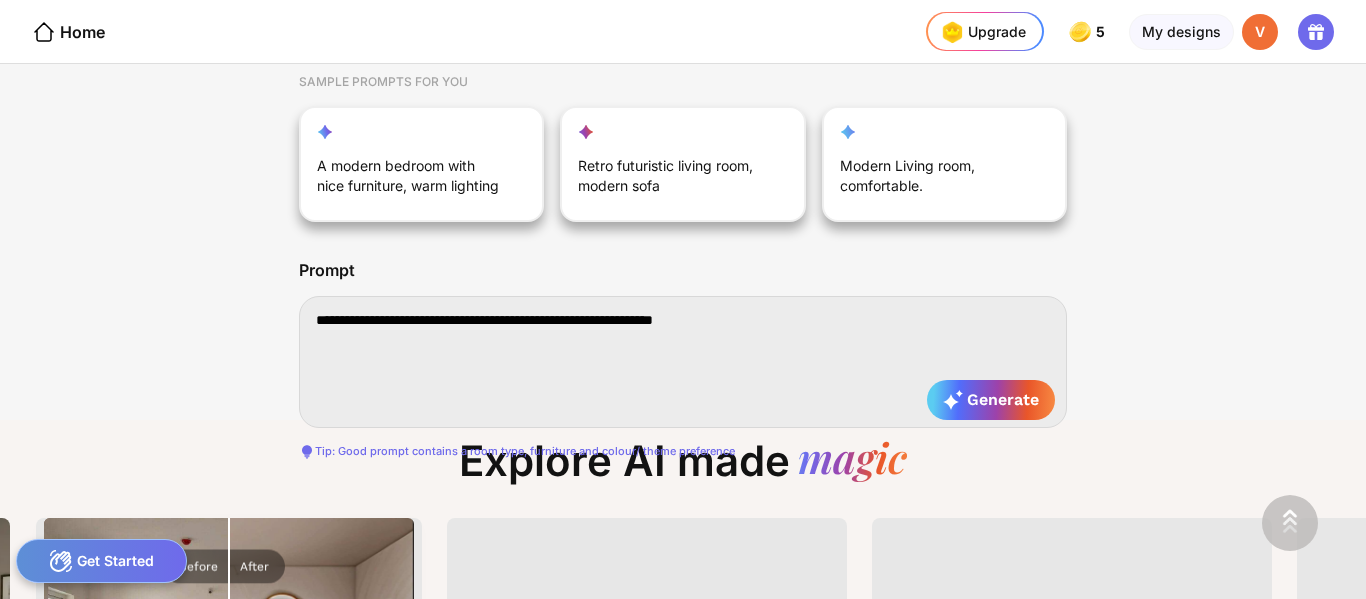 type on "**********" 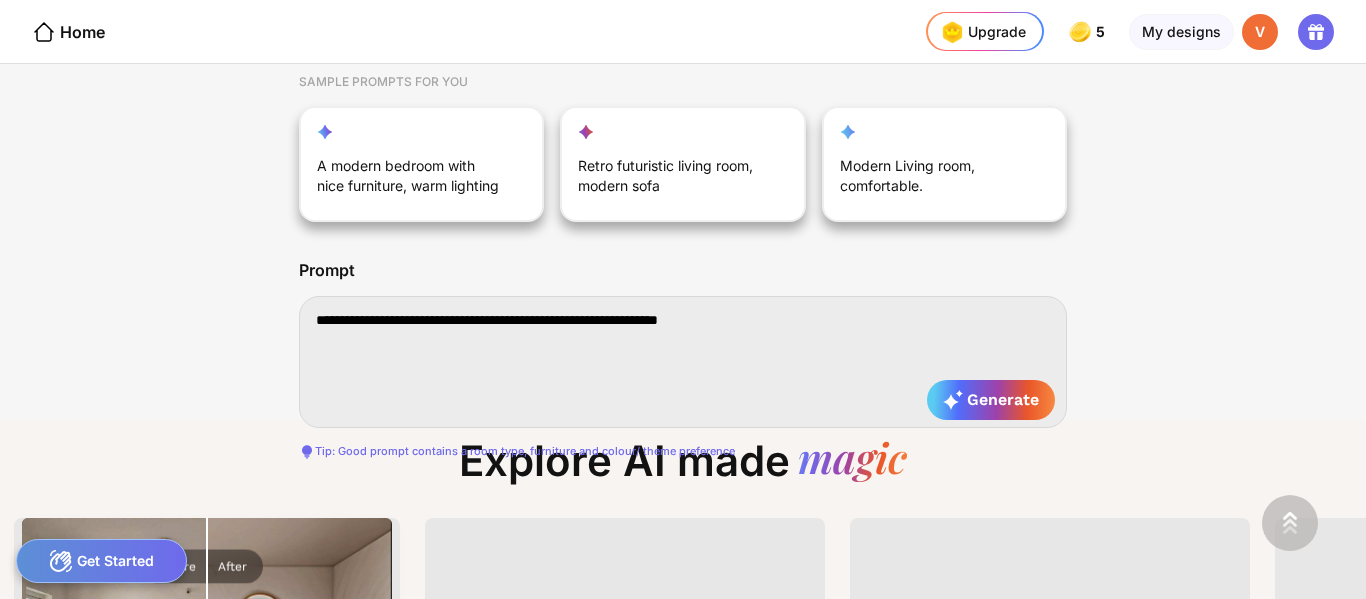 type on "**********" 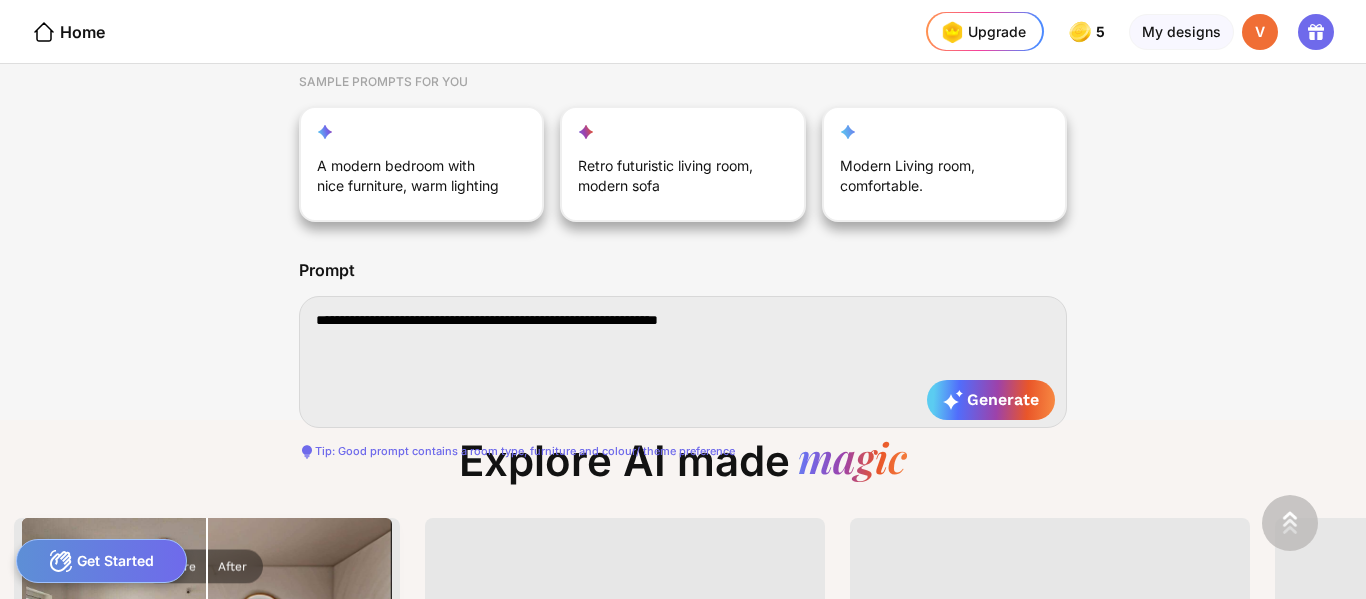type on "**********" 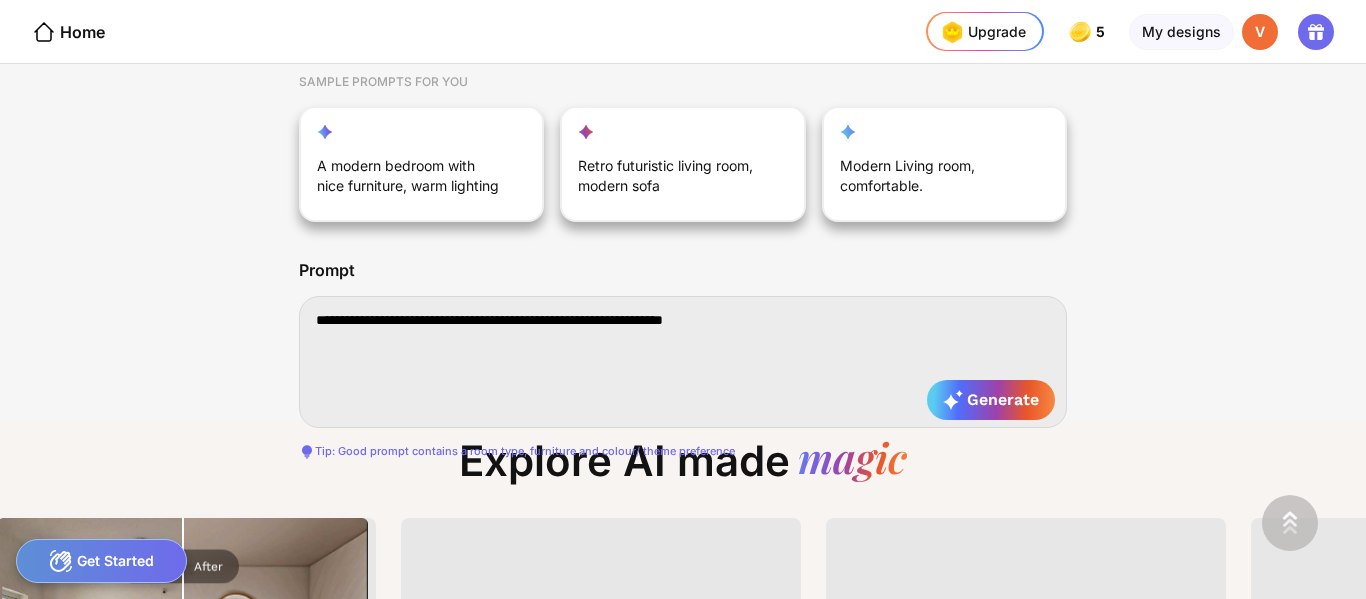 type on "**********" 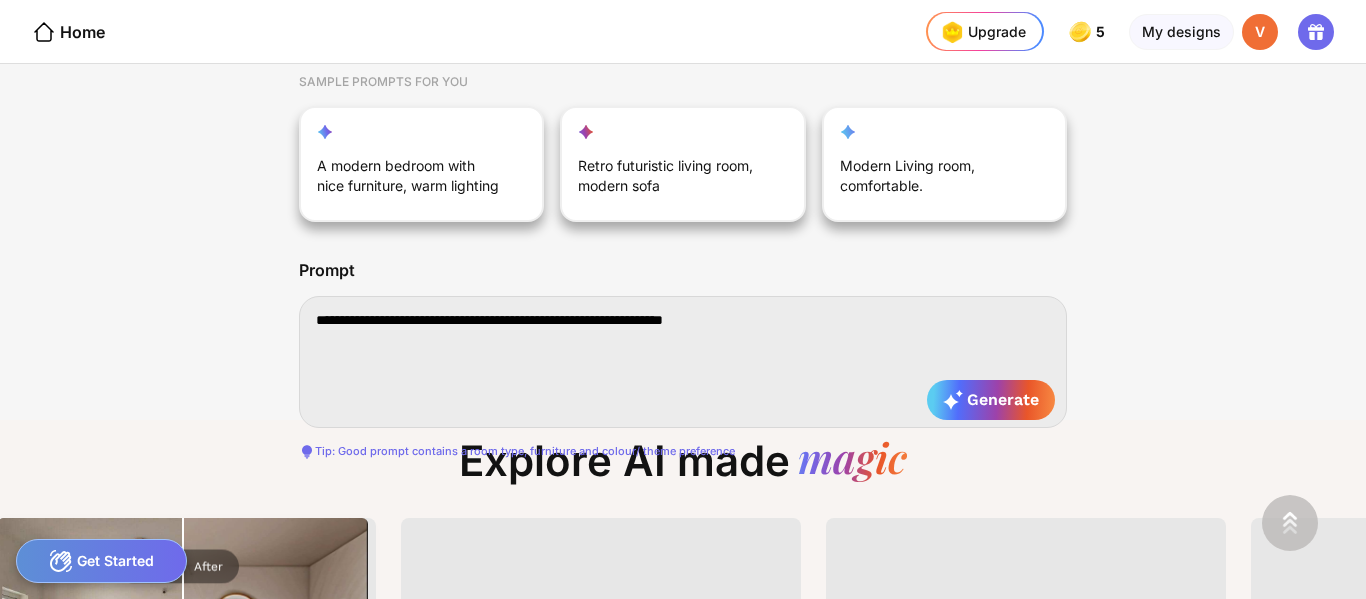 type on "**********" 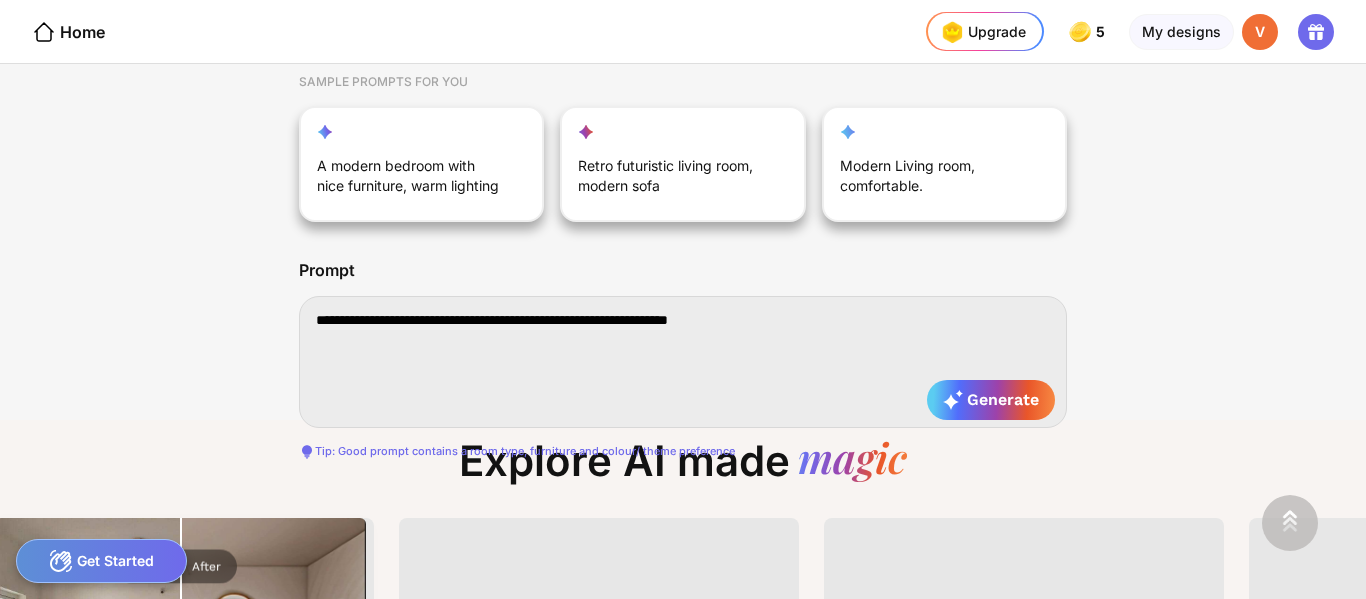 type on "**********" 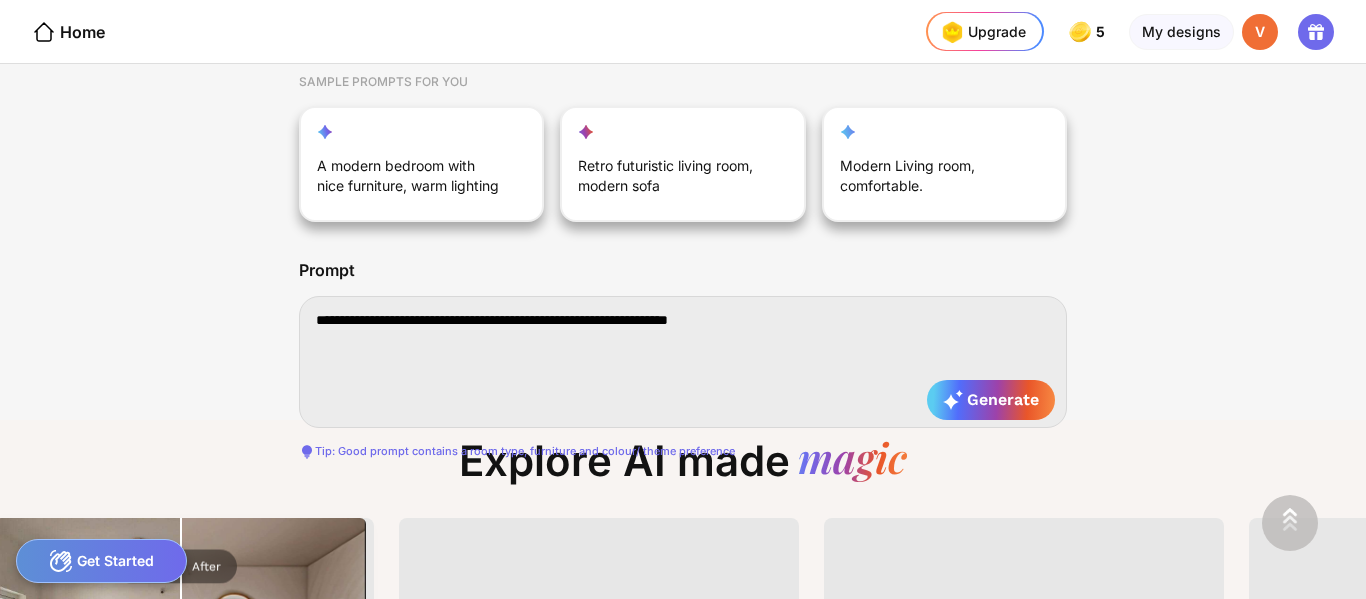 type on "**********" 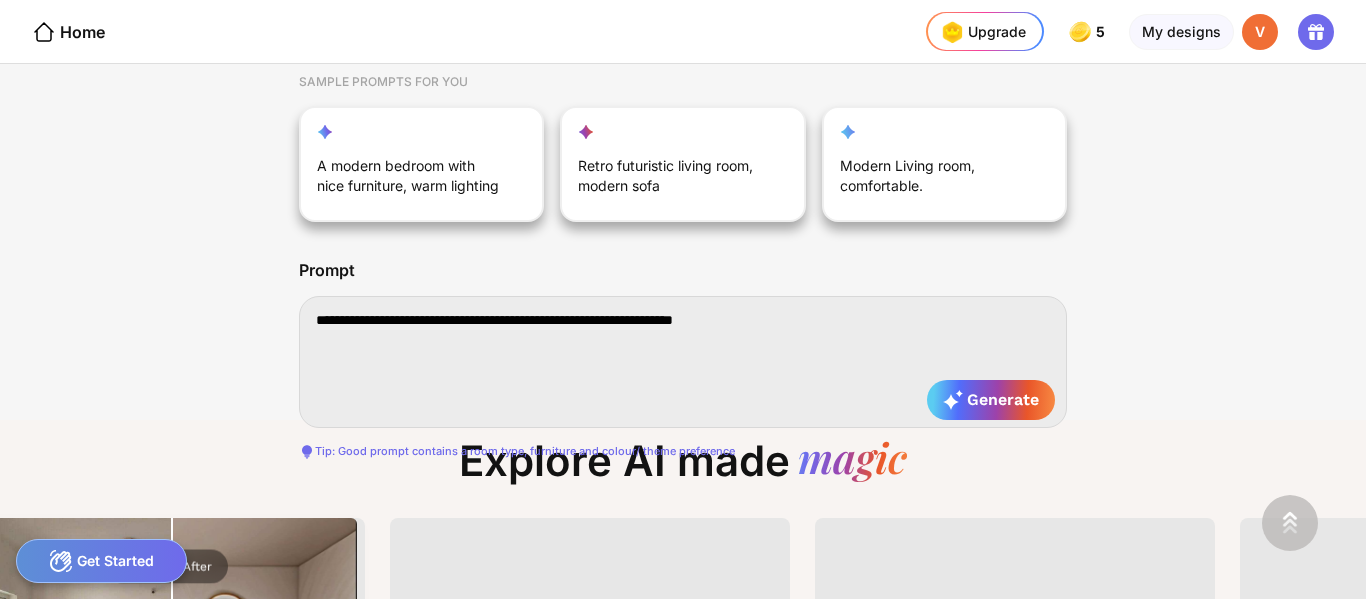 type on "**********" 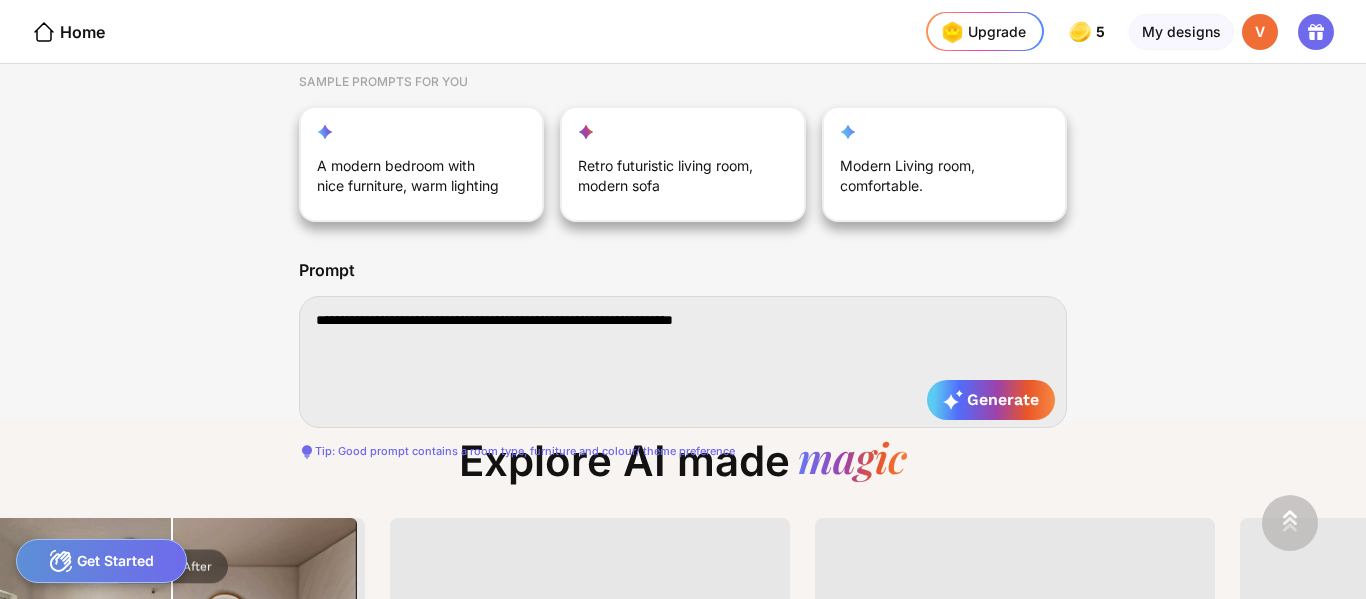 type on "**********" 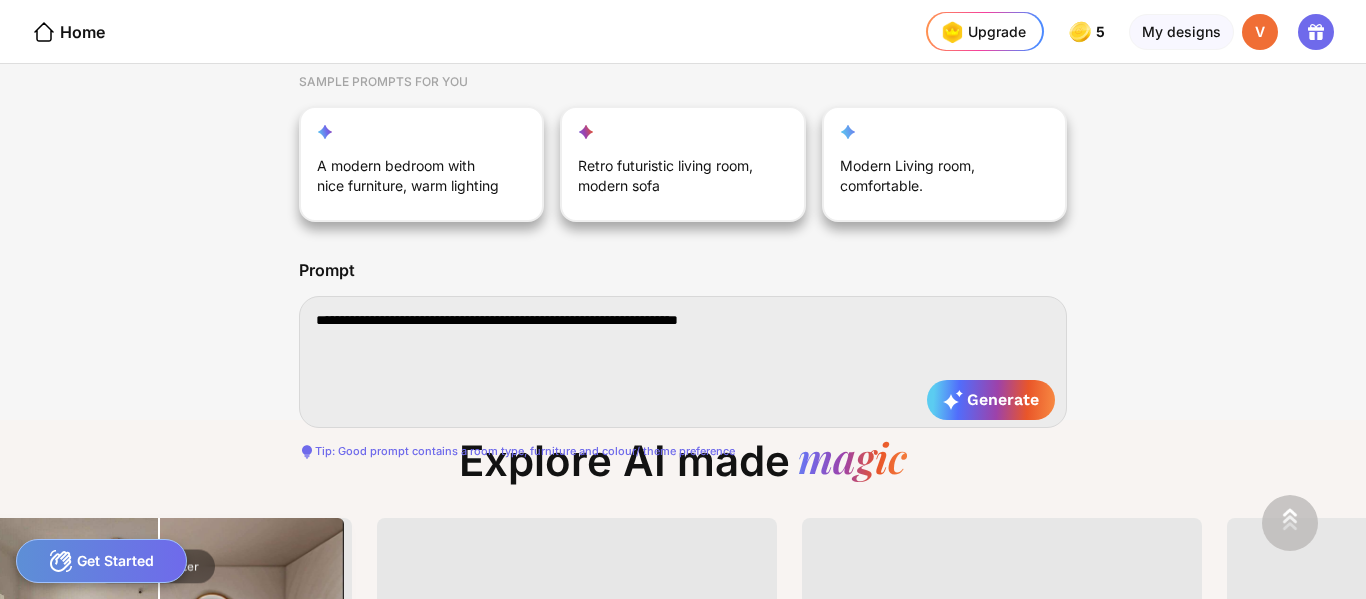 type on "**********" 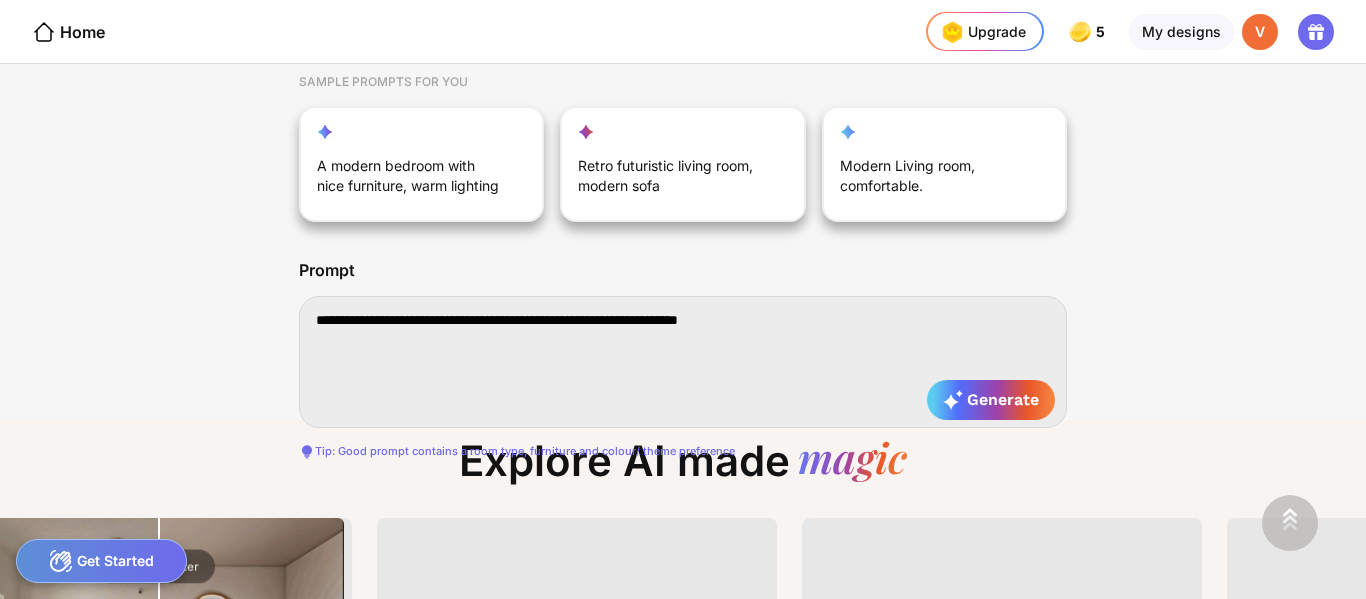 type on "**********" 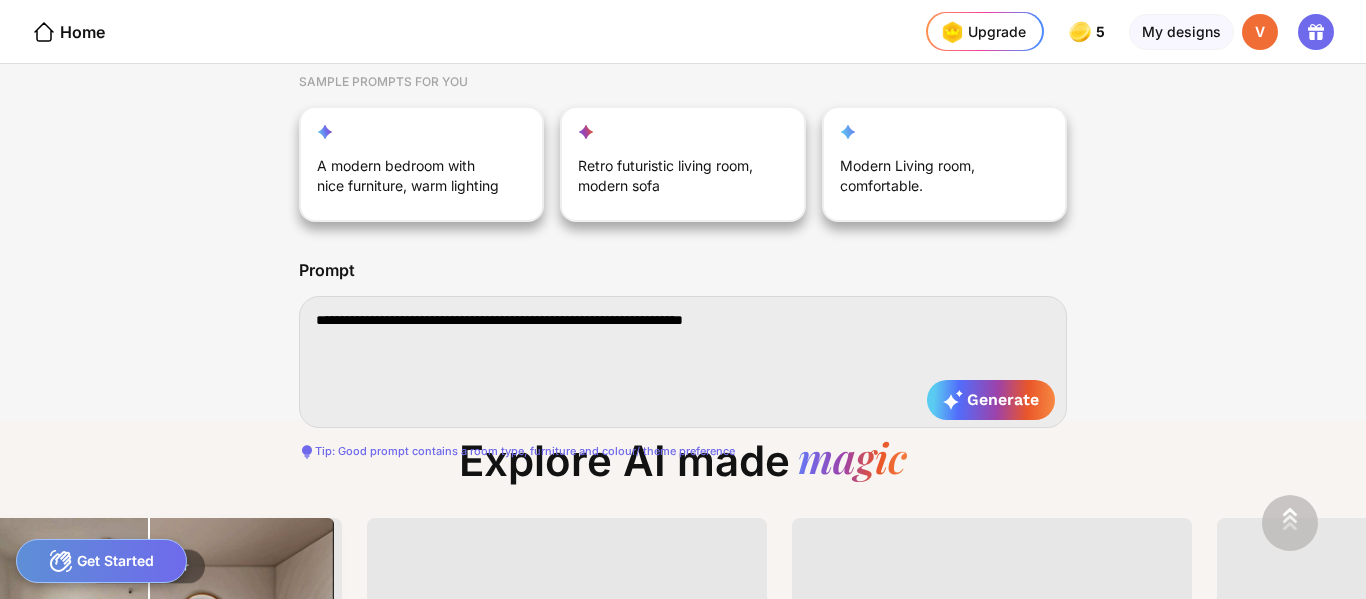 type on "**********" 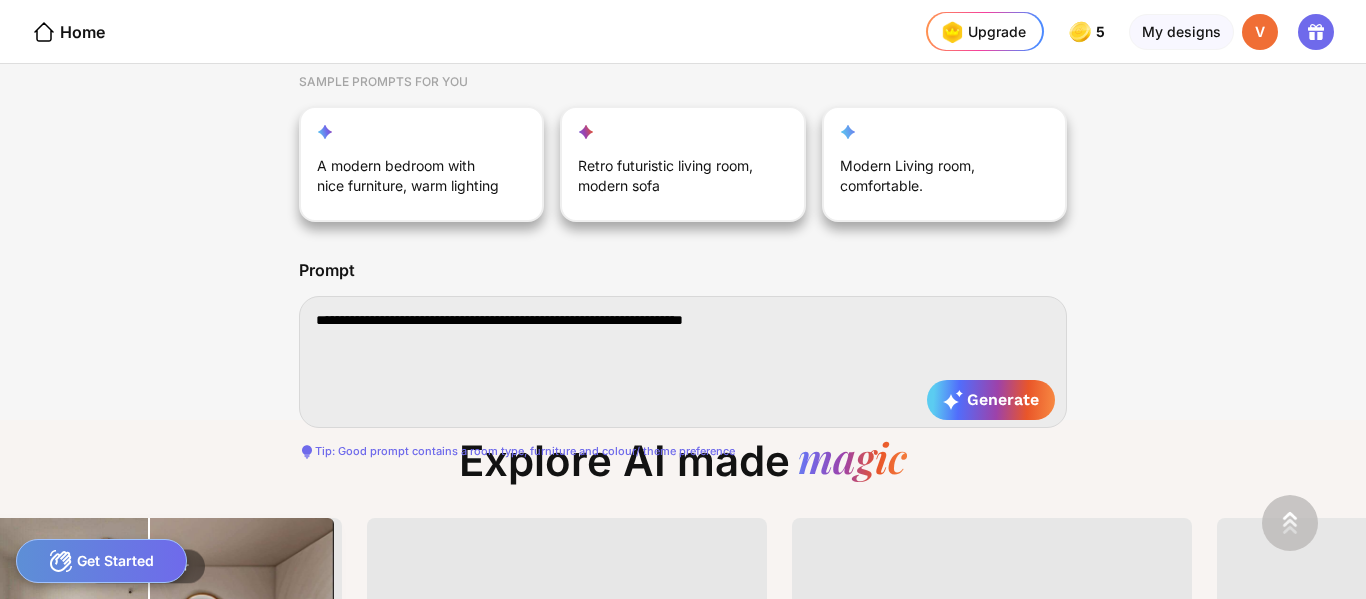 type on "**********" 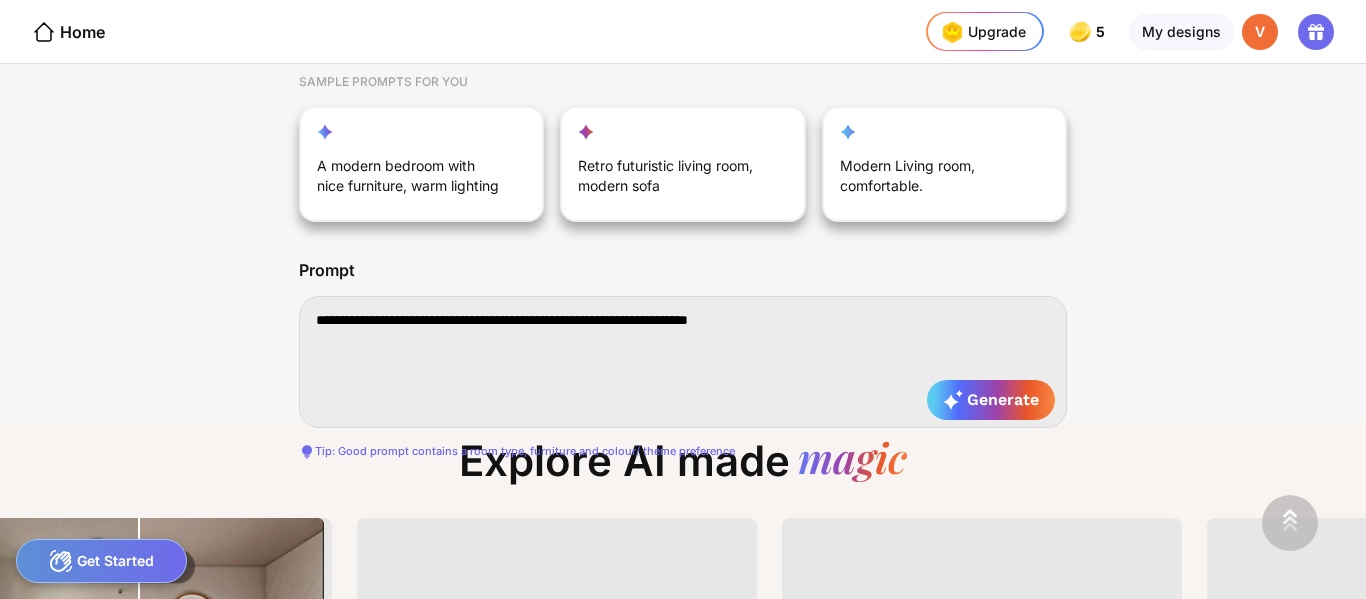 type on "**********" 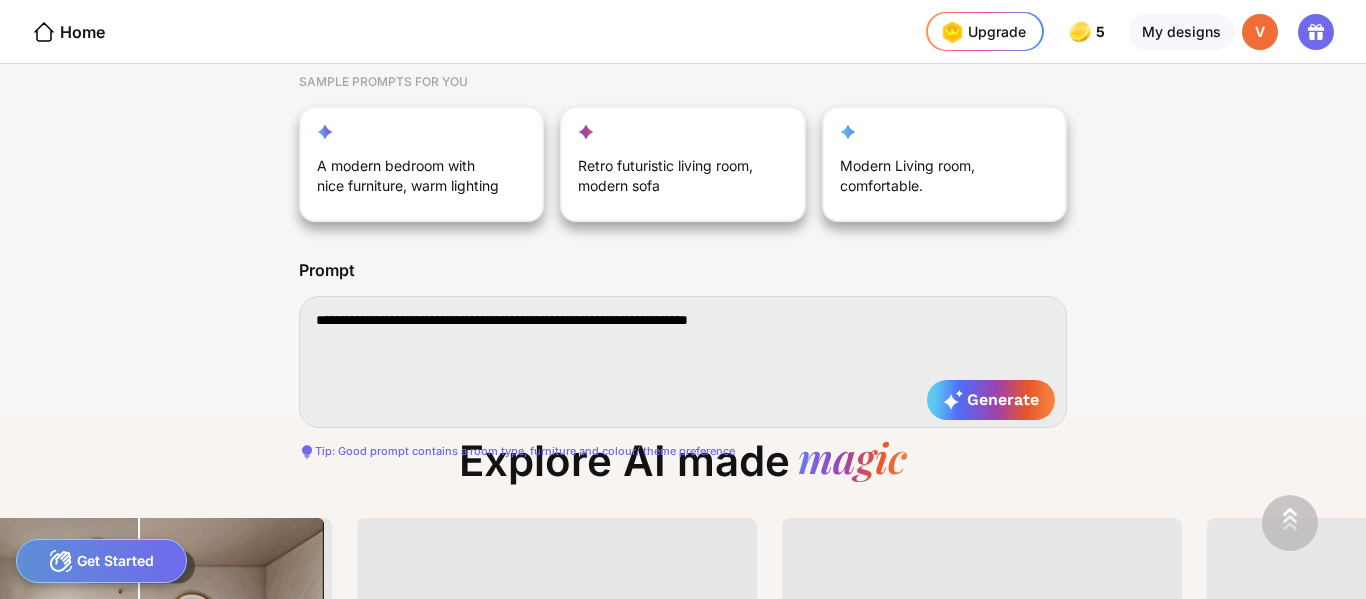 type on "**********" 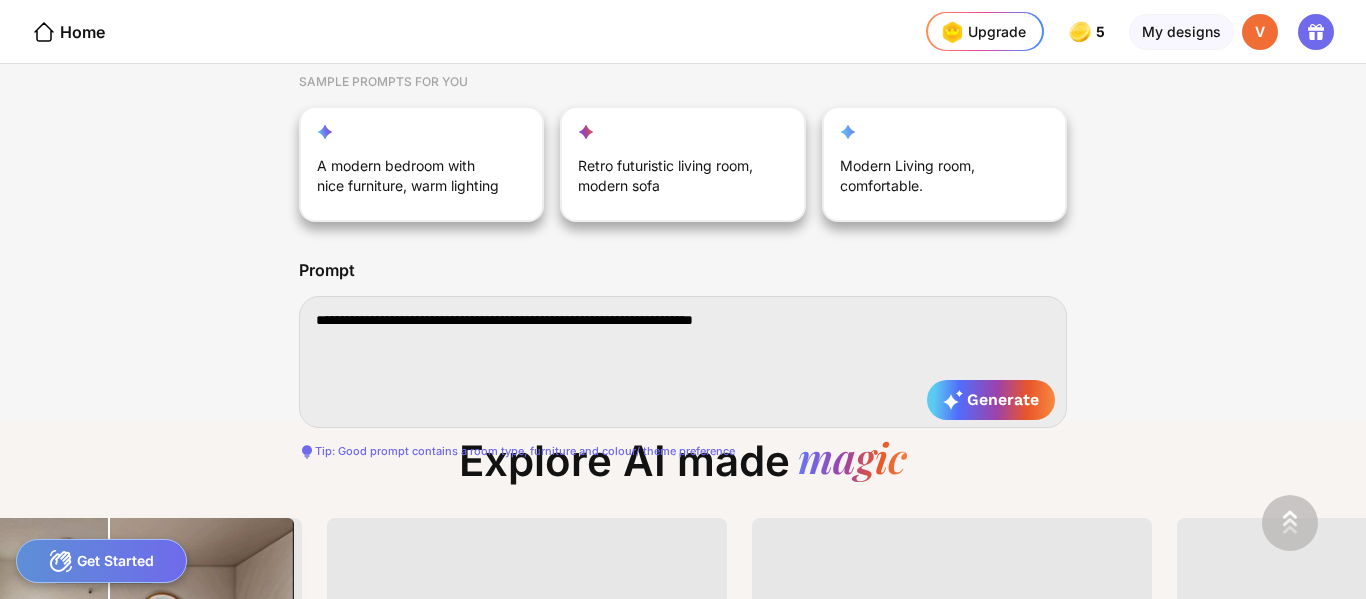 type on "**********" 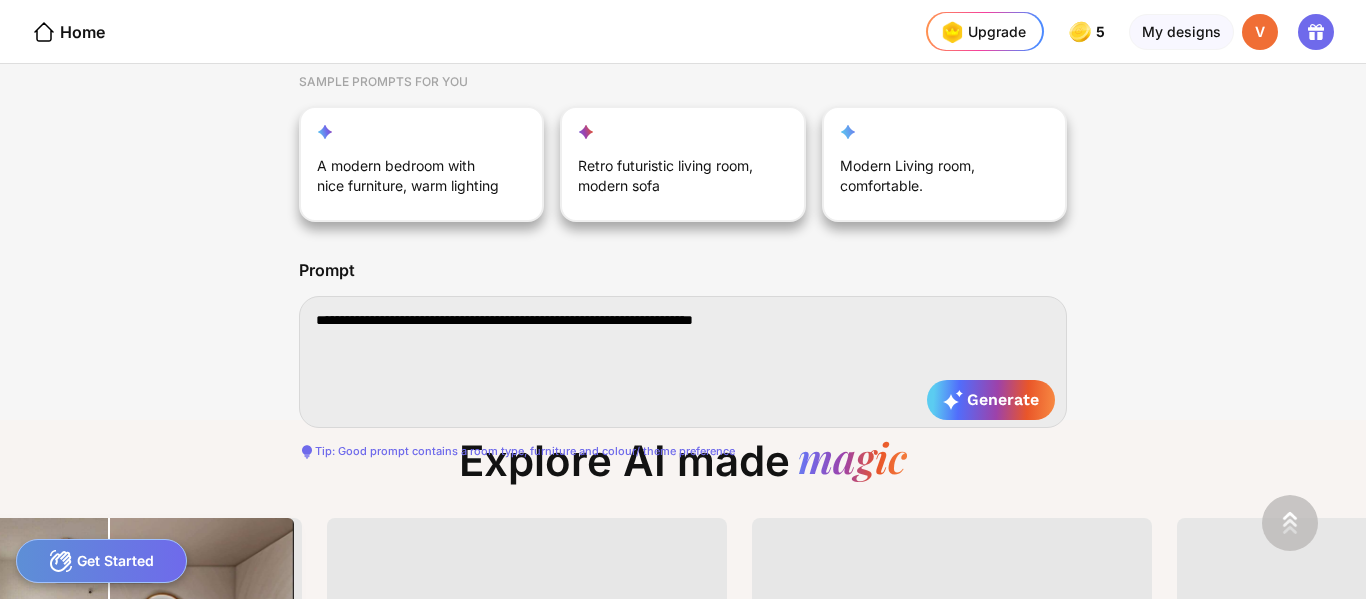 type on "**********" 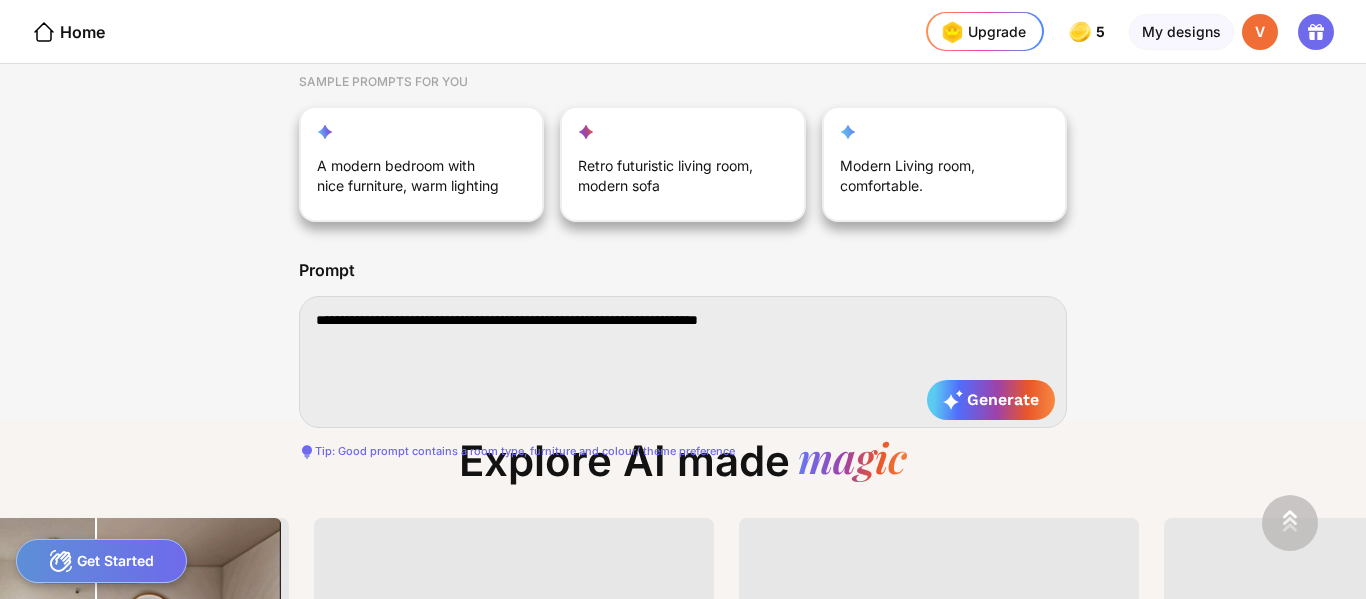 type on "**********" 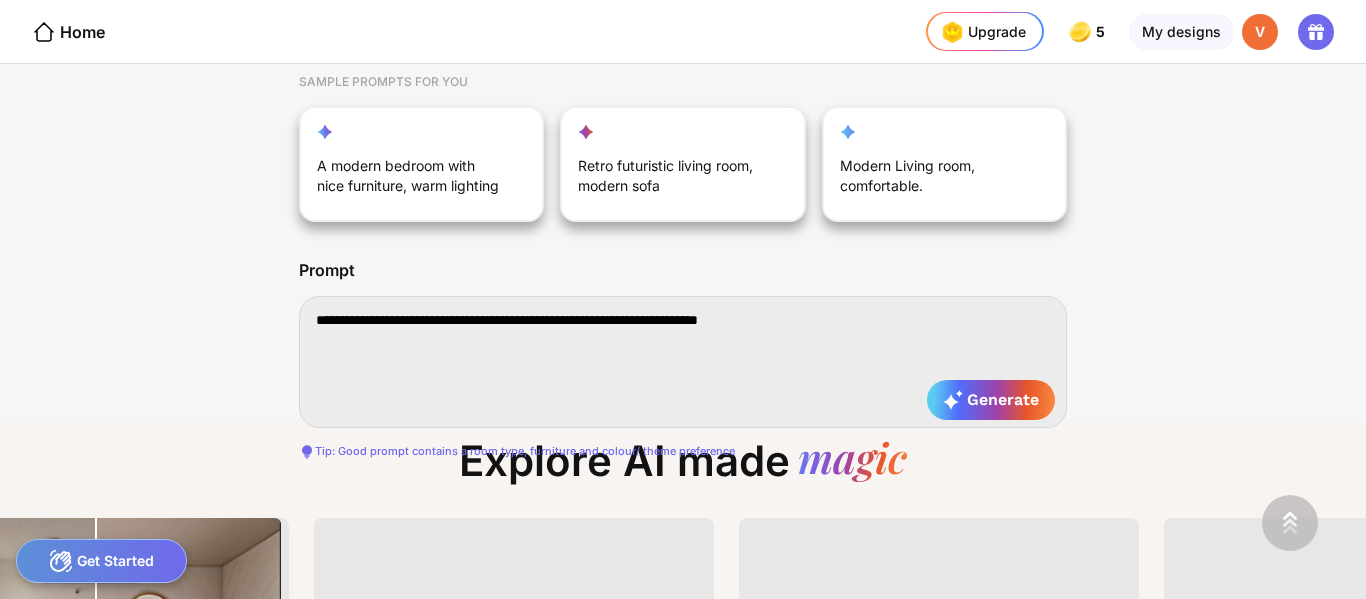 type on "**********" 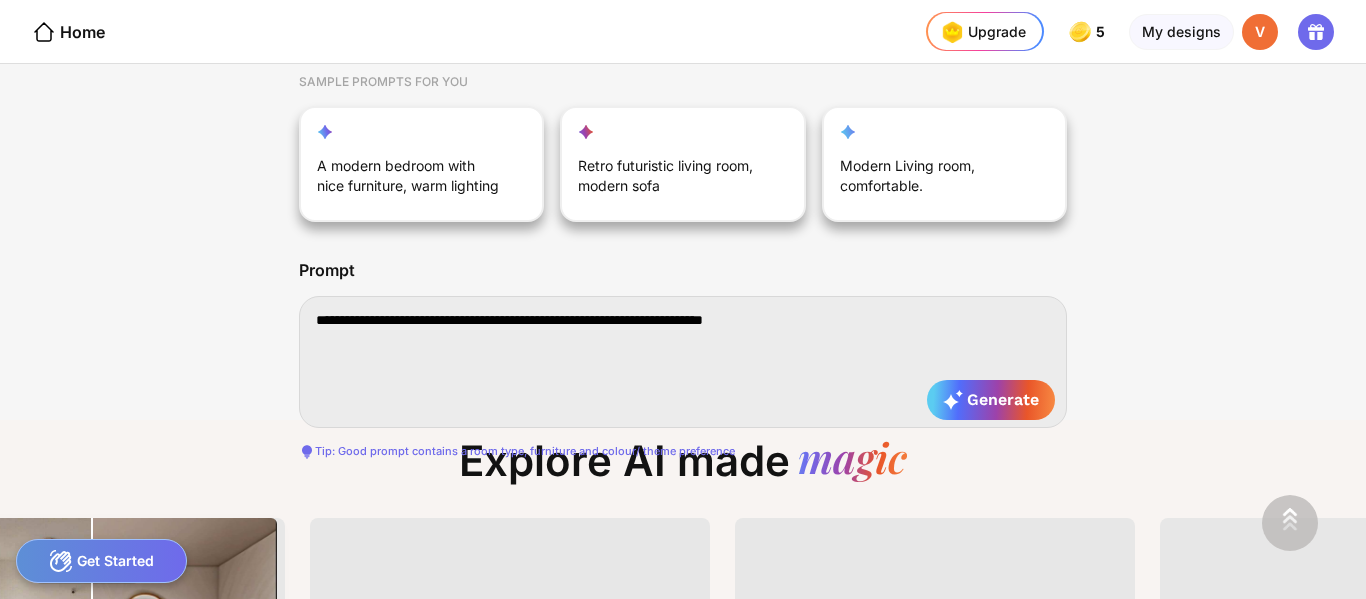 type on "**********" 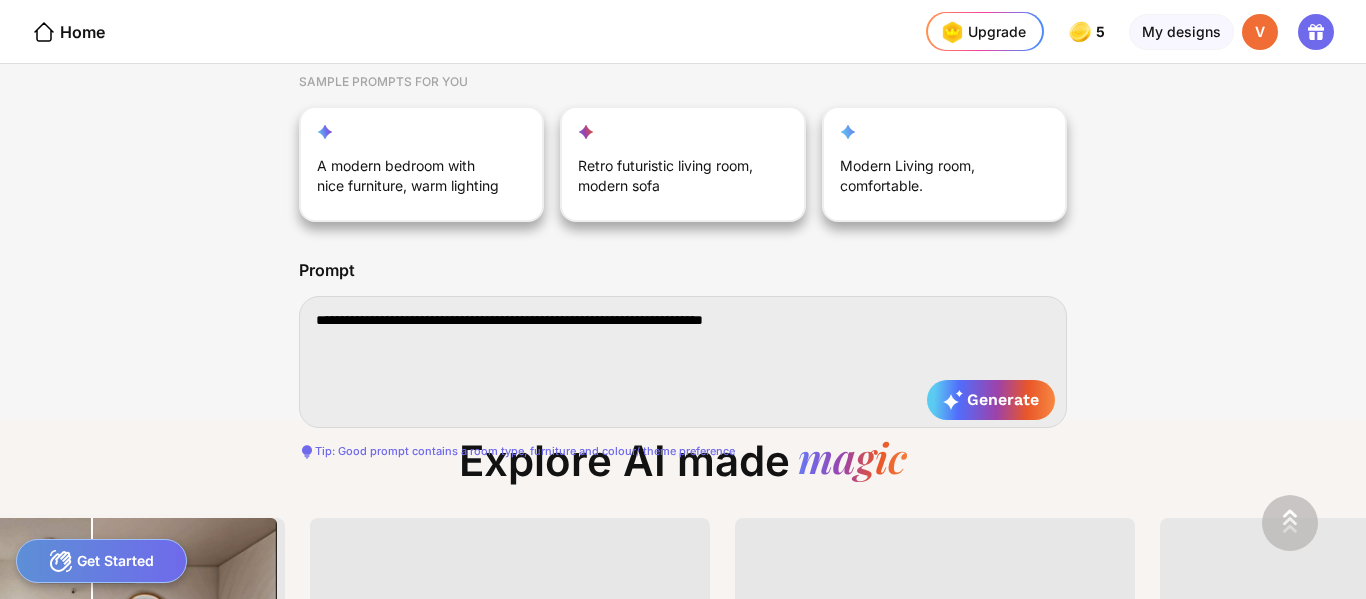 type on "**********" 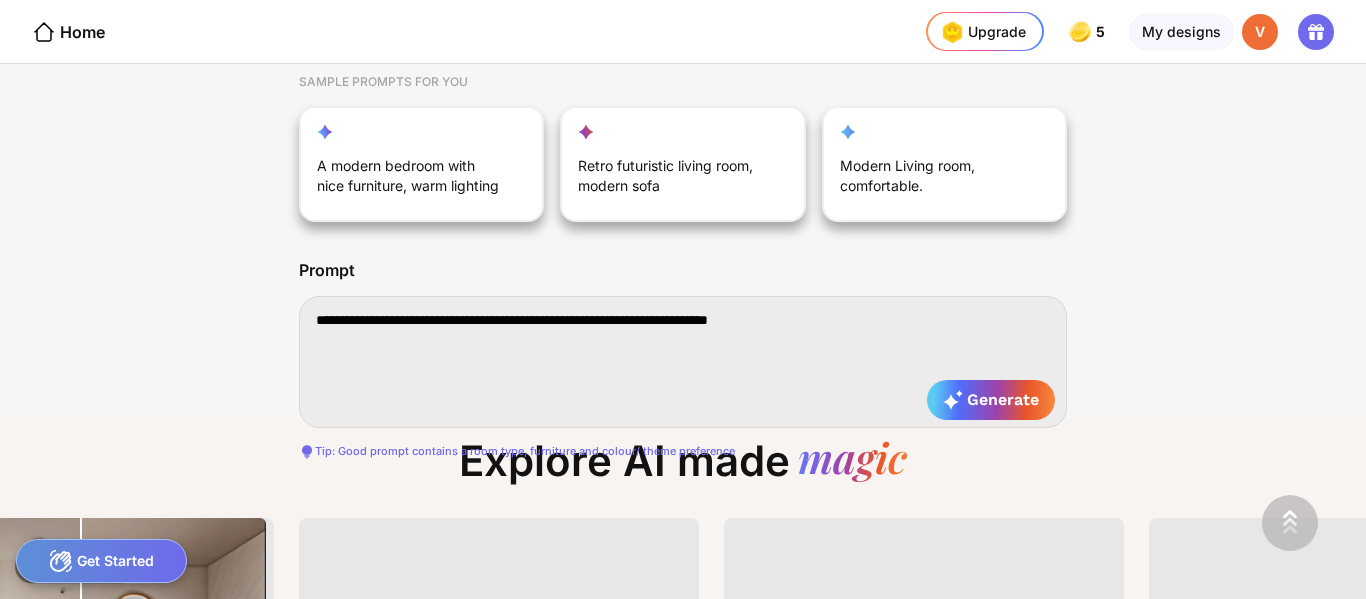 type on "**********" 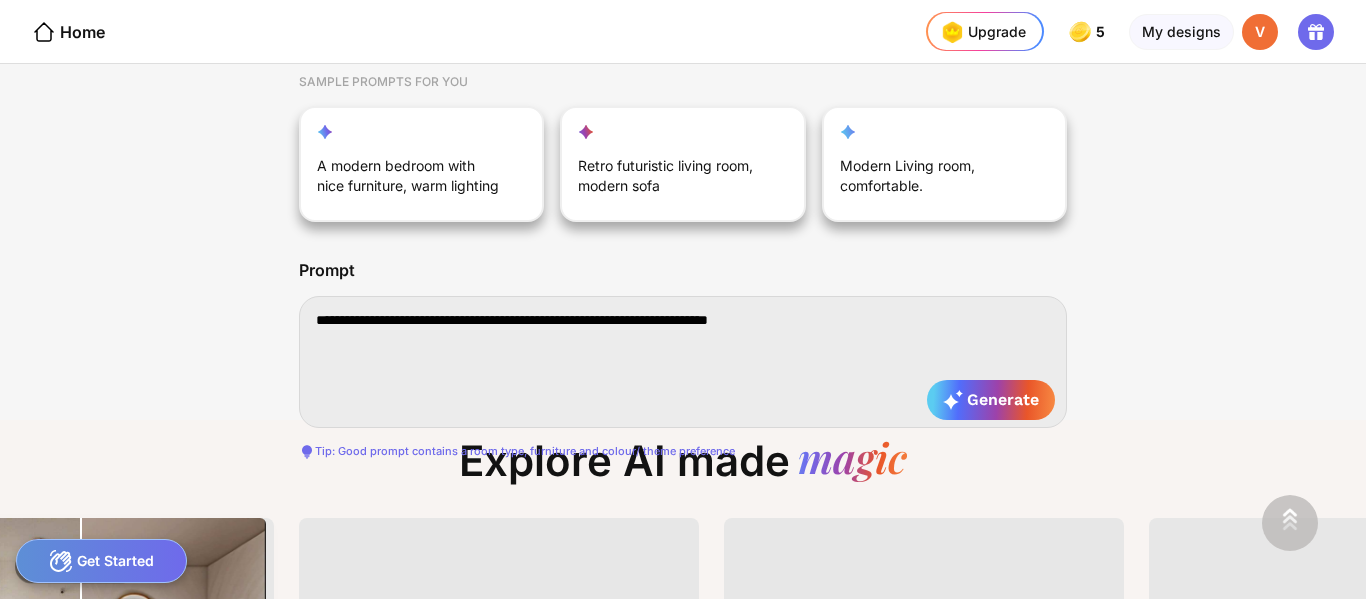 type on "**********" 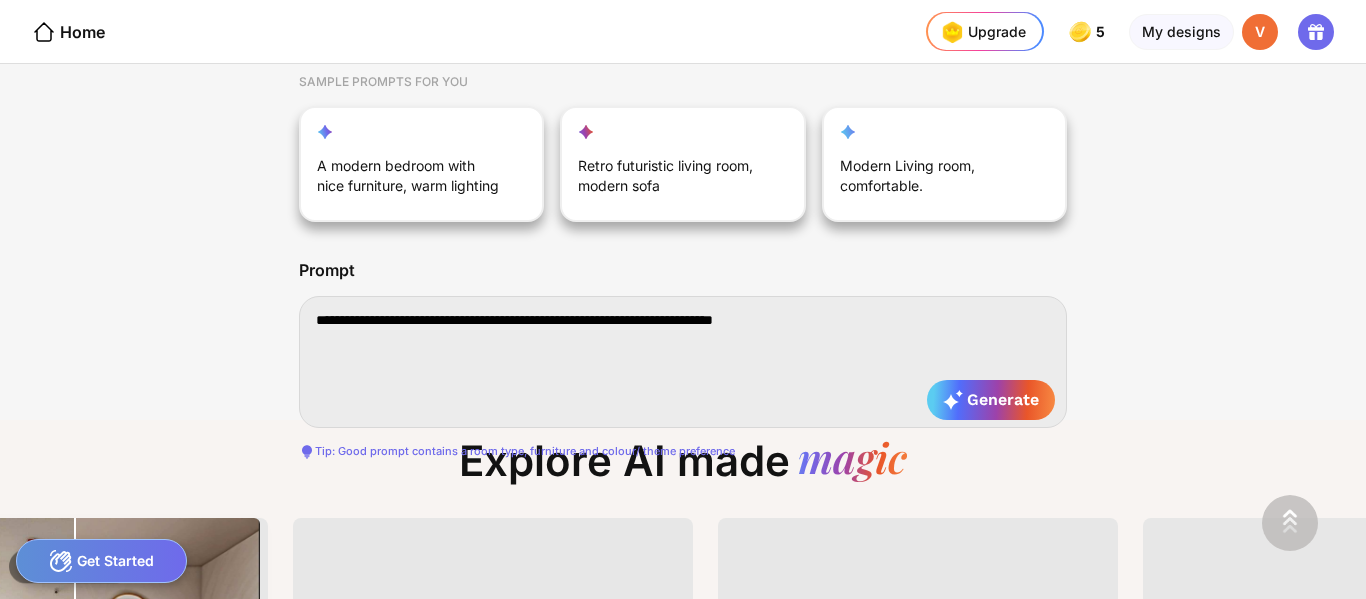 type on "**********" 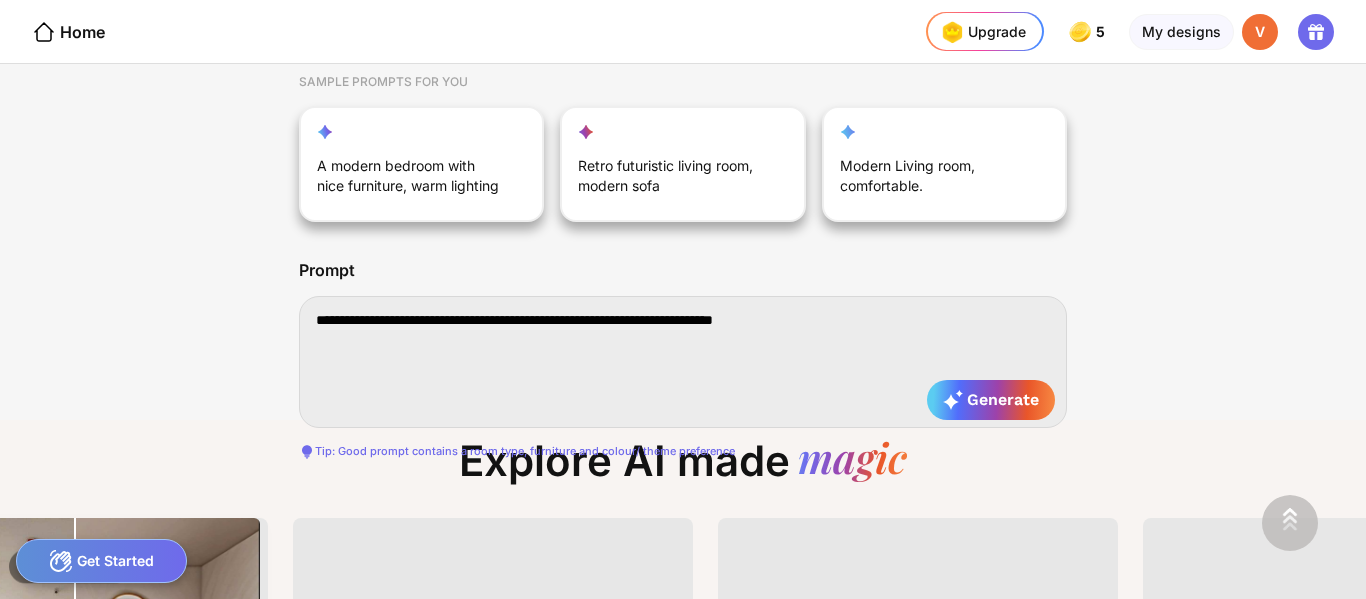type on "**********" 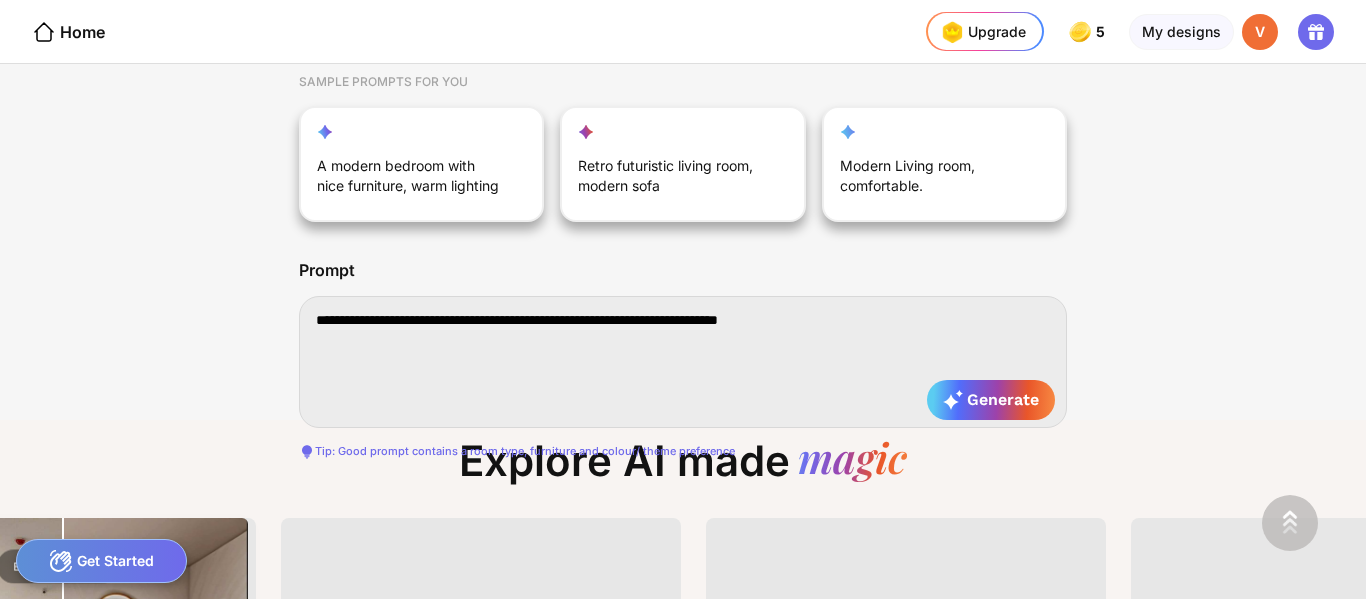 type on "**********" 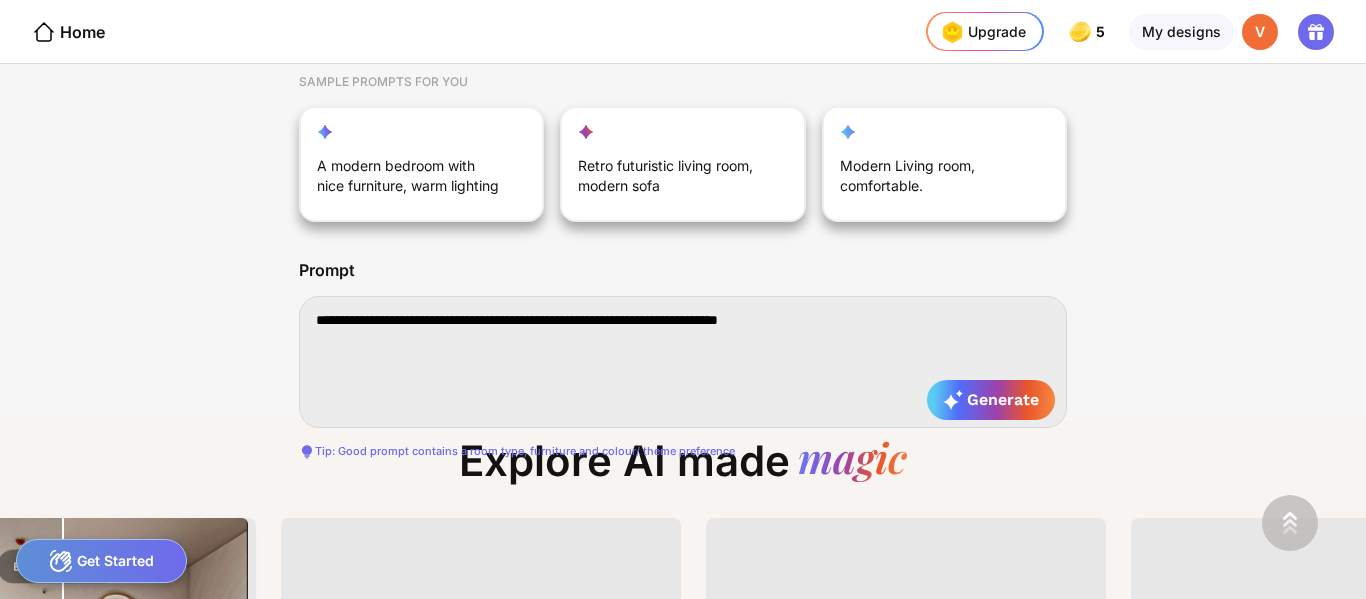 type on "**********" 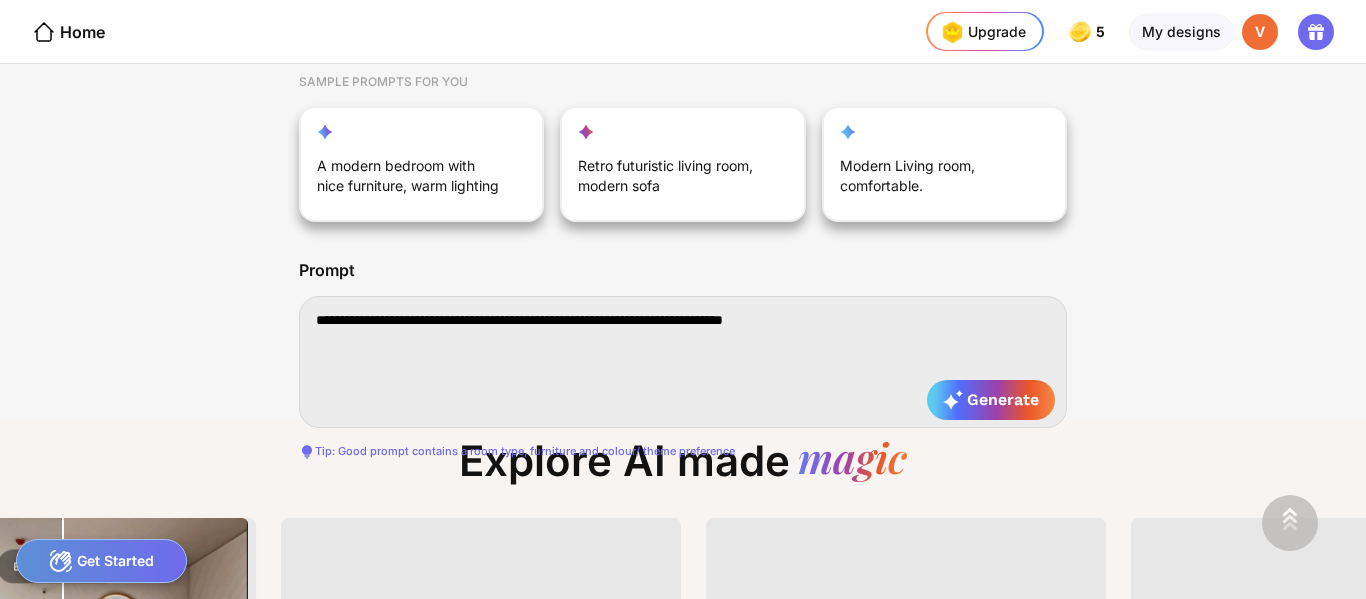 type on "**********" 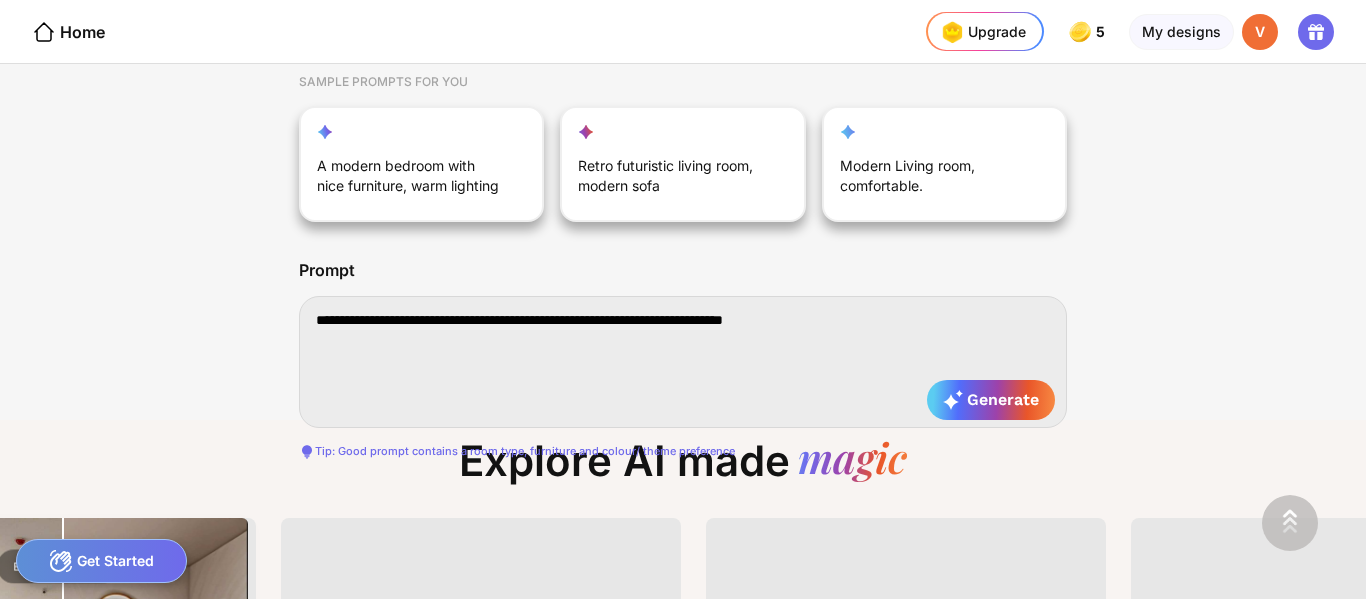 type on "**********" 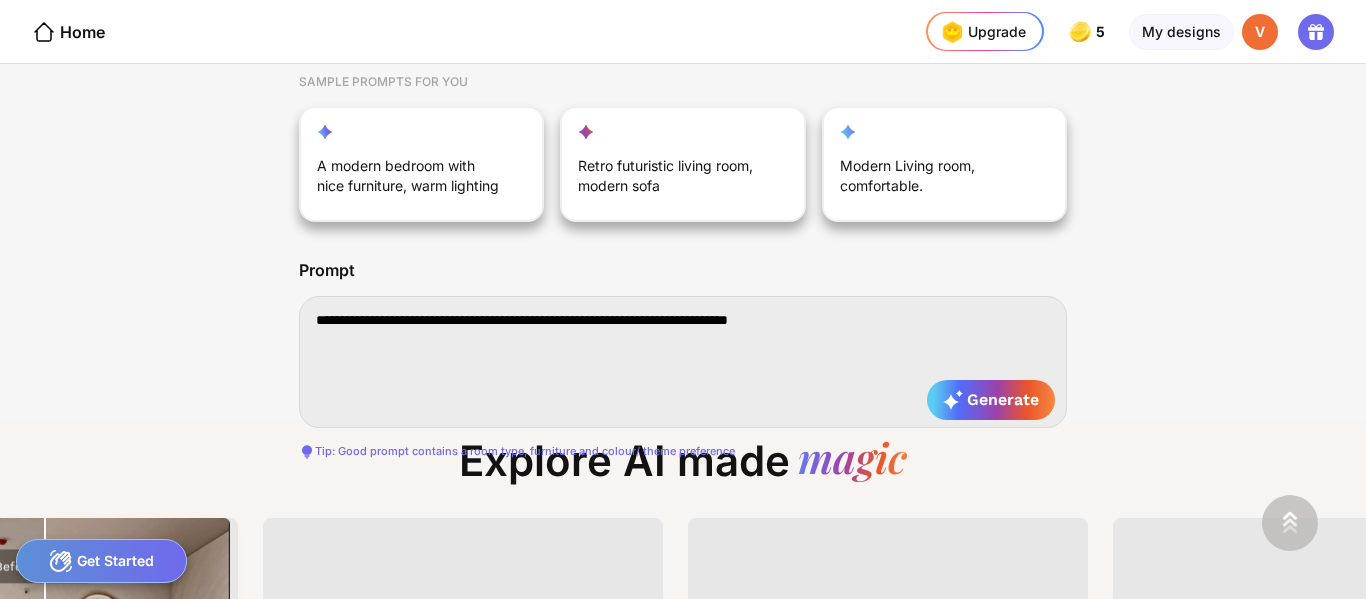 type on "**********" 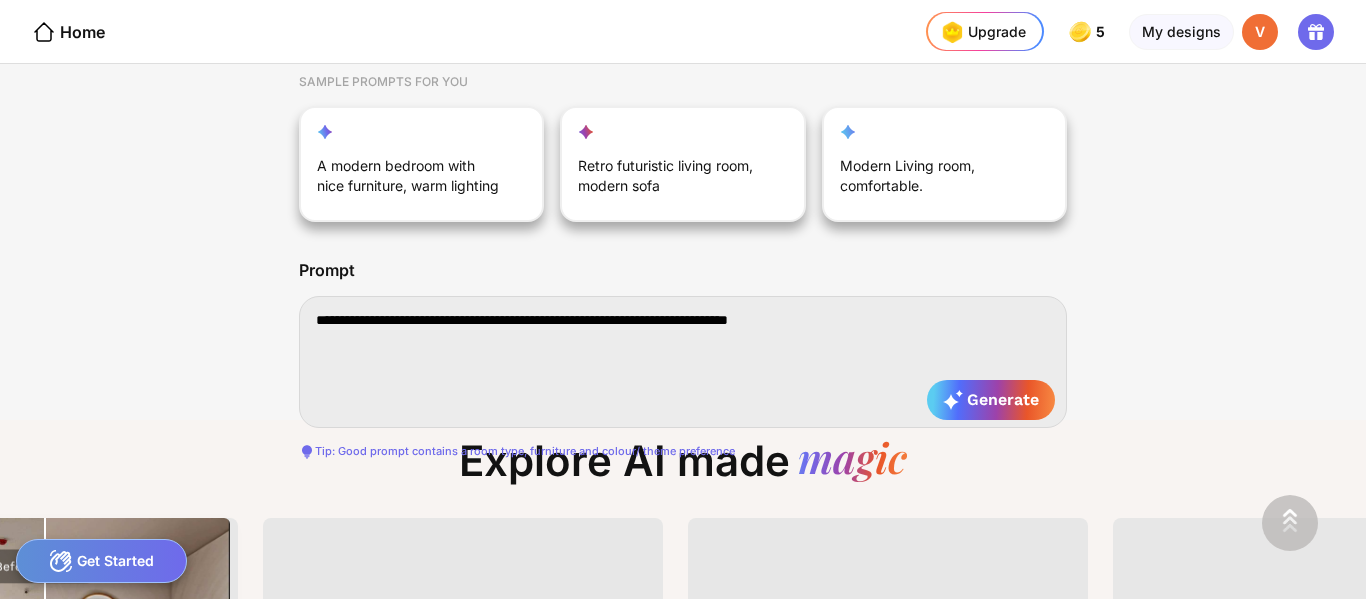 type on "**********" 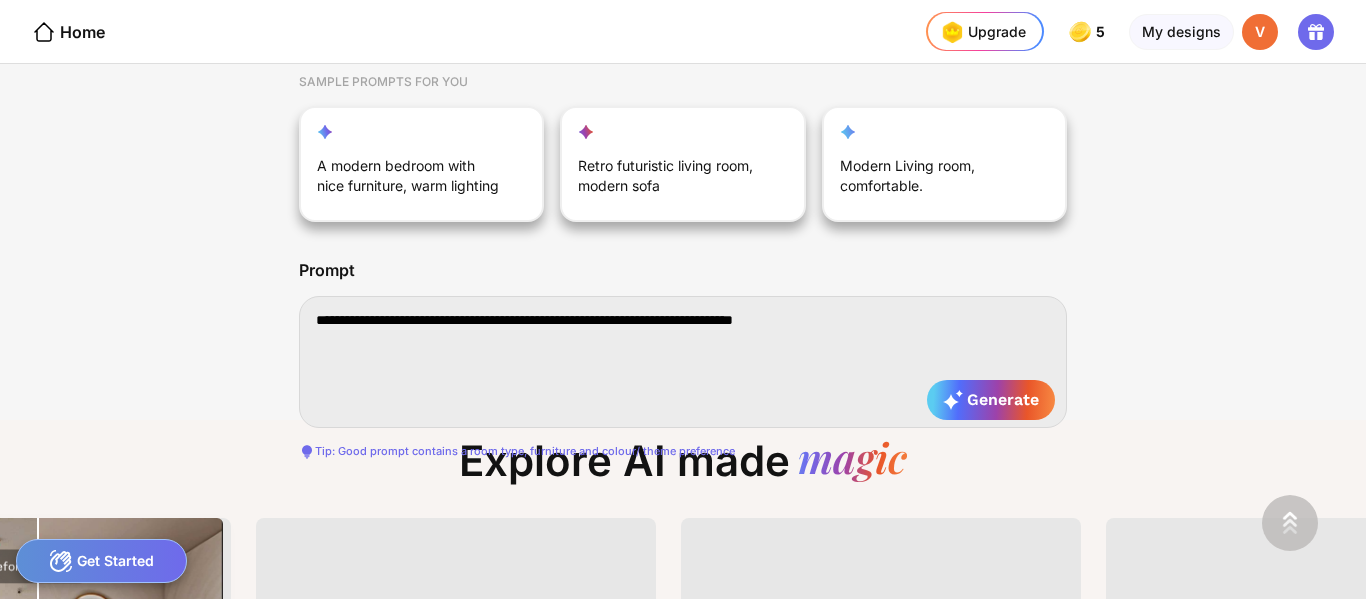 type on "**********" 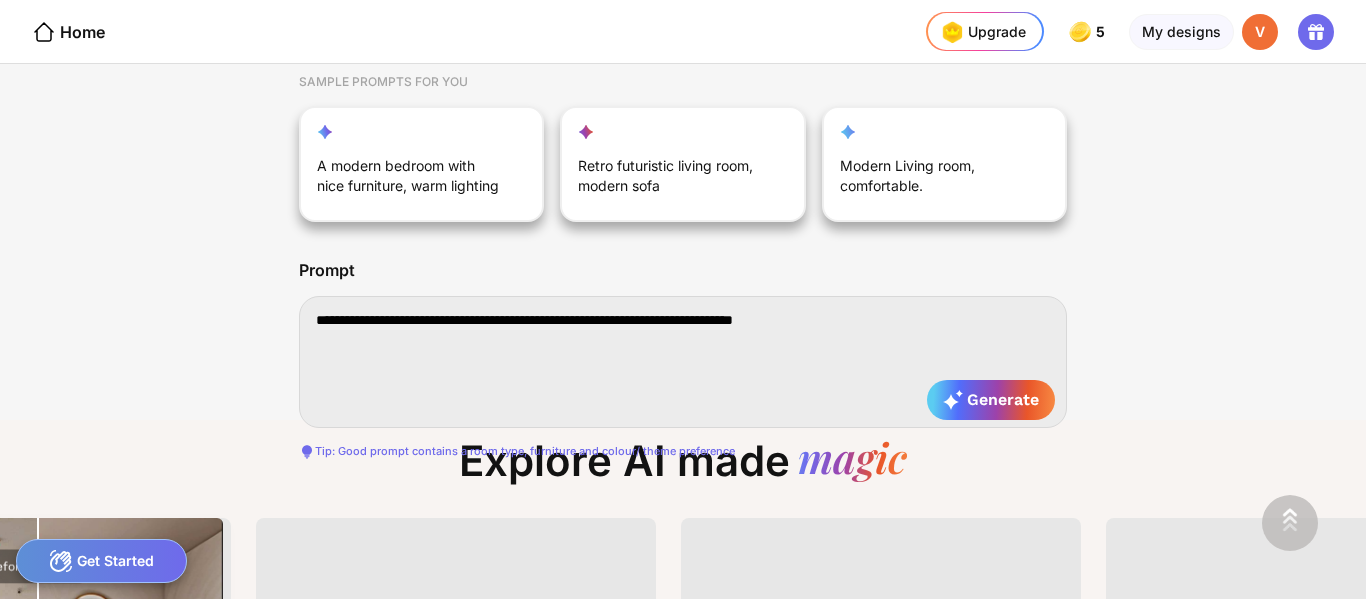 type on "**********" 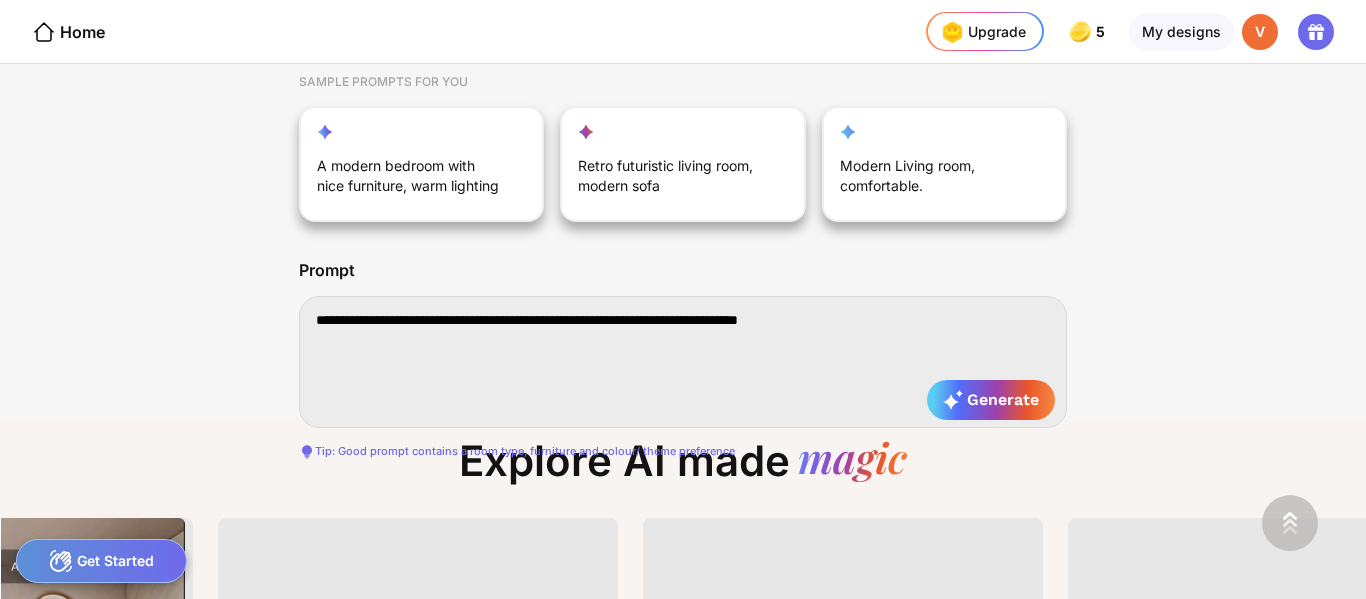 type on "**********" 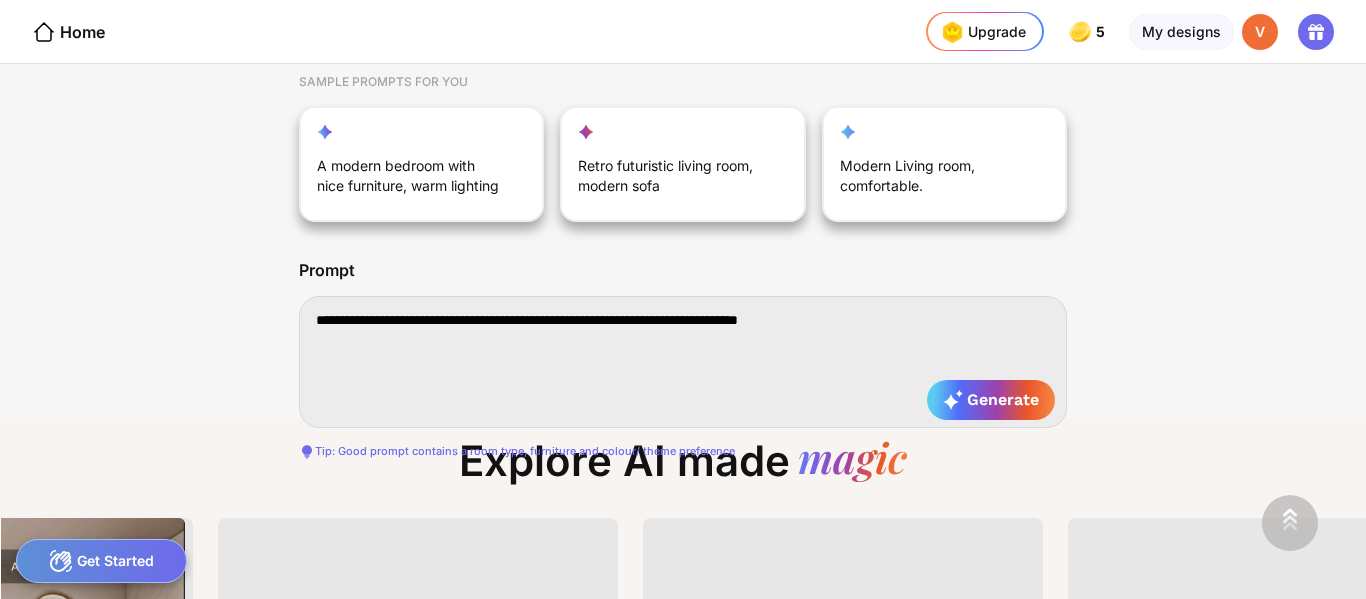 type on "**********" 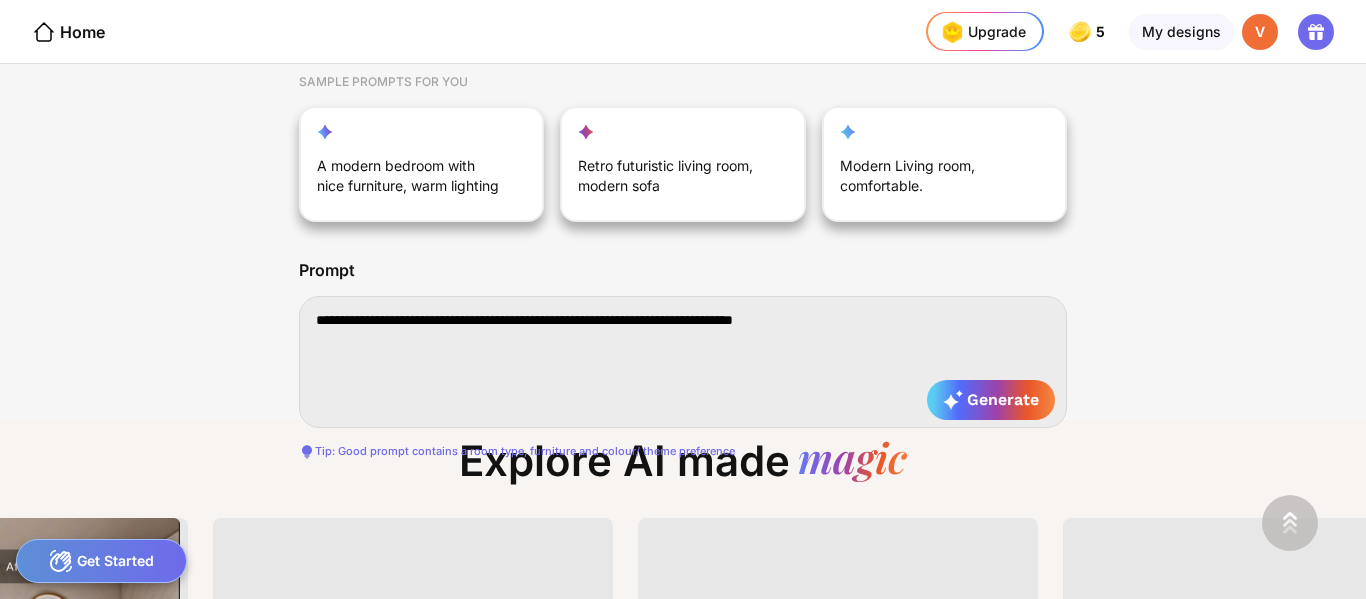 type on "**********" 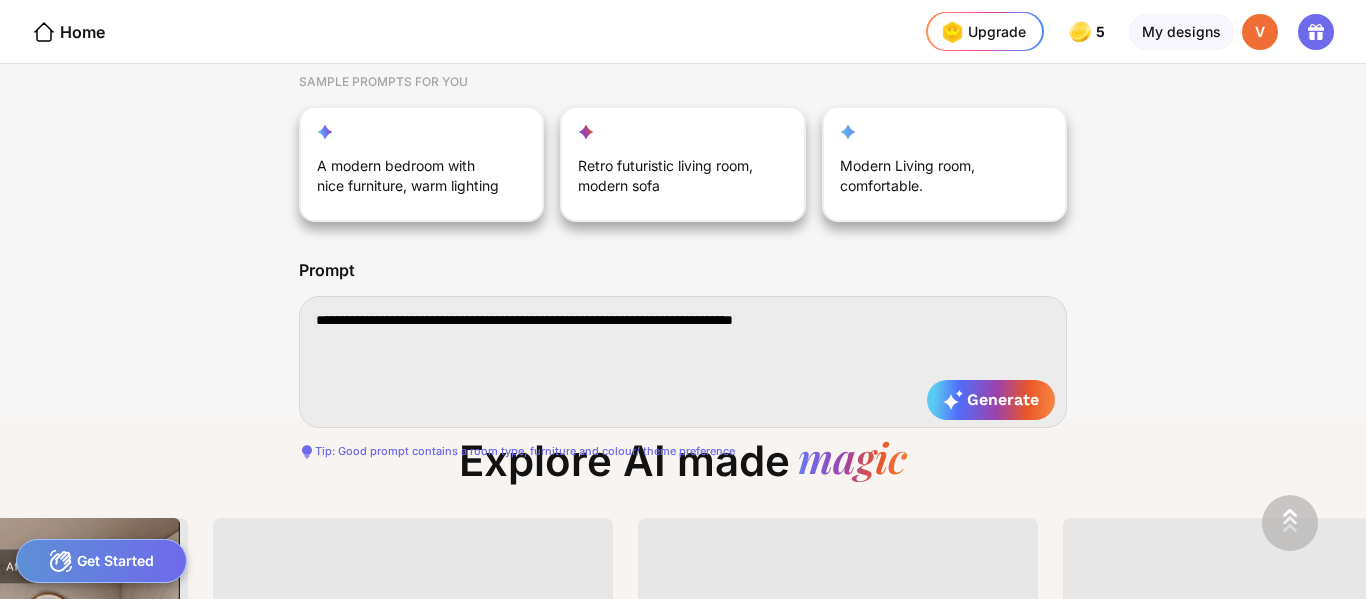 type on "**********" 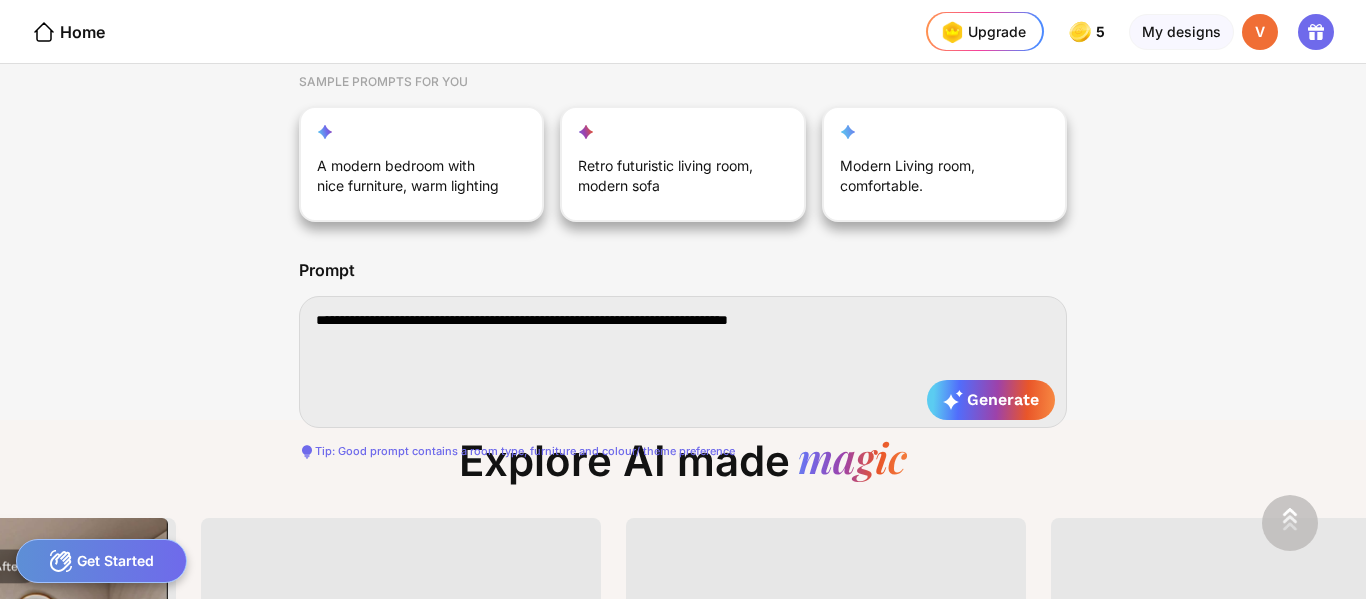type on "**********" 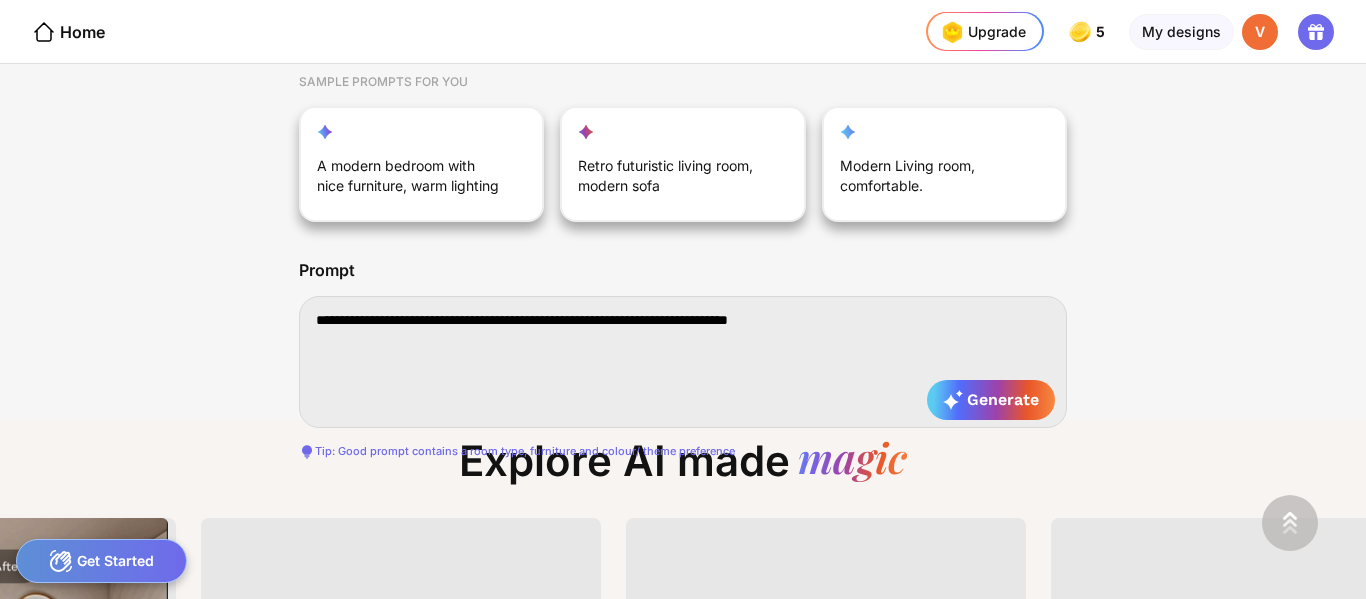 type on "**********" 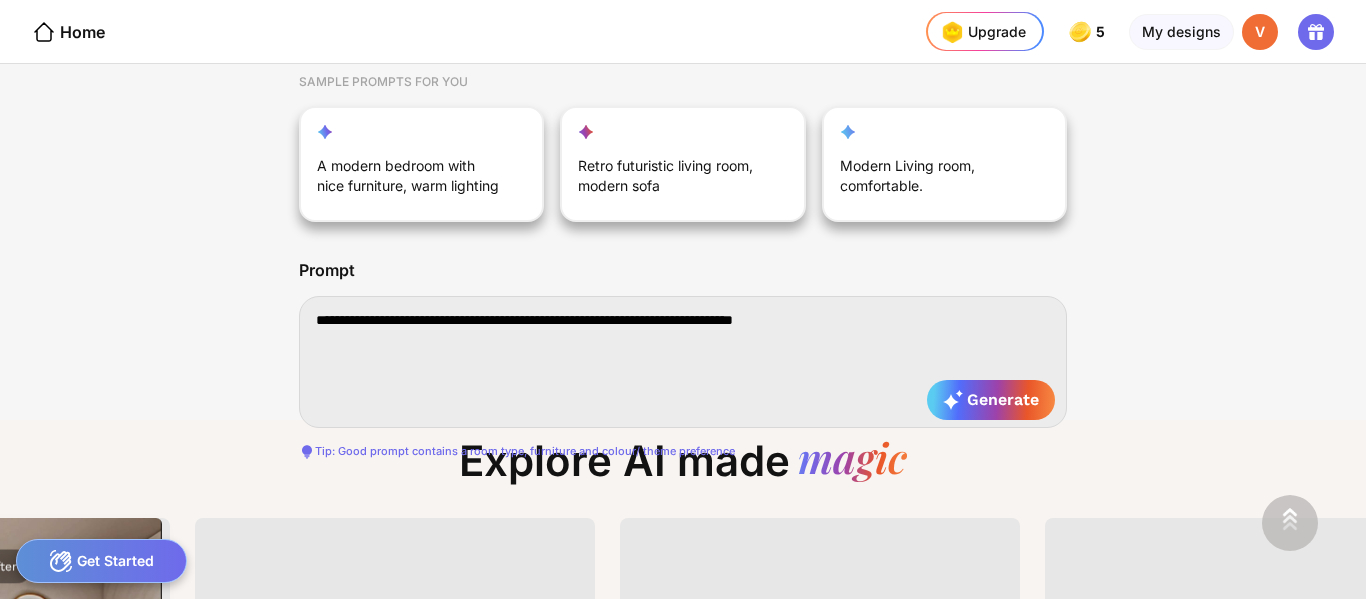 type on "**********" 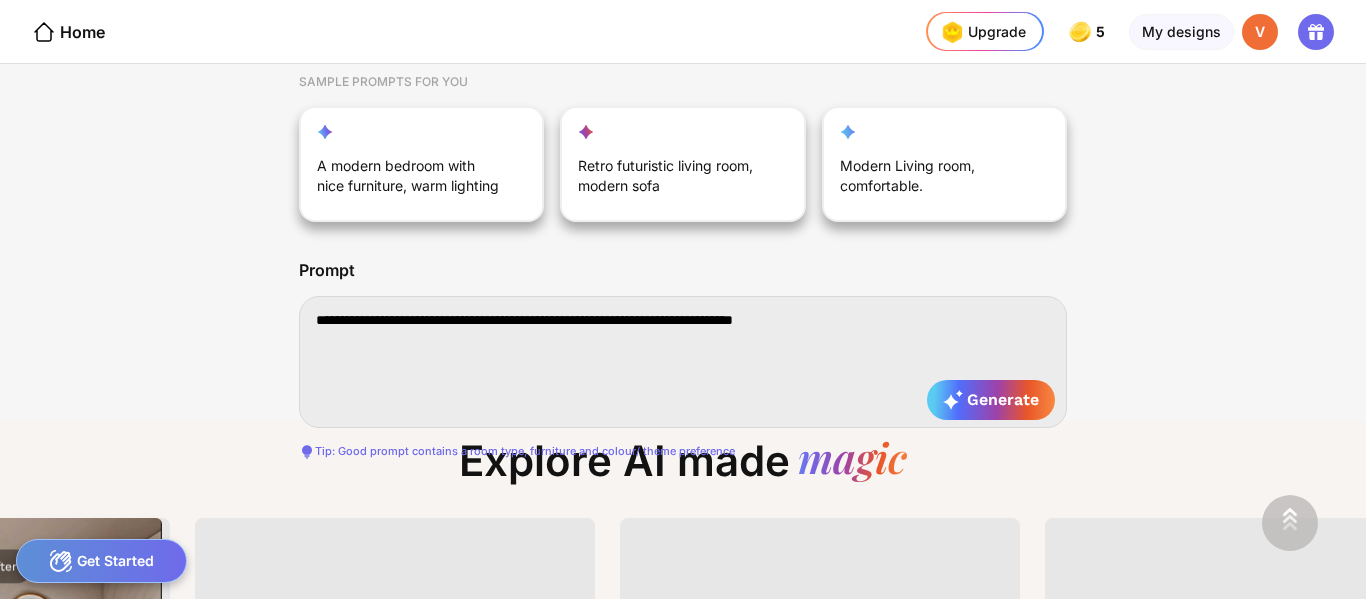 type on "**********" 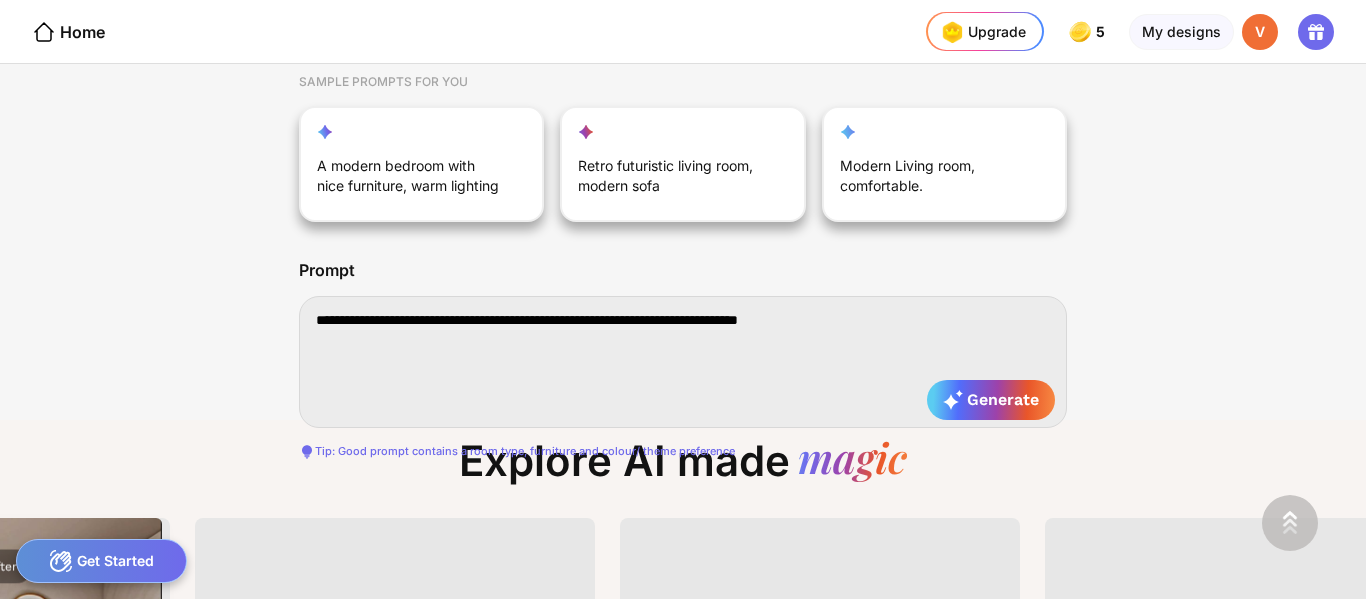 type on "**********" 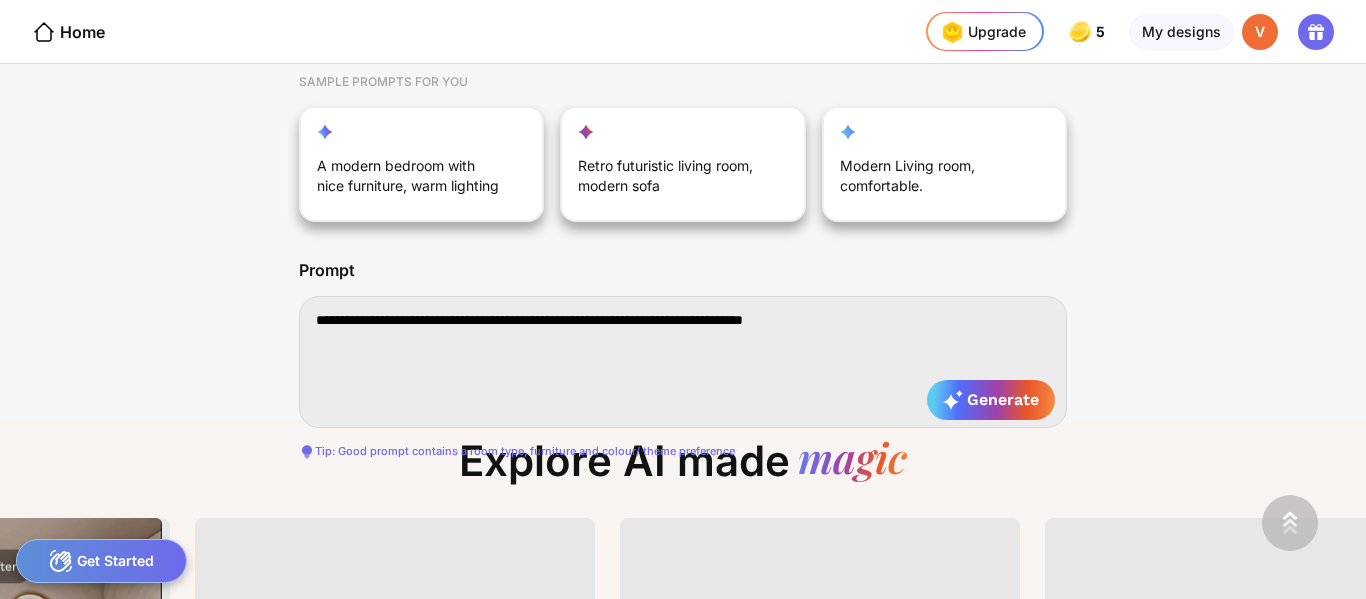 type on "**********" 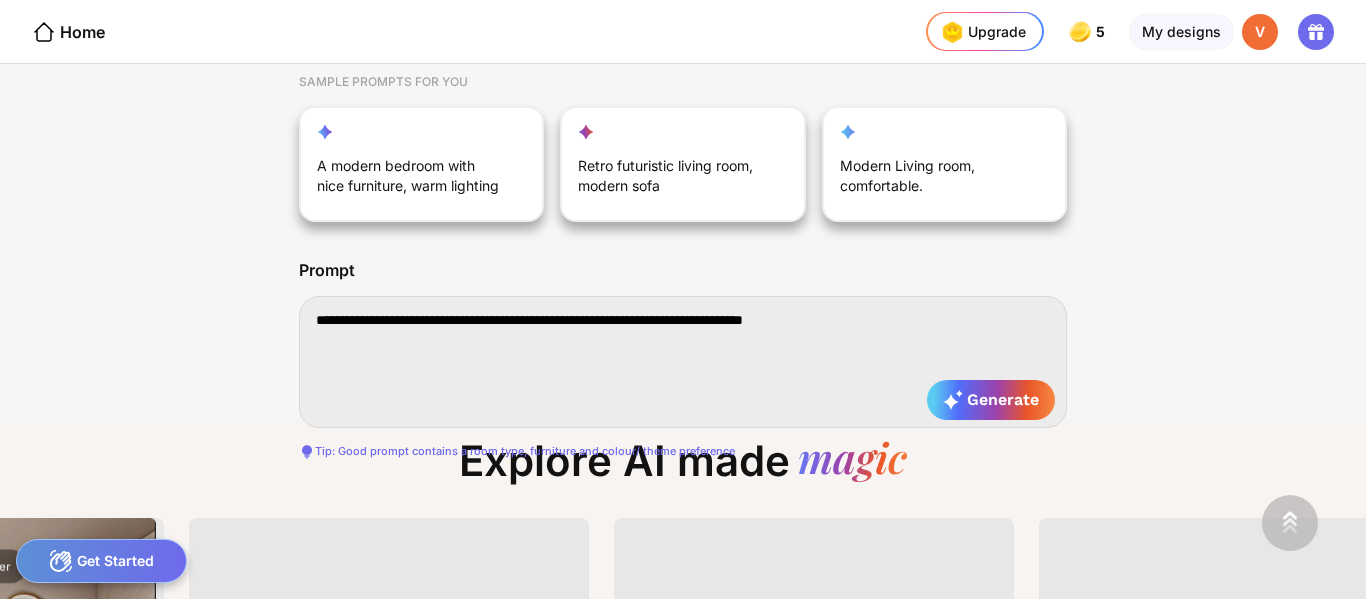 type on "**********" 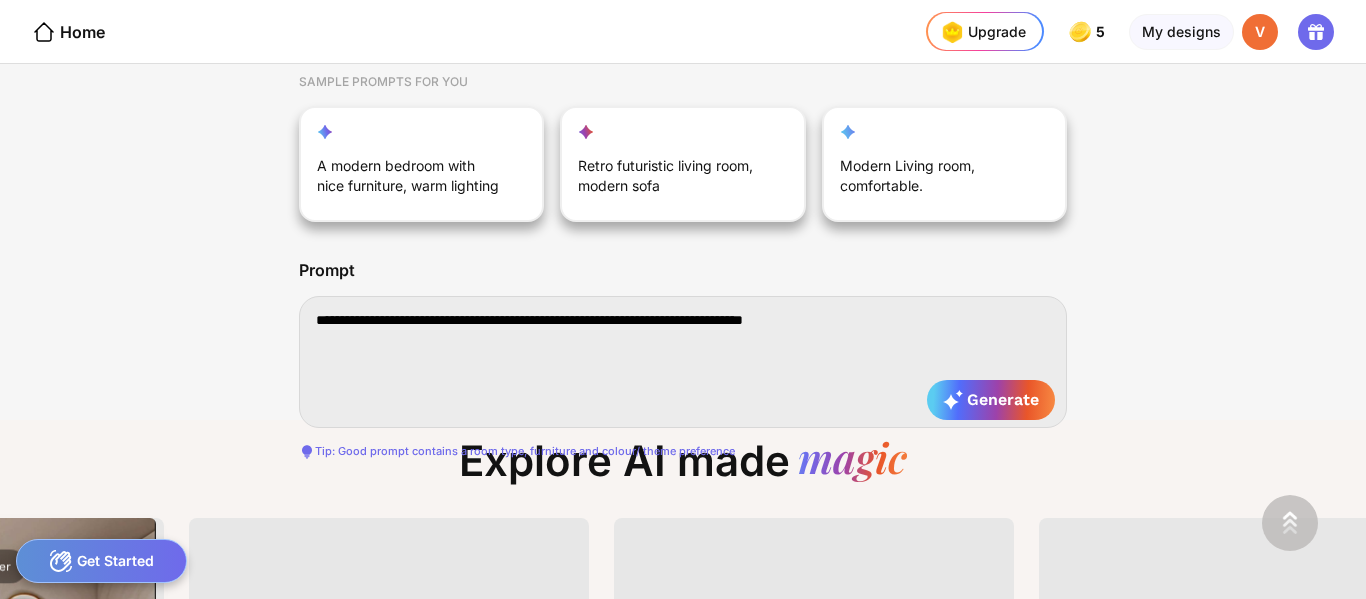 type on "**********" 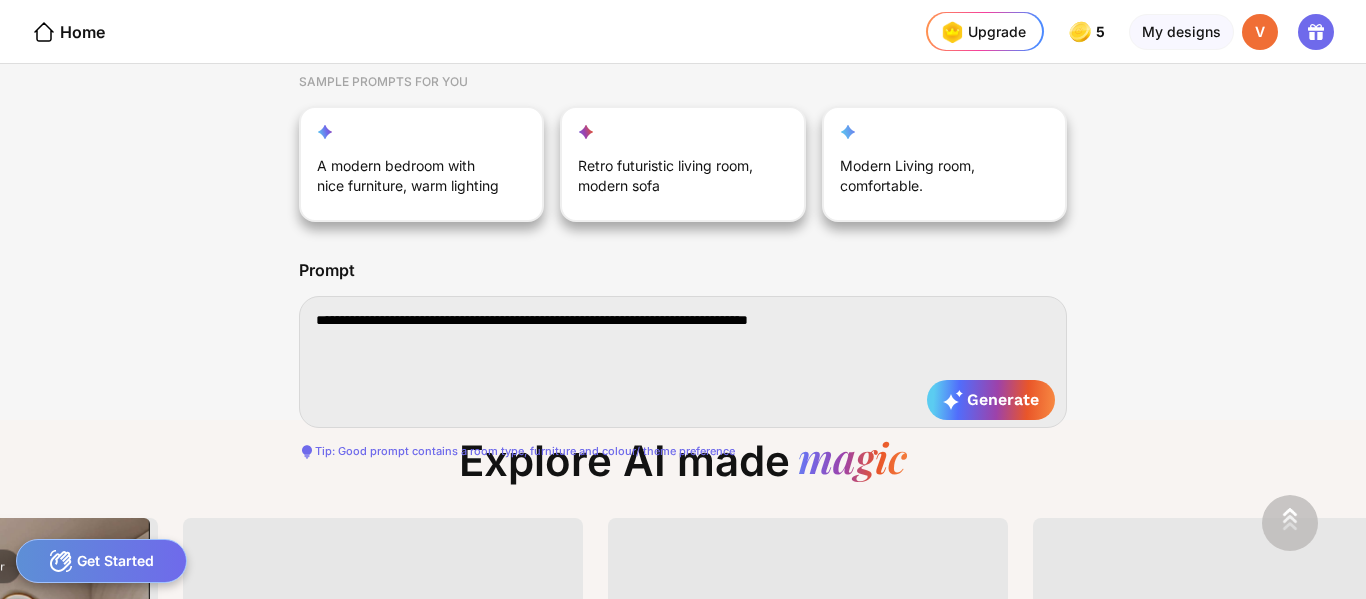 type on "**********" 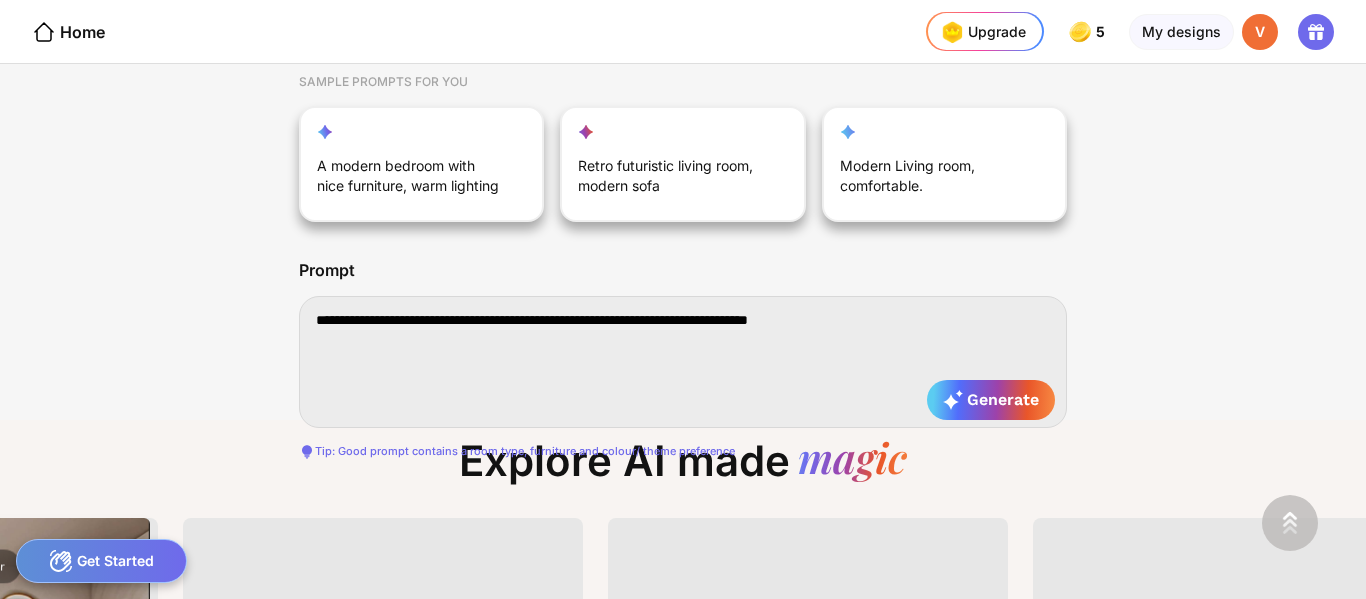type on "**********" 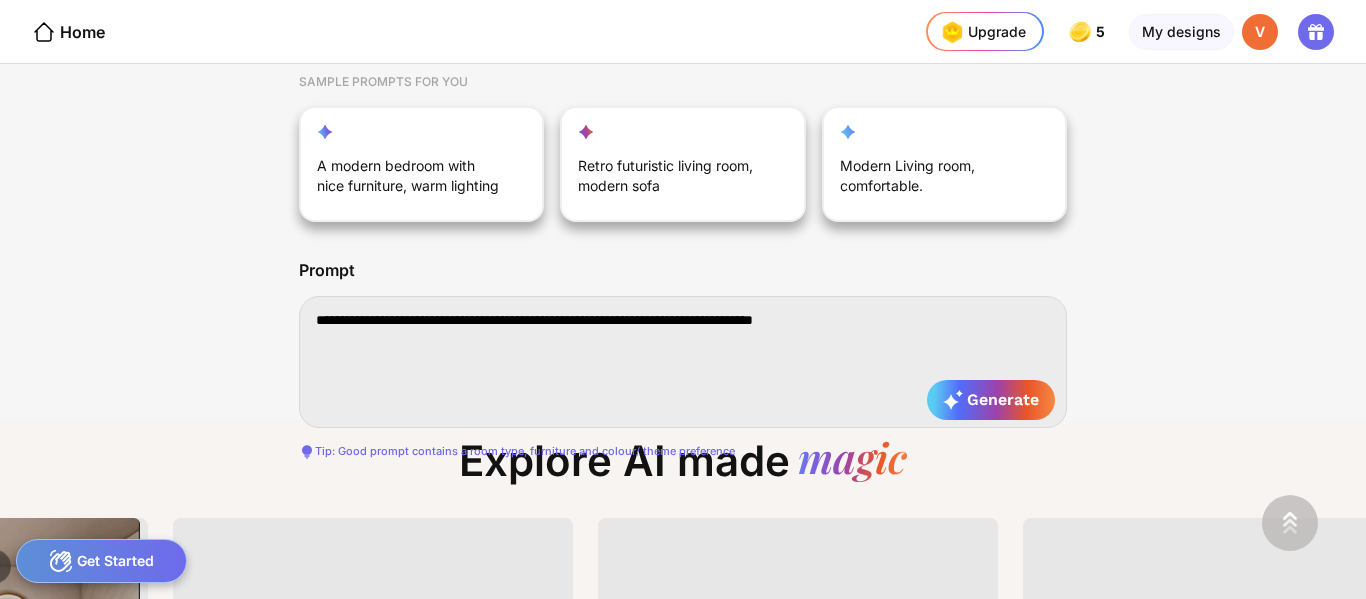 type on "**********" 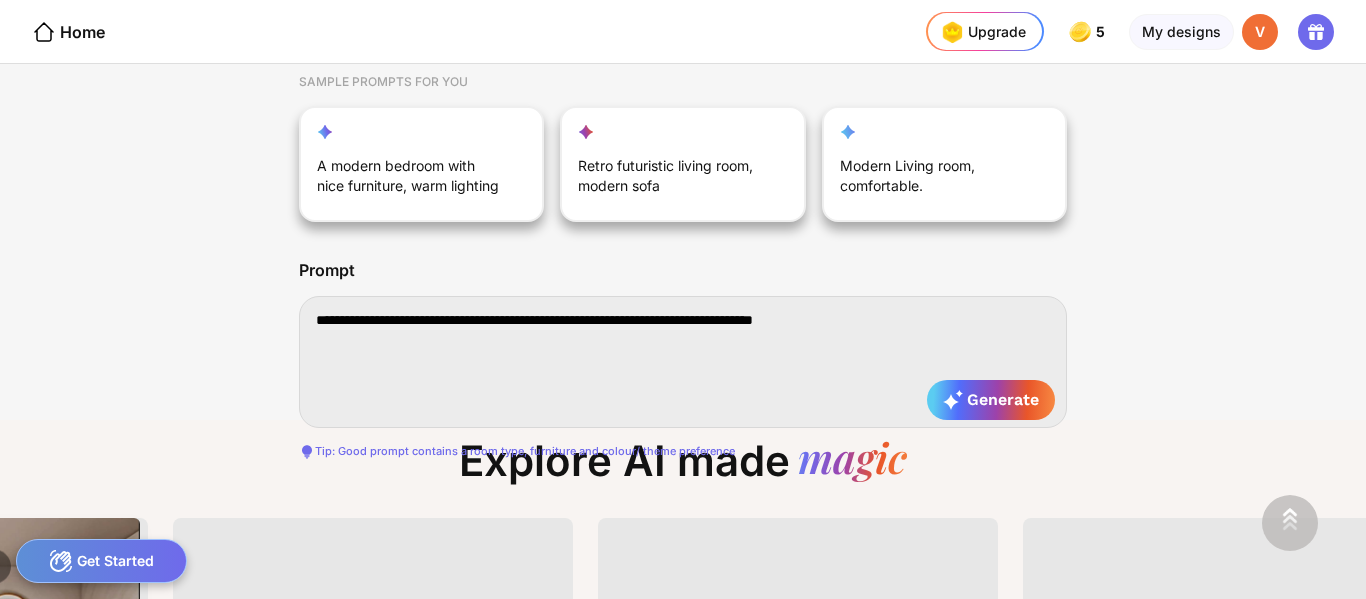 type on "**********" 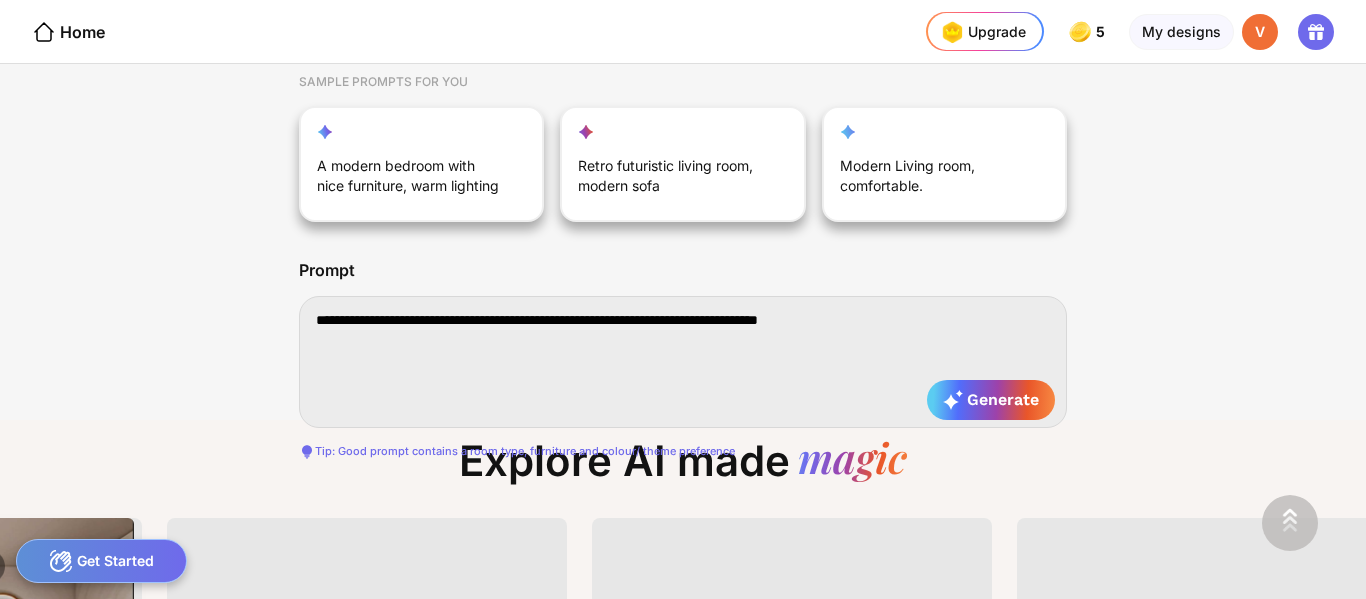 type 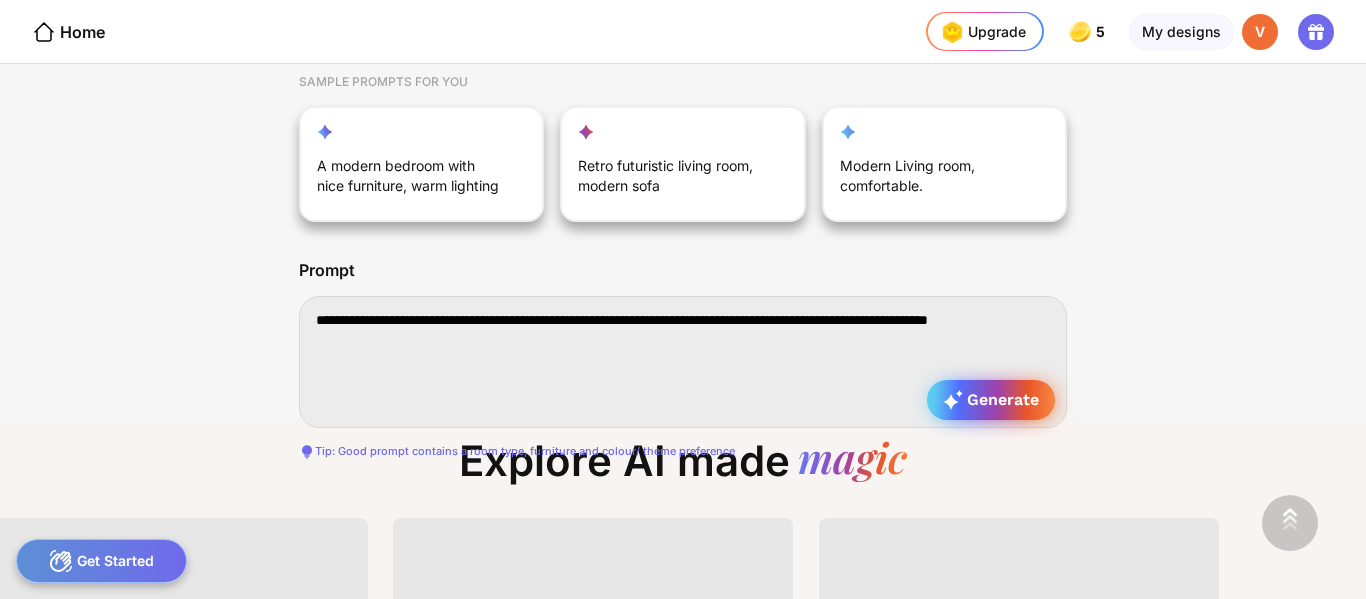 click on "Generate" at bounding box center (991, 400) 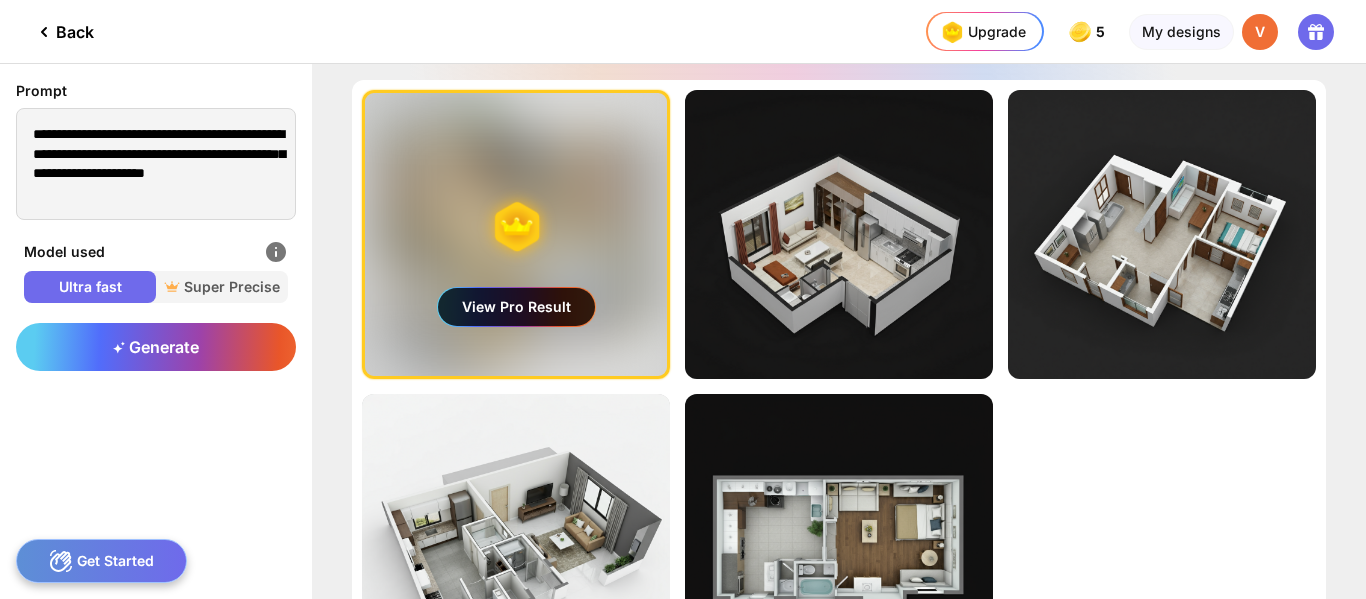 drag, startPoint x: 1355, startPoint y: 180, endPoint x: 1365, endPoint y: 299, distance: 119.419426 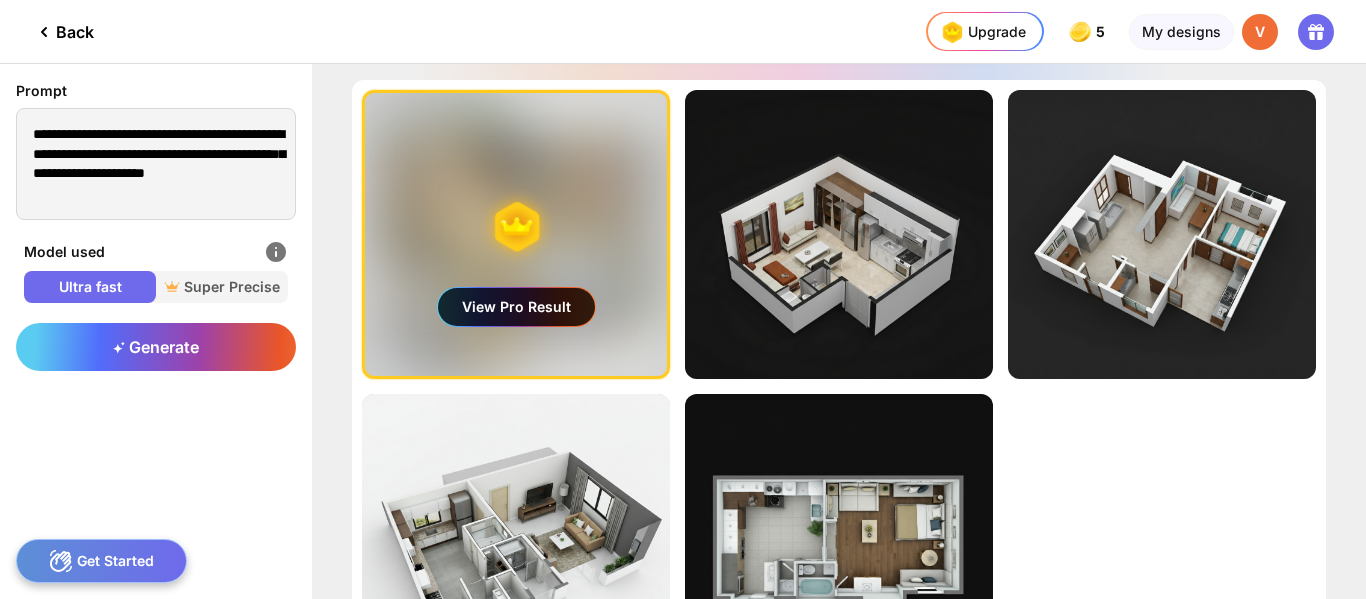 click on "Generating ultra realistic designs with our Super Precise Mode View Pro Result Edit Design Almost there... Edit Design Almost there... Edit Design Almost there... Edit Design Almost there... Edit Design Improve my results Generate More" 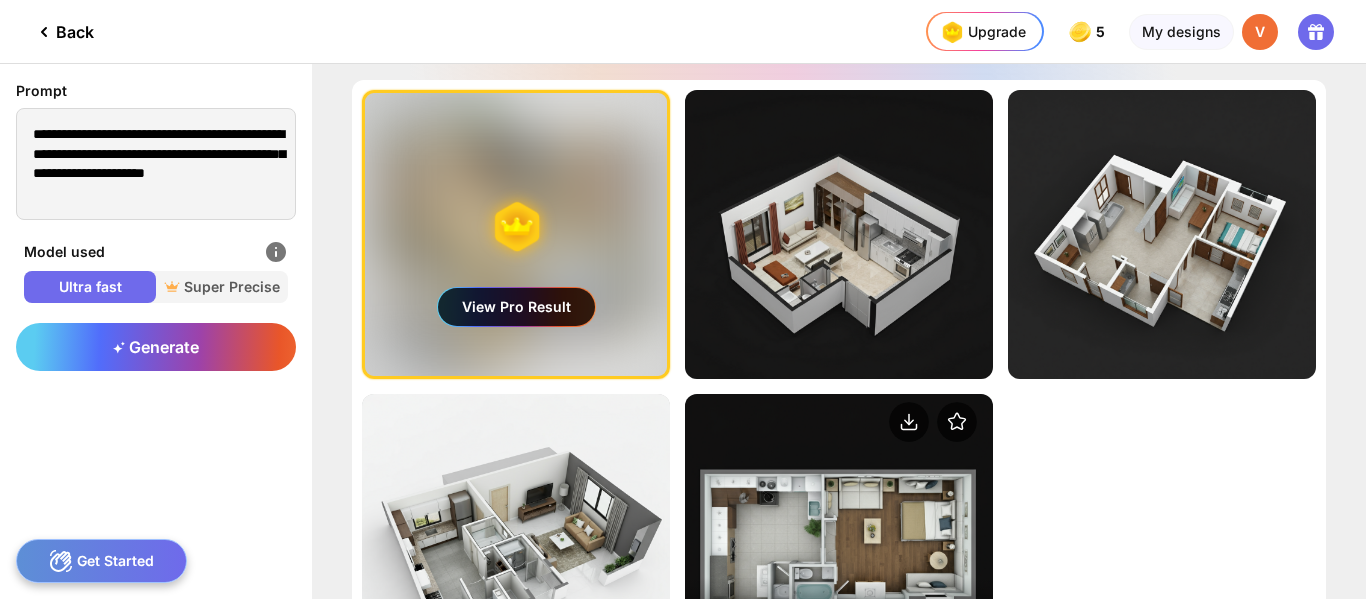 click on "Edit Design" at bounding box center [839, 538] 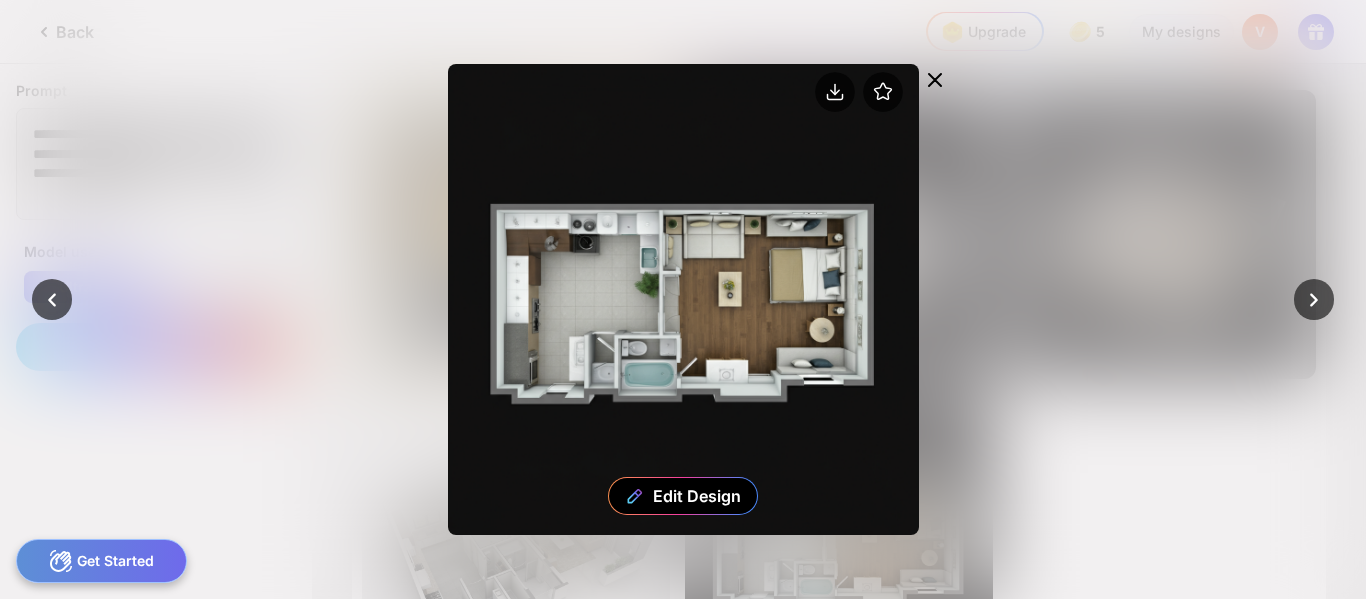 click 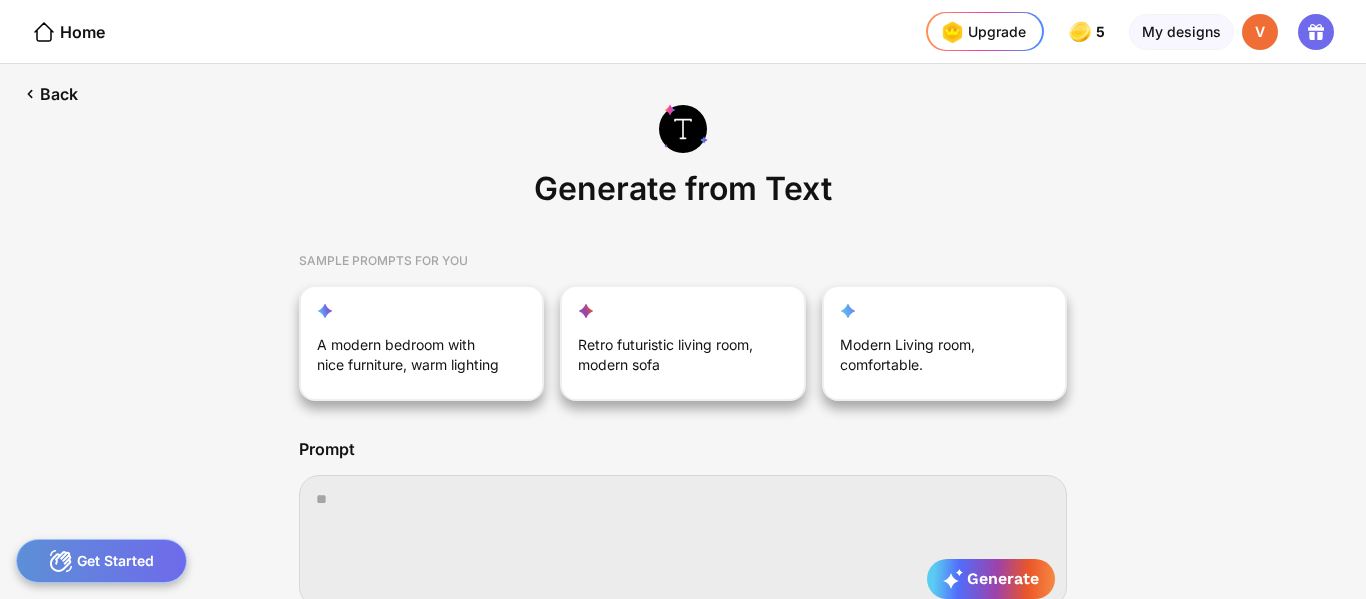 scroll, scrollTop: 0, scrollLeft: 11, axis: horizontal 